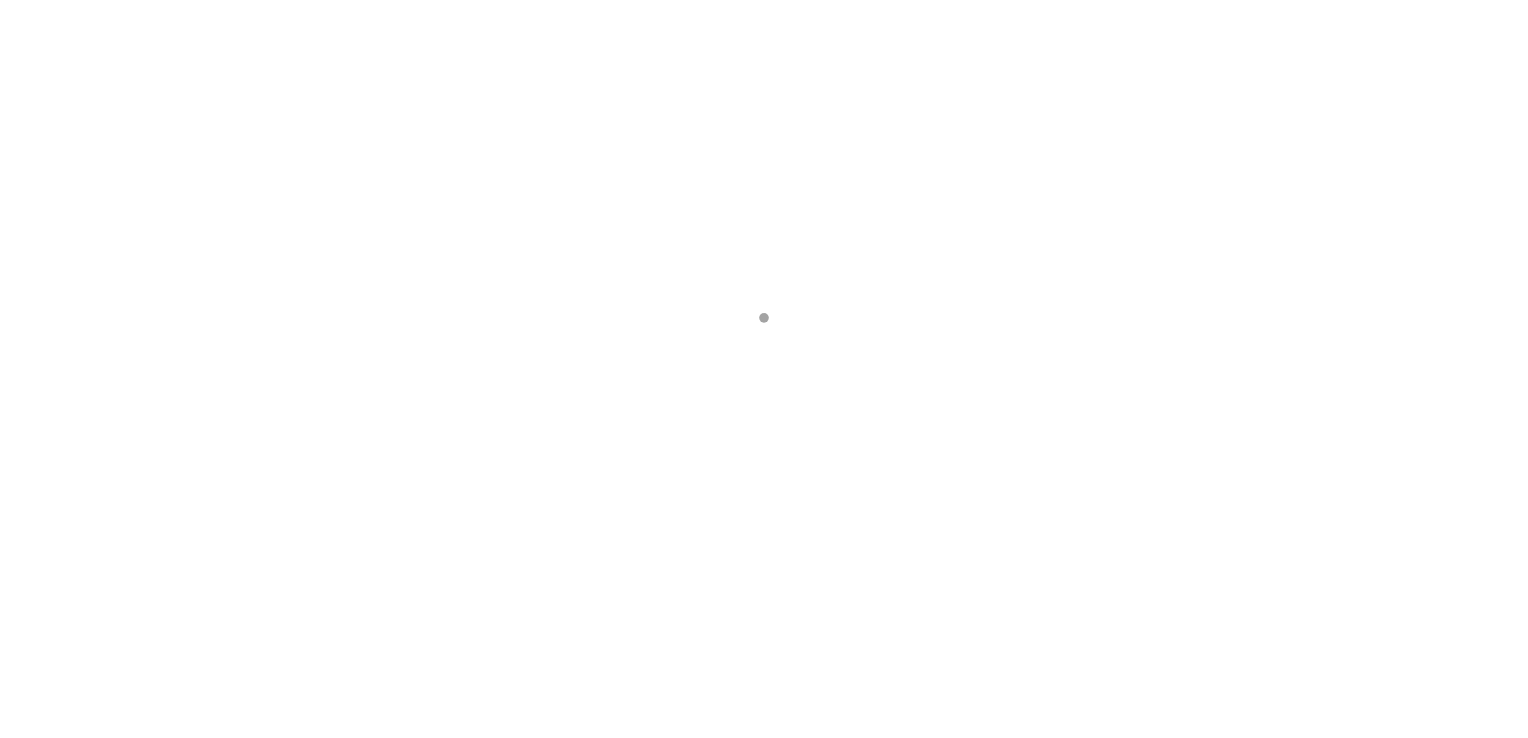 scroll, scrollTop: 0, scrollLeft: 0, axis: both 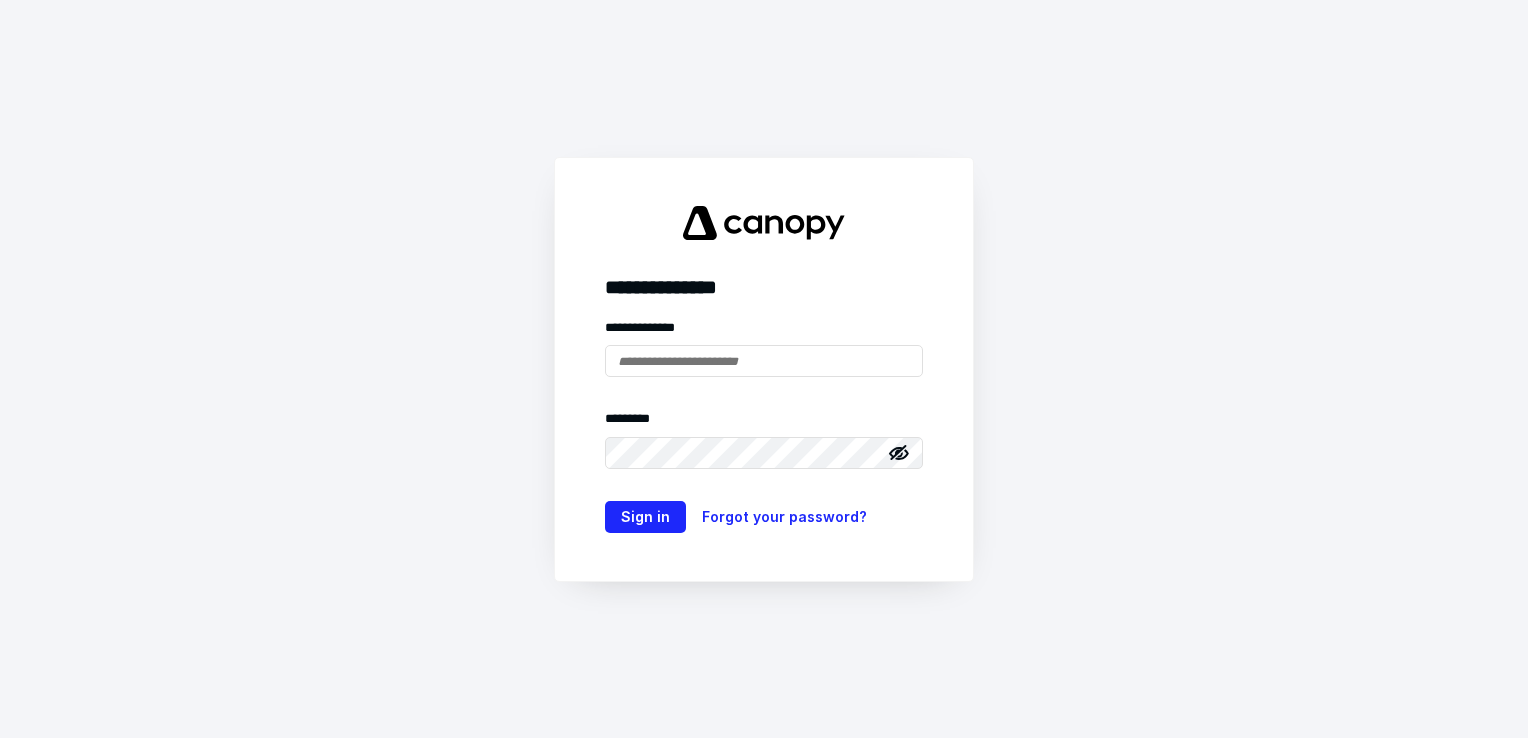 type on "**********" 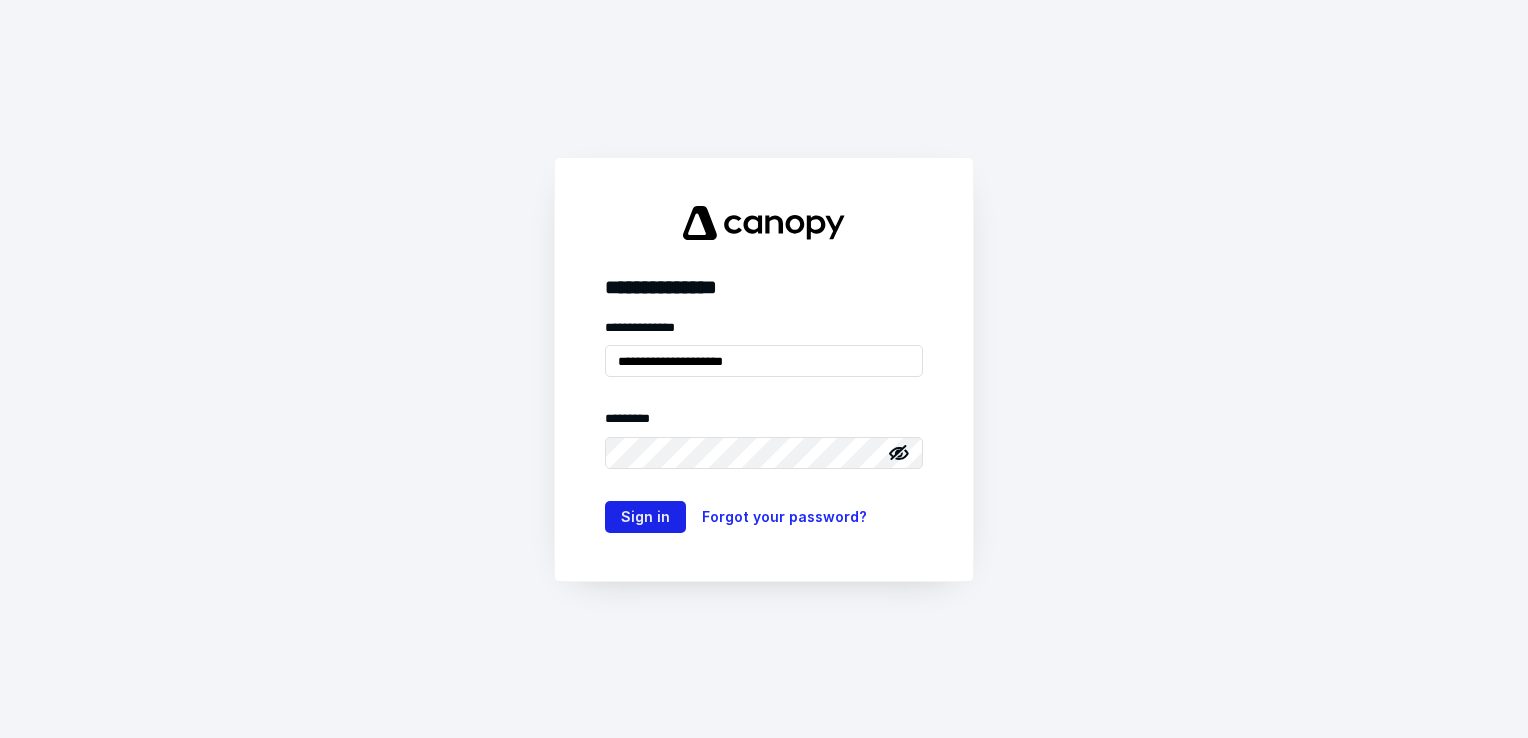 drag, startPoint x: 658, startPoint y: 496, endPoint x: 659, endPoint y: 510, distance: 14.035668 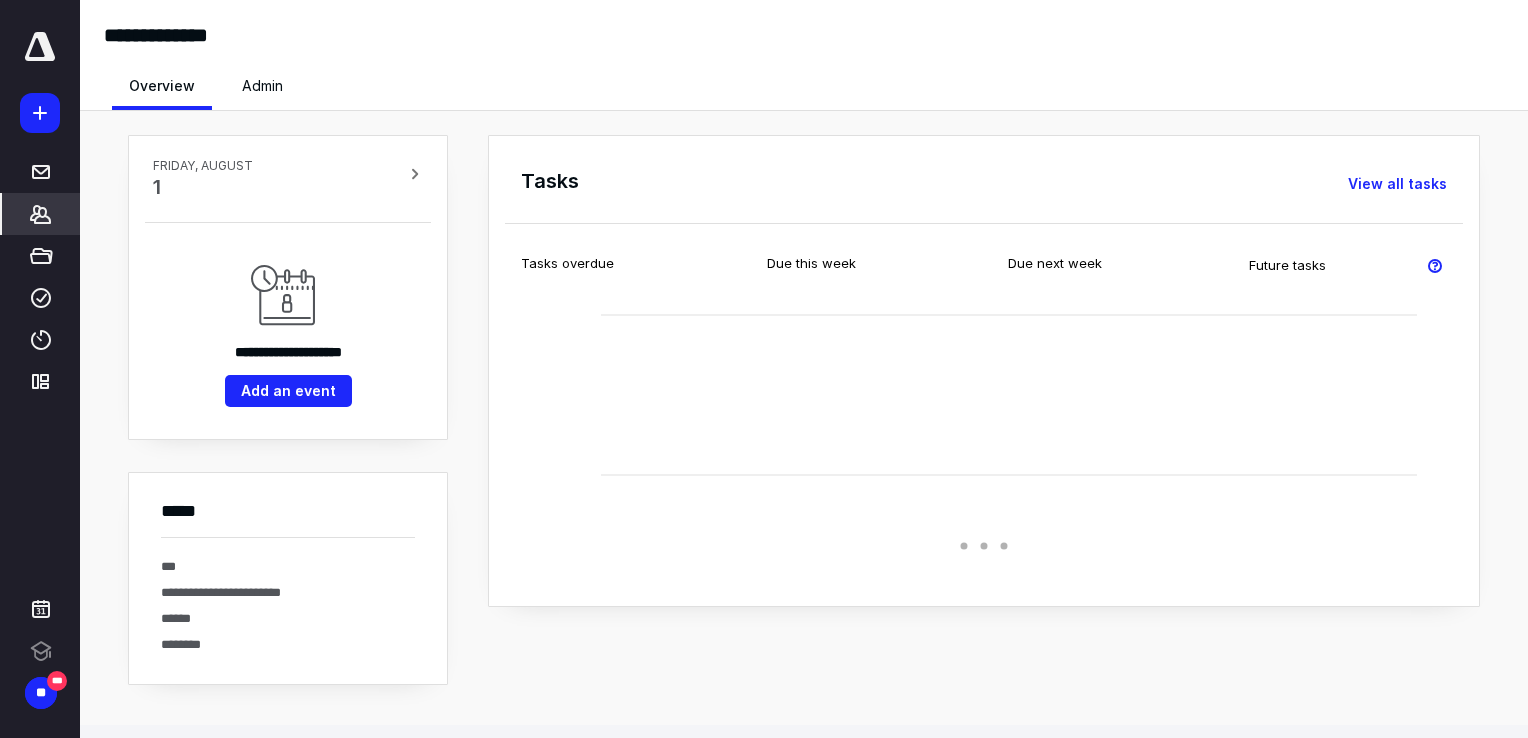 click on "*******" at bounding box center (41, 214) 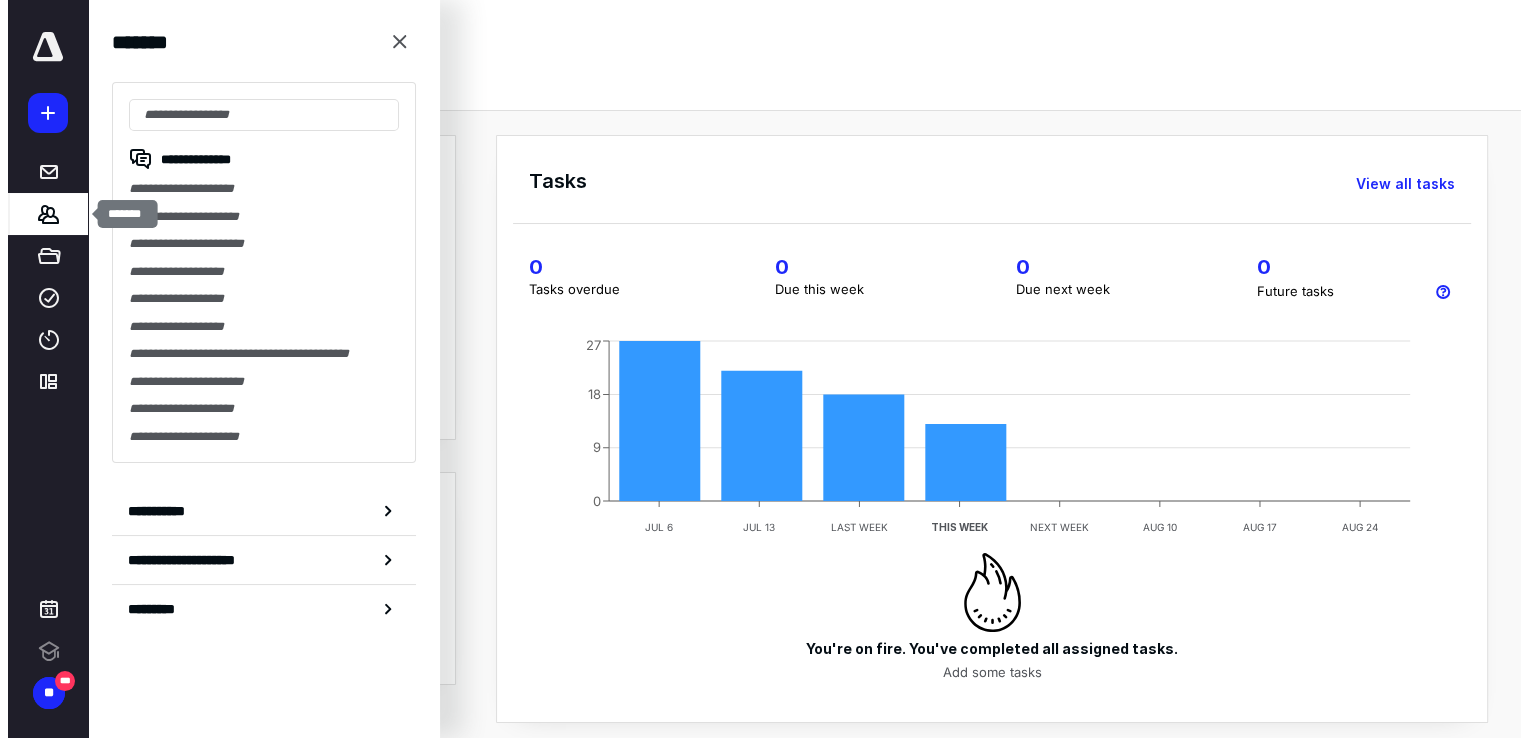 scroll, scrollTop: 0, scrollLeft: 0, axis: both 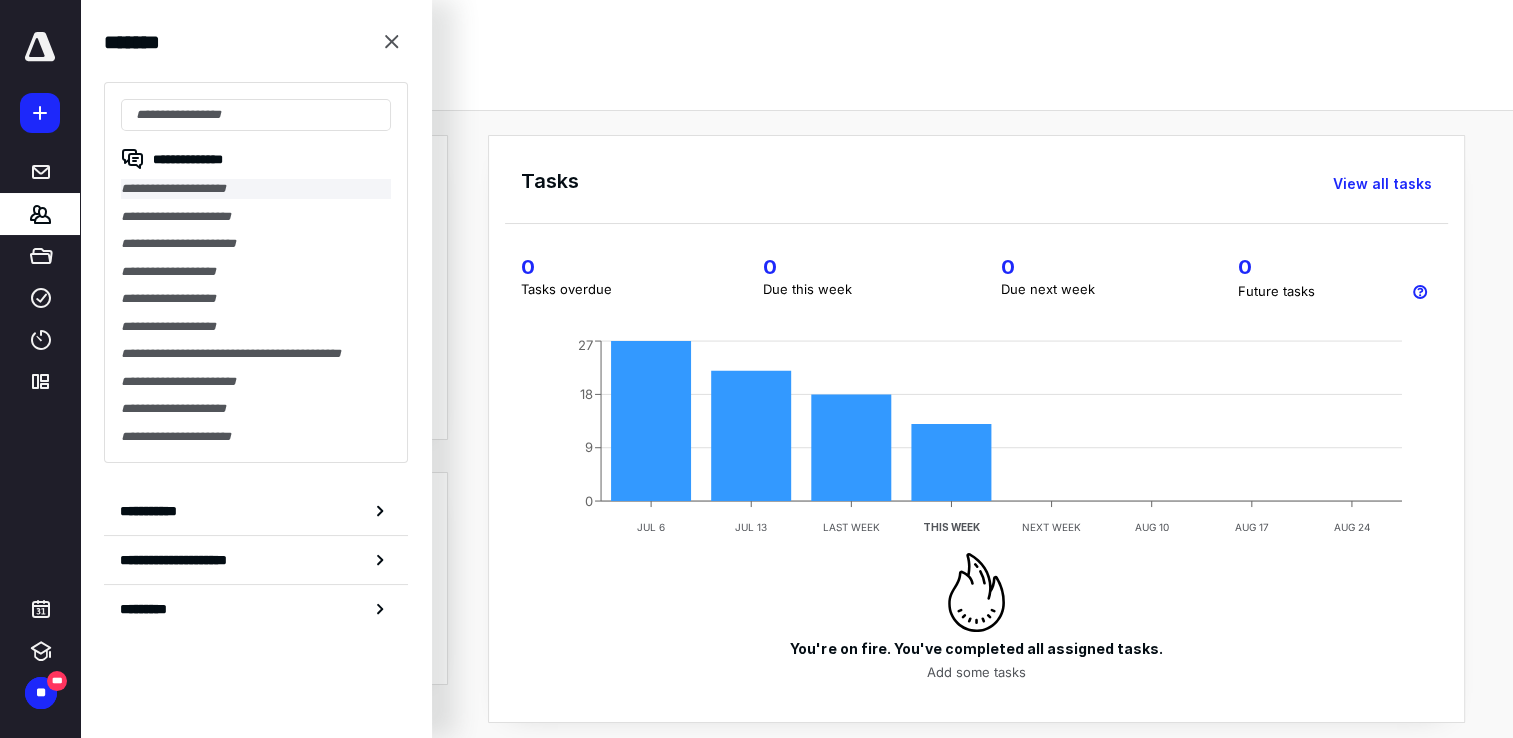 click on "**********" at bounding box center [256, 189] 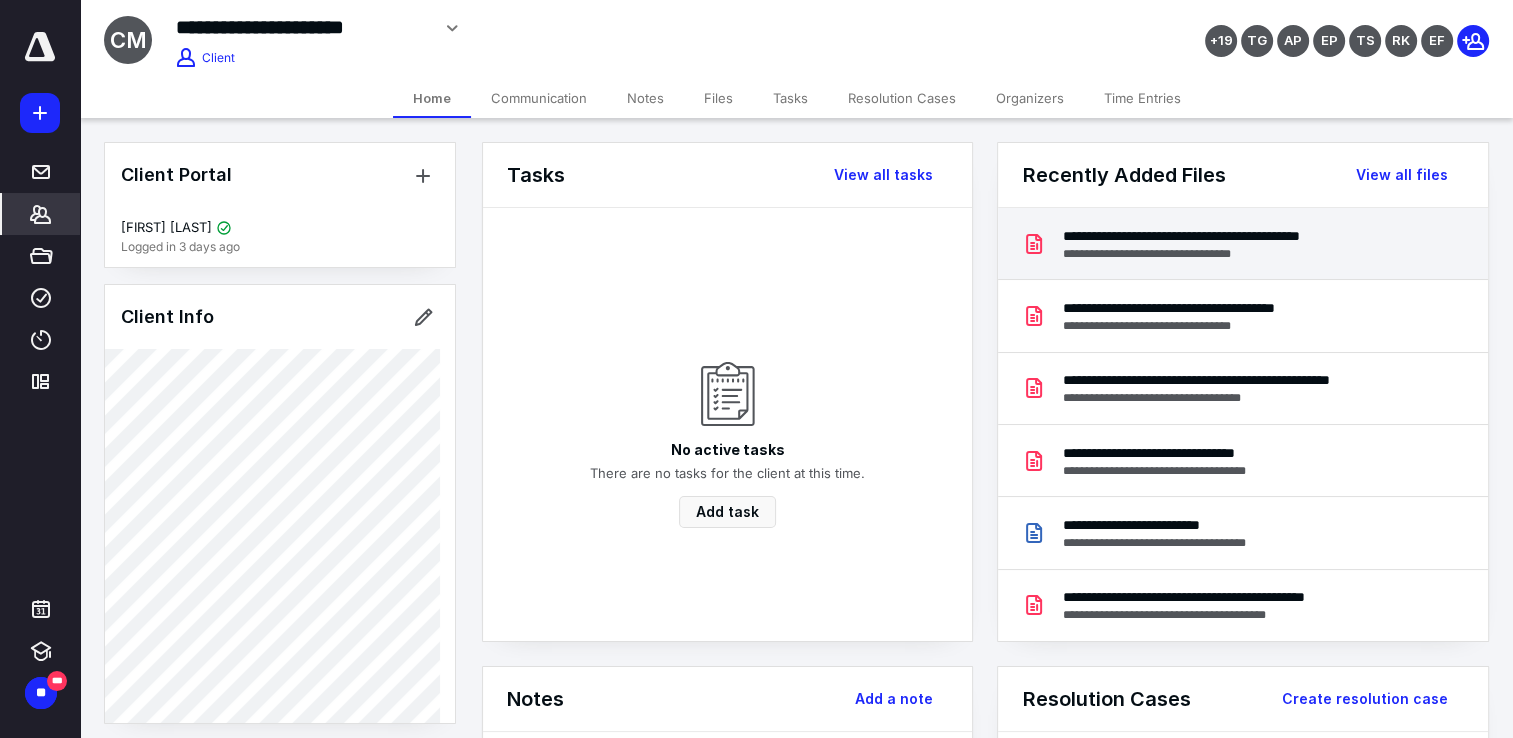 click on "**********" at bounding box center [1238, 236] 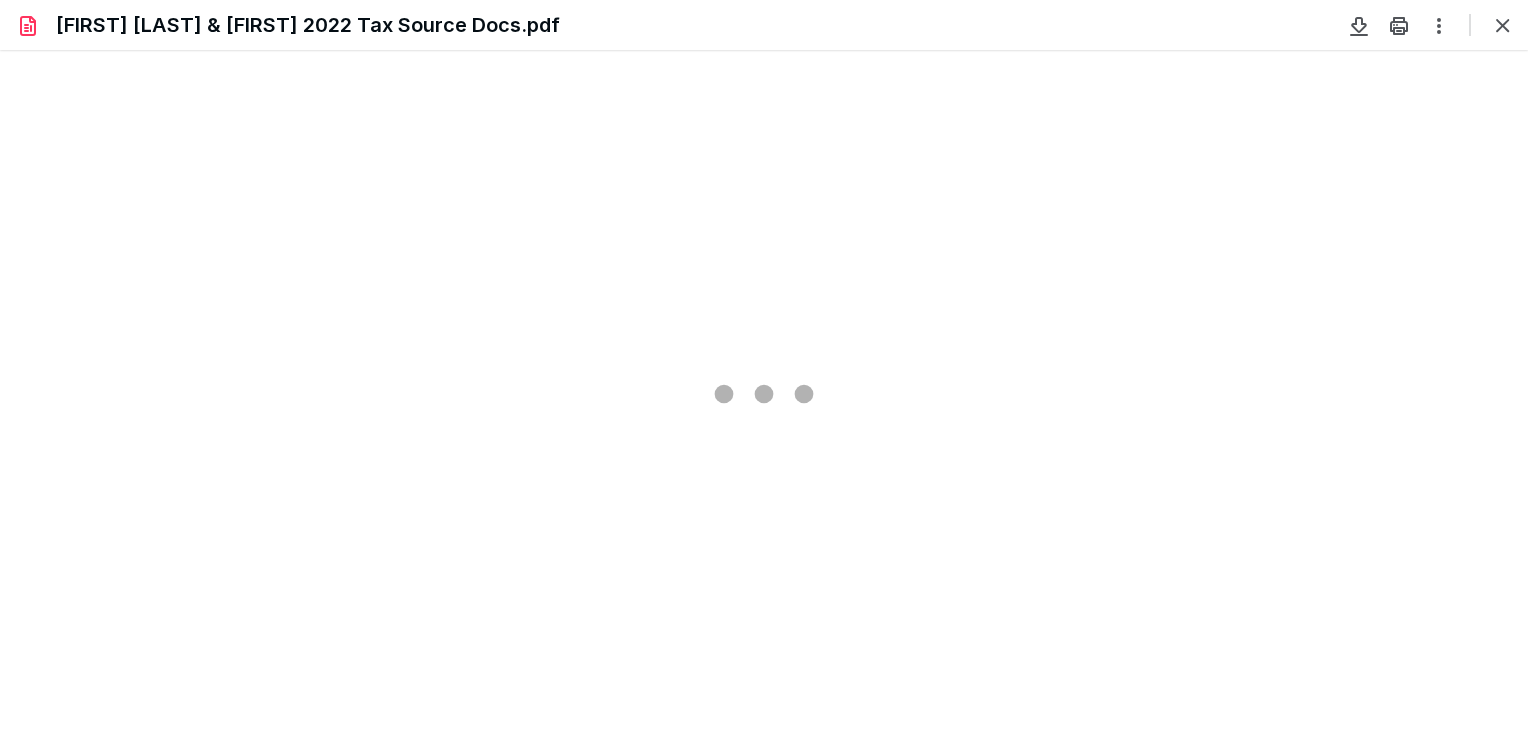 scroll, scrollTop: 0, scrollLeft: 0, axis: both 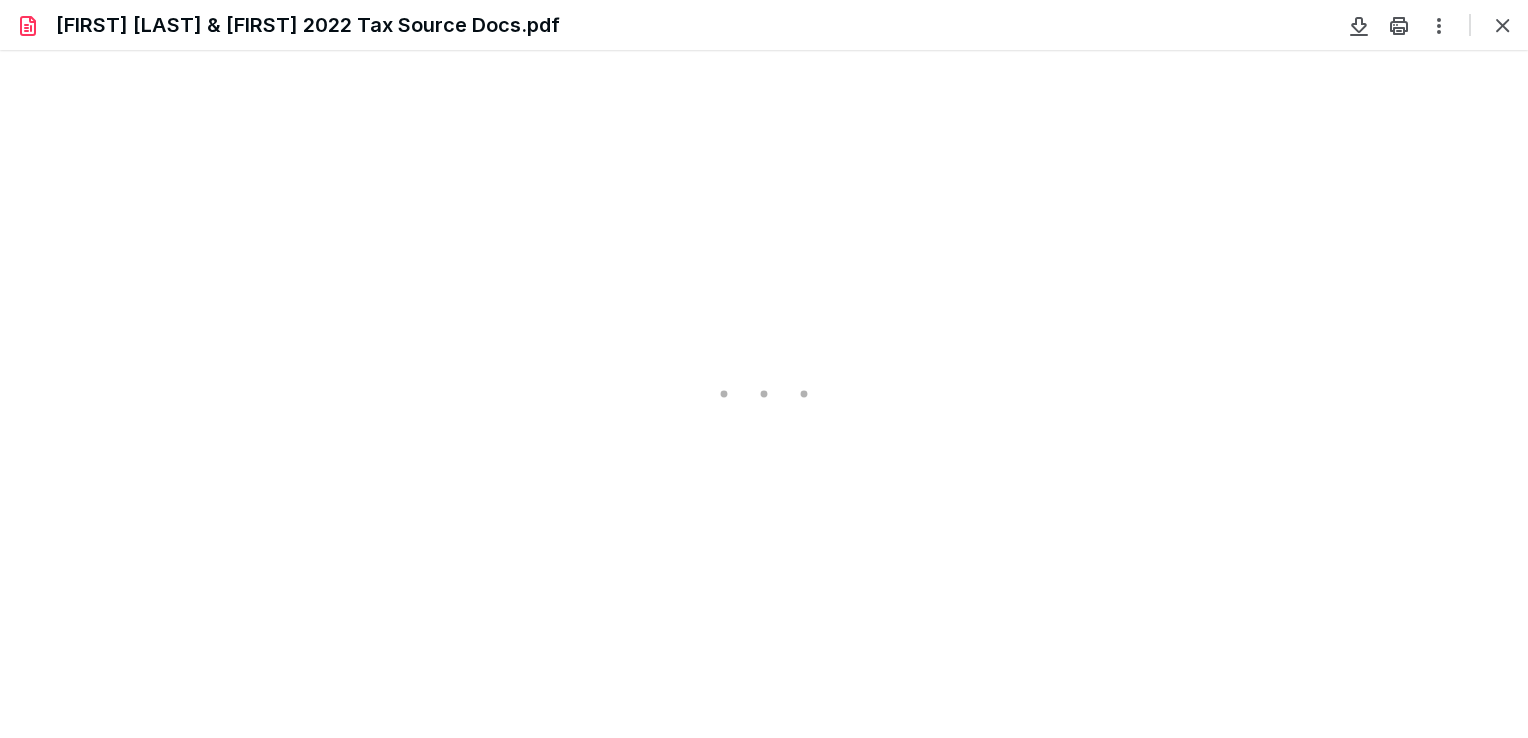 type on "82" 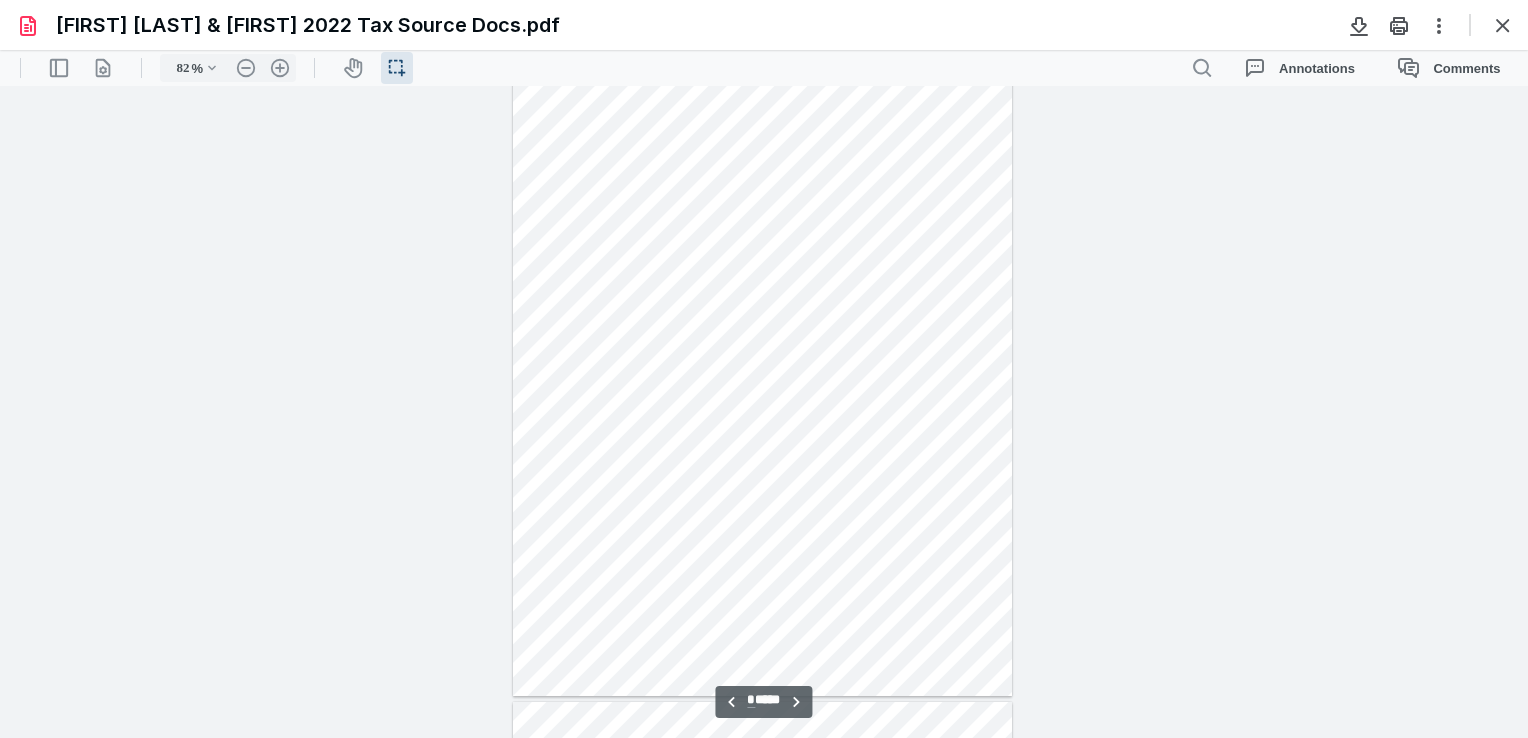scroll, scrollTop: 839, scrollLeft: 0, axis: vertical 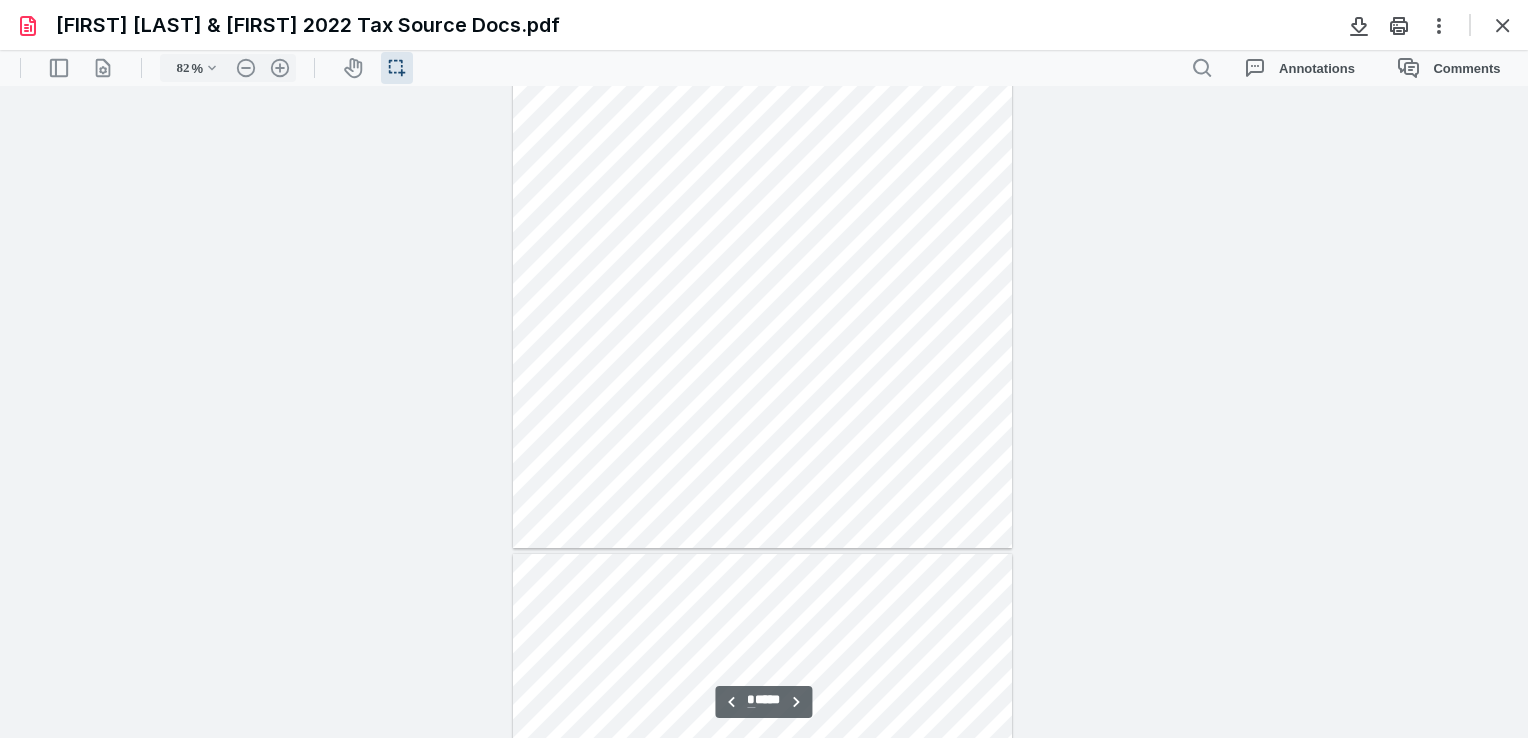 click on "**********" at bounding box center (764, 412) 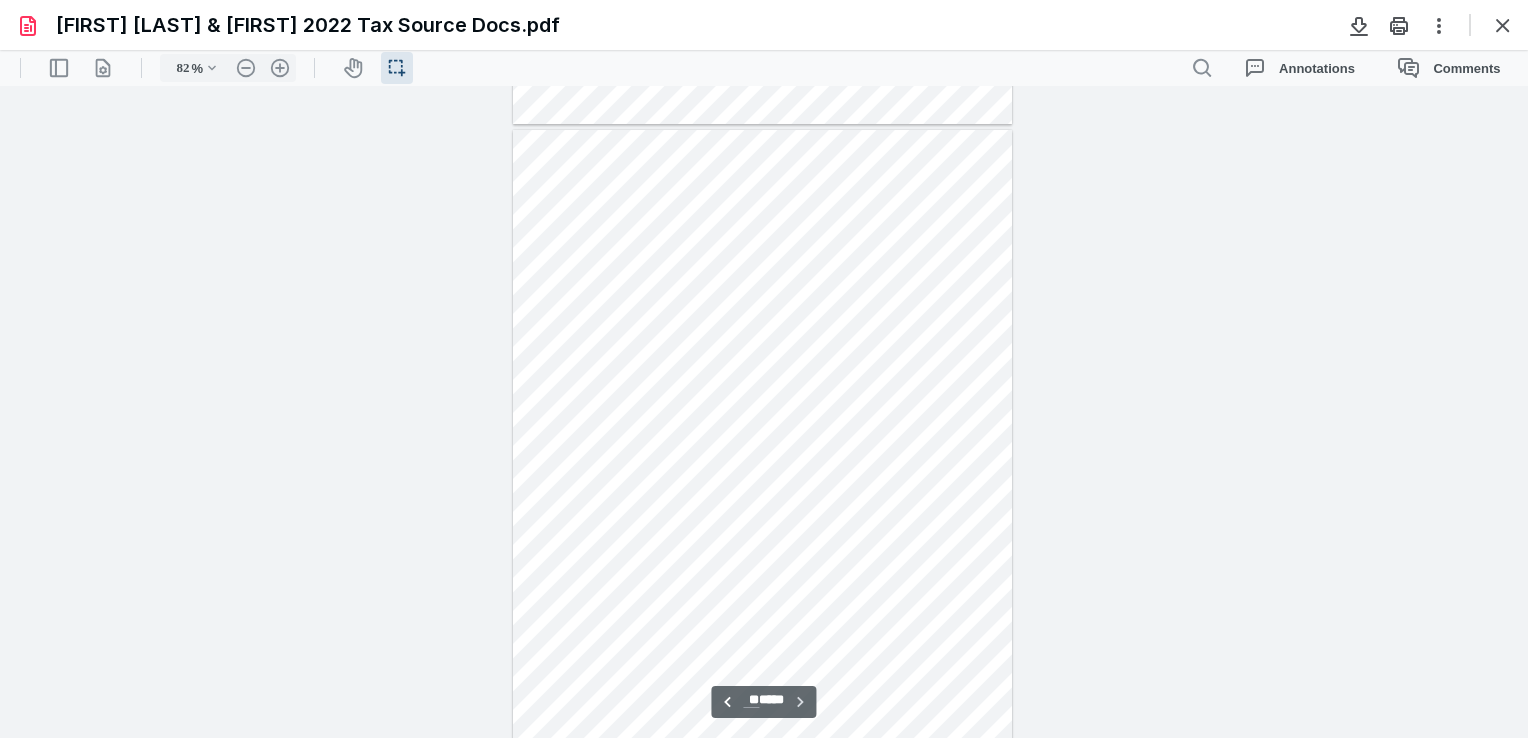 type on "*" 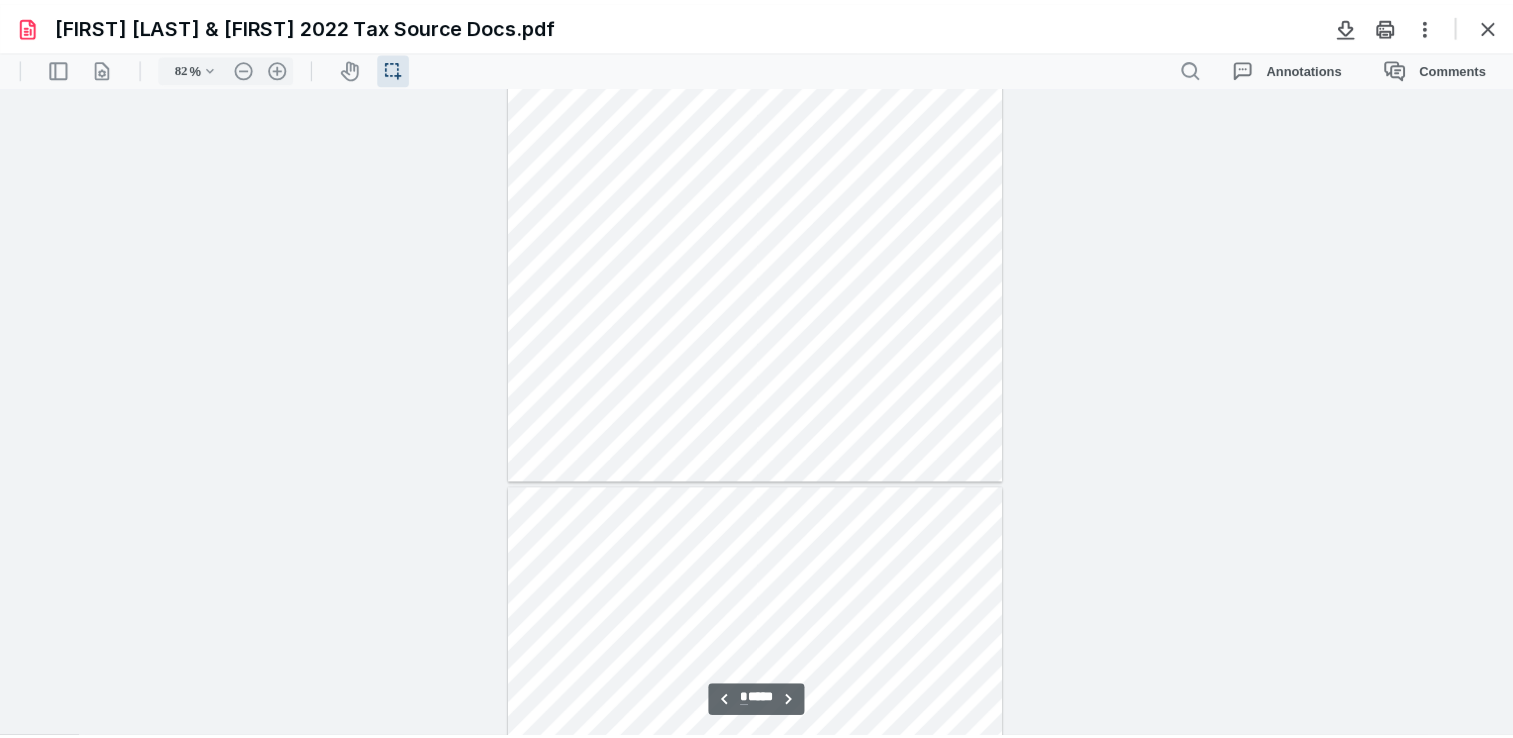 scroll, scrollTop: 5467, scrollLeft: 0, axis: vertical 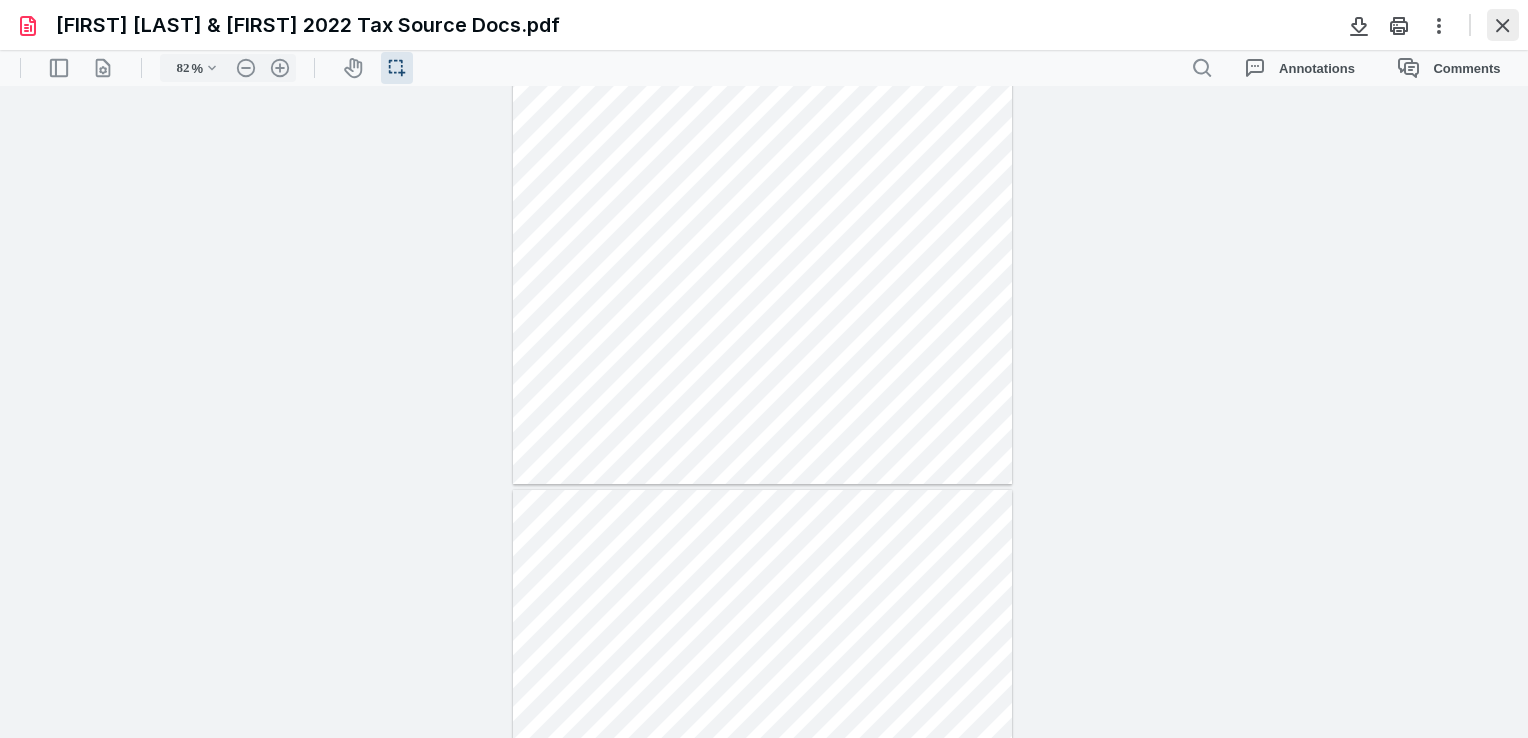 click at bounding box center (1503, 25) 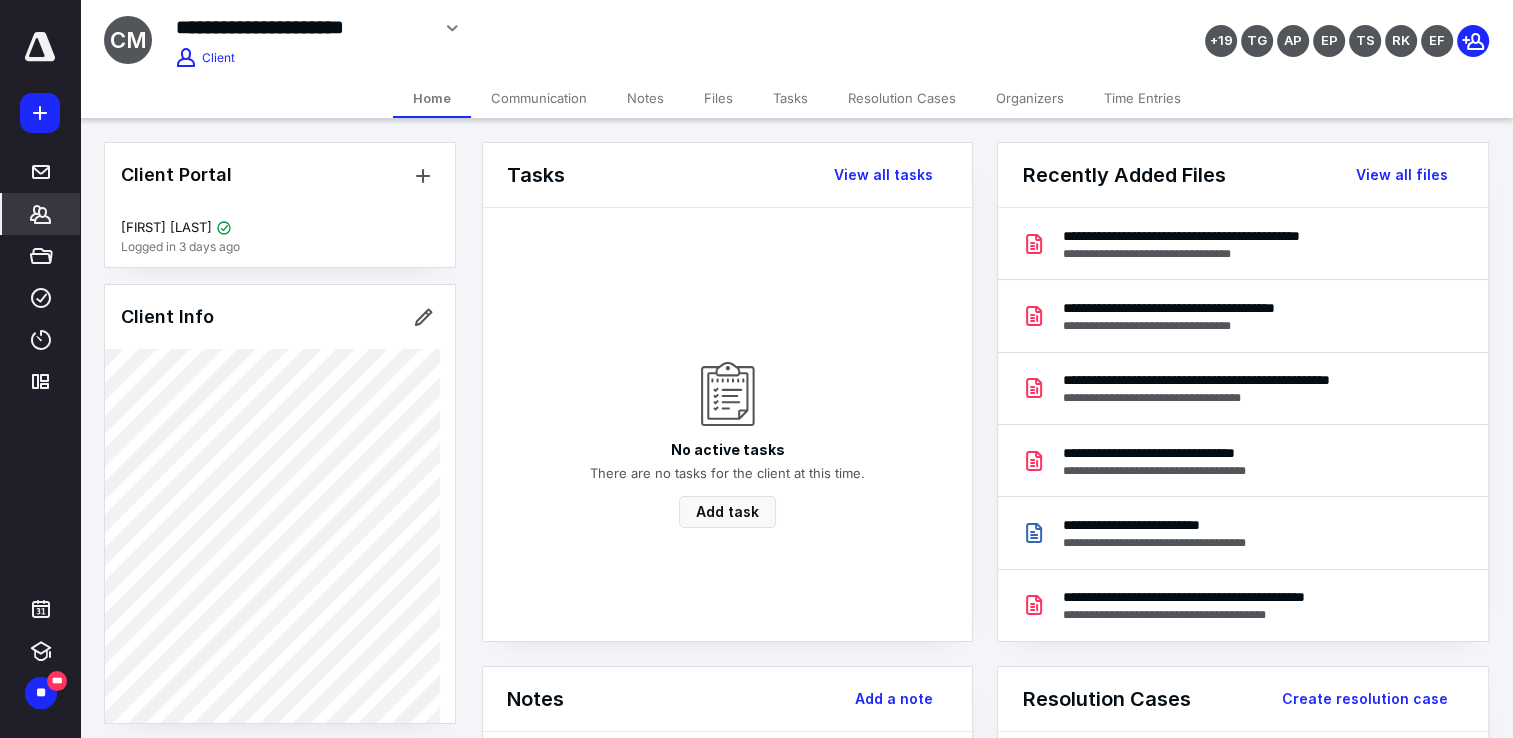 click on "*******" at bounding box center (41, 214) 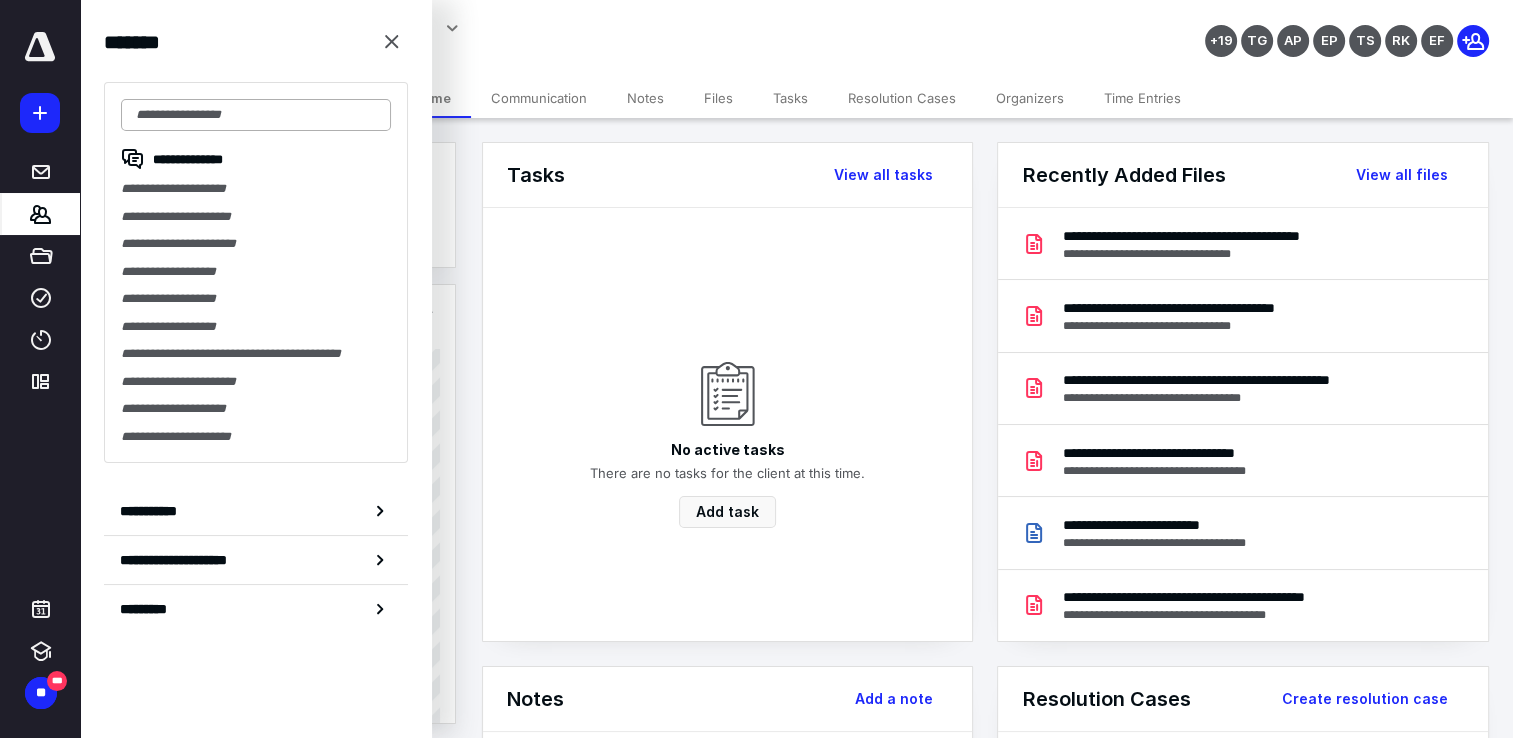 click at bounding box center (256, 115) 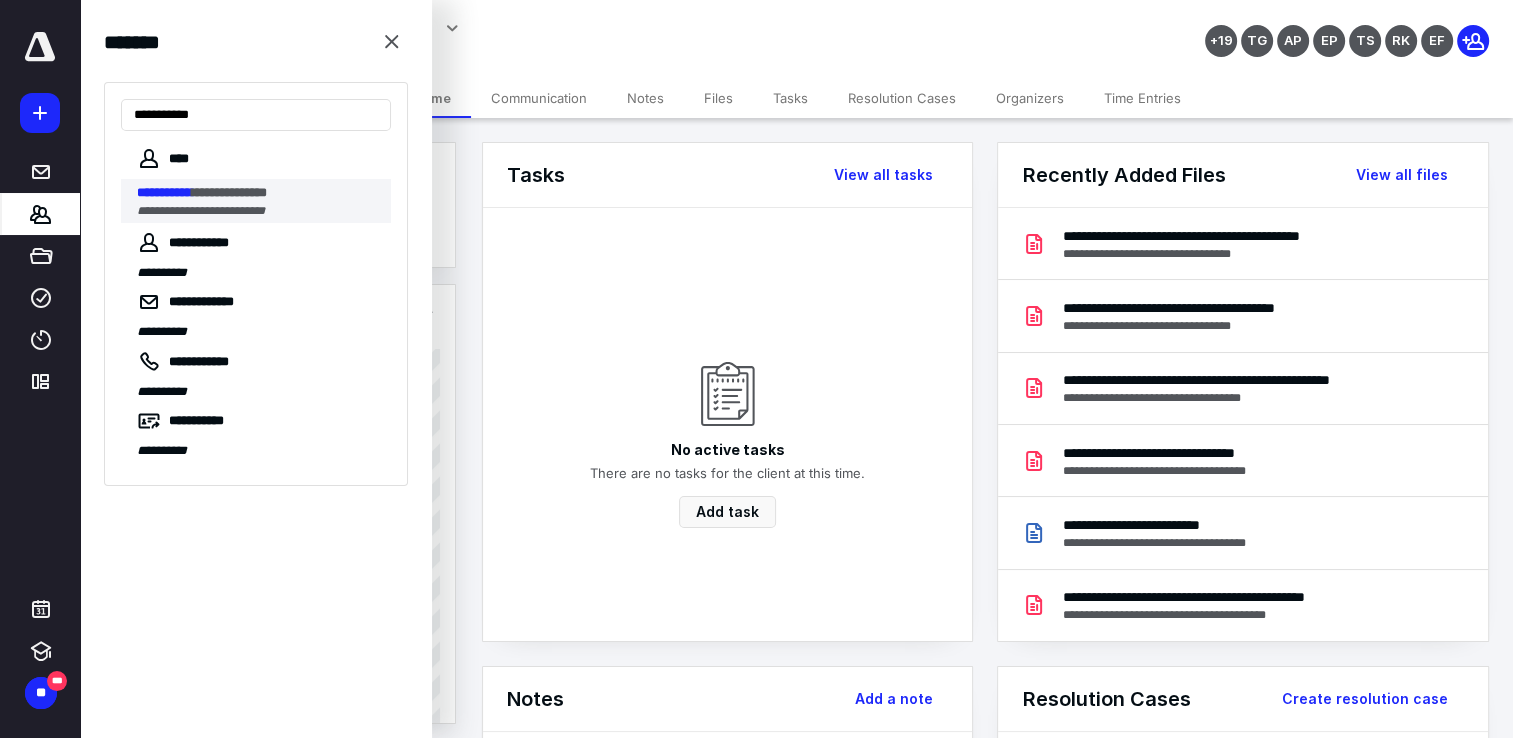 type on "**********" 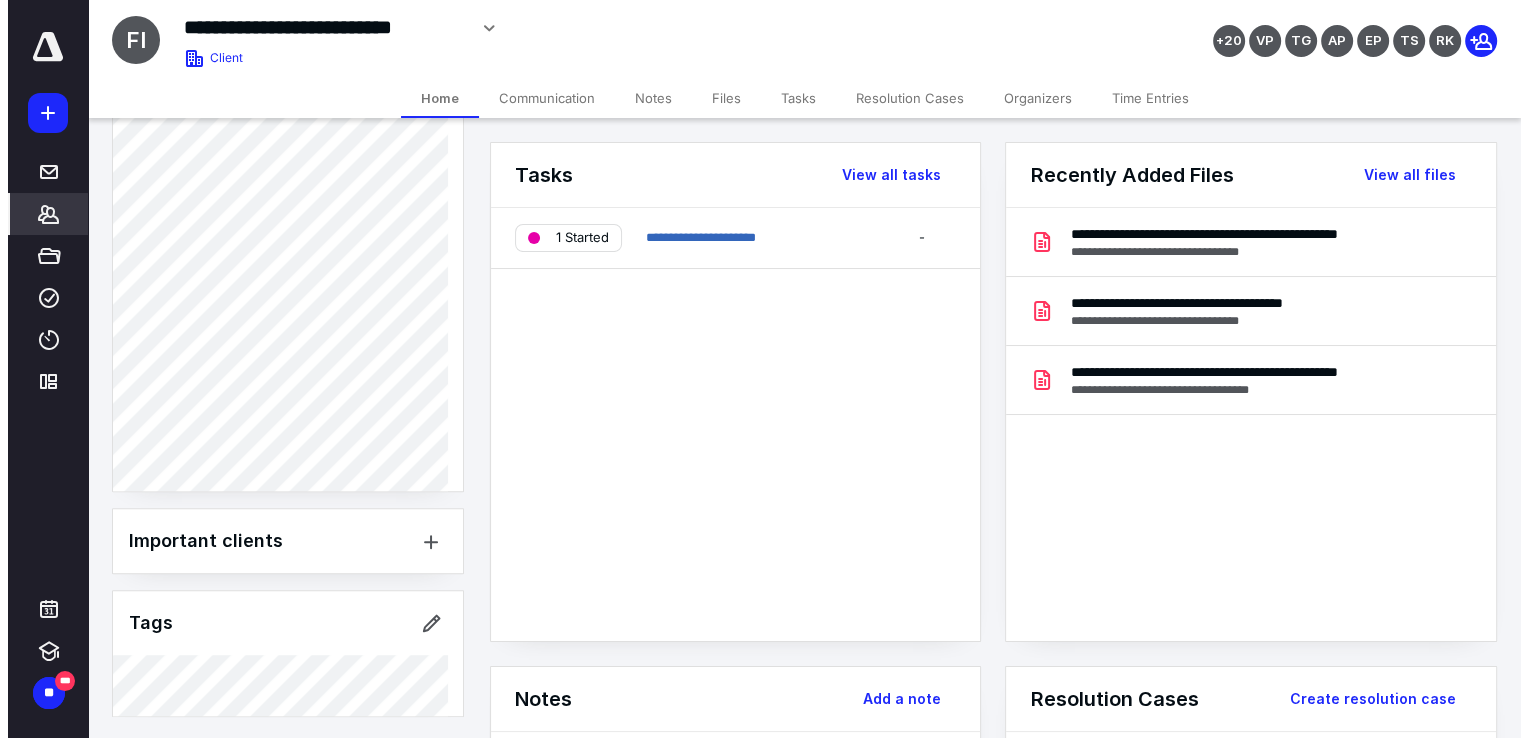 scroll, scrollTop: 1138, scrollLeft: 0, axis: vertical 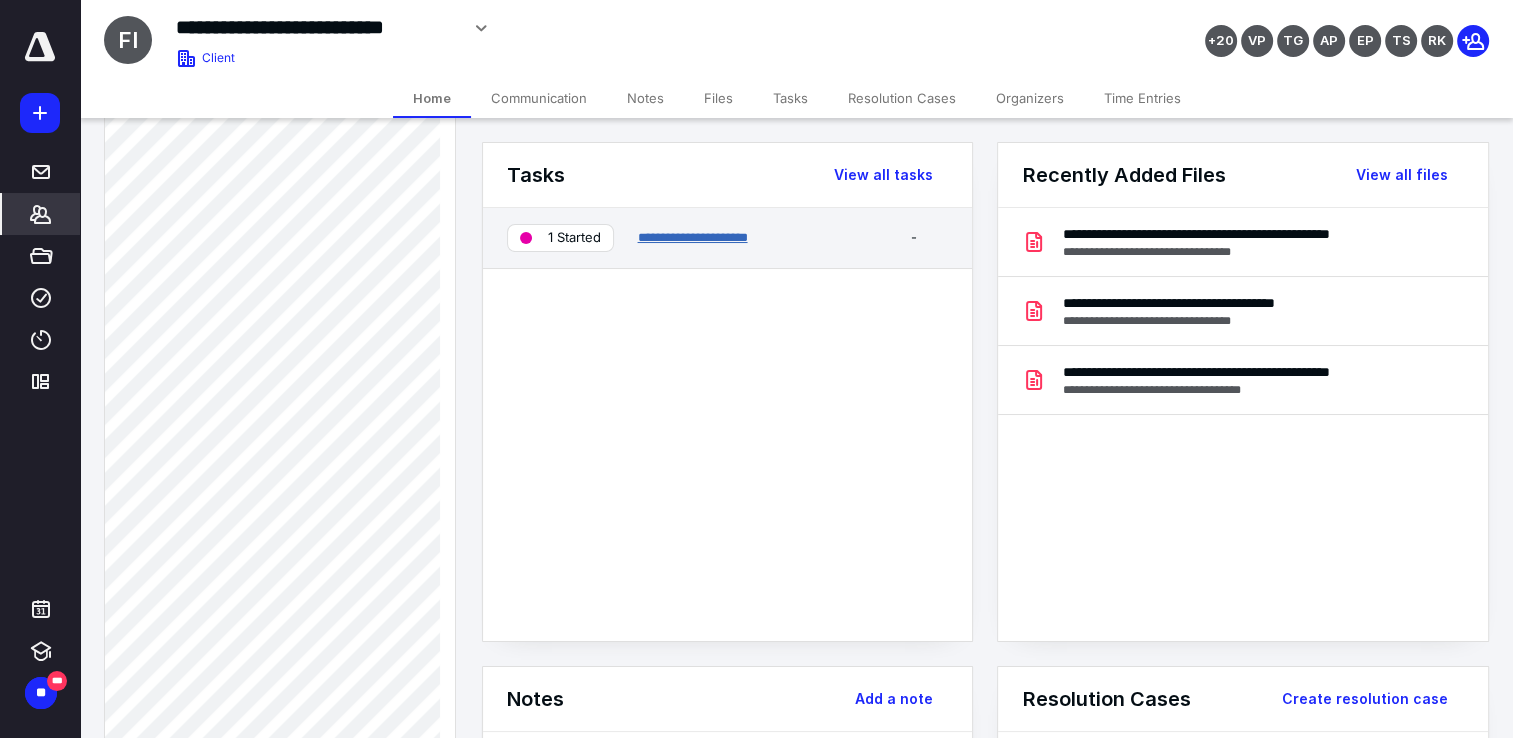 click on "**********" at bounding box center (692, 237) 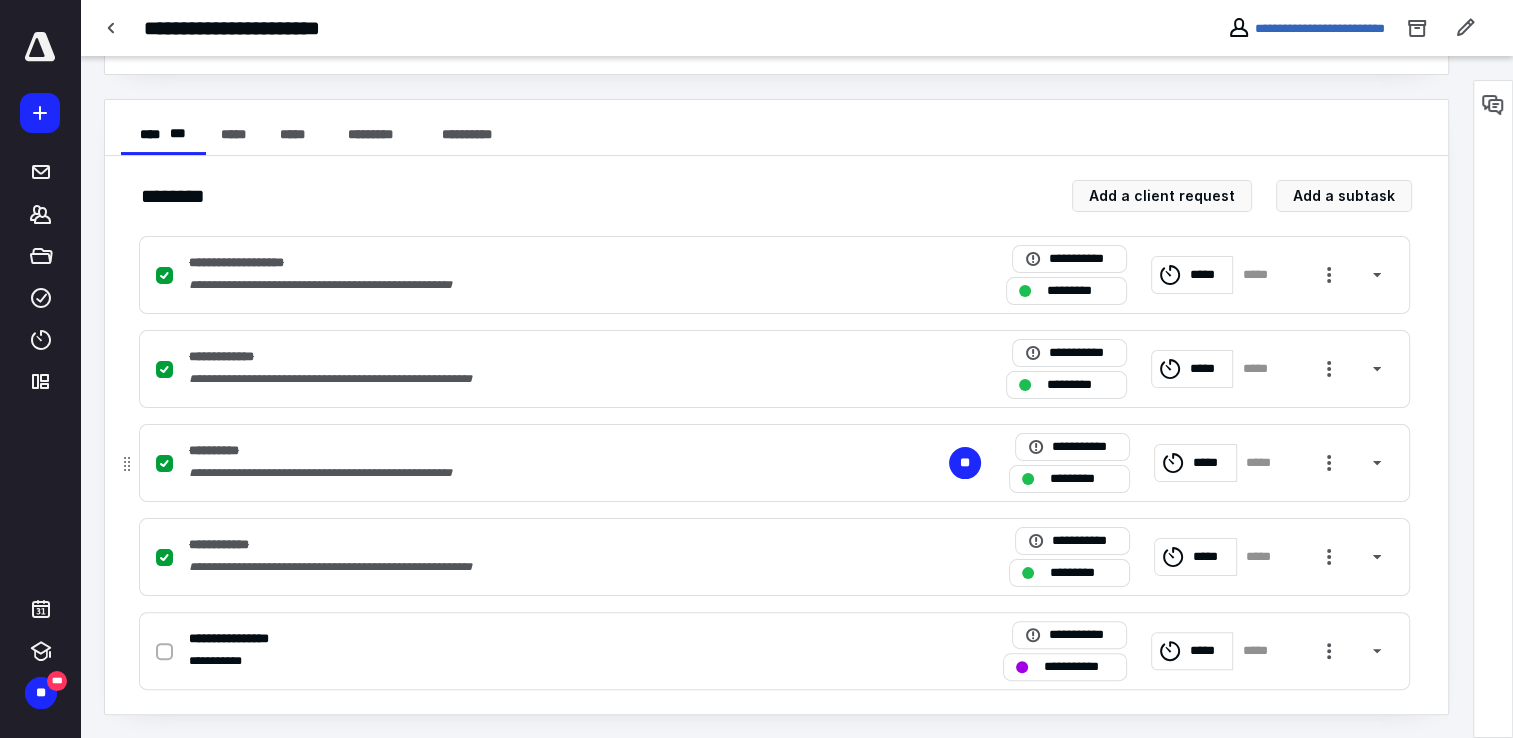 drag, startPoint x: 832, startPoint y: 450, endPoint x: 813, endPoint y: 450, distance: 19 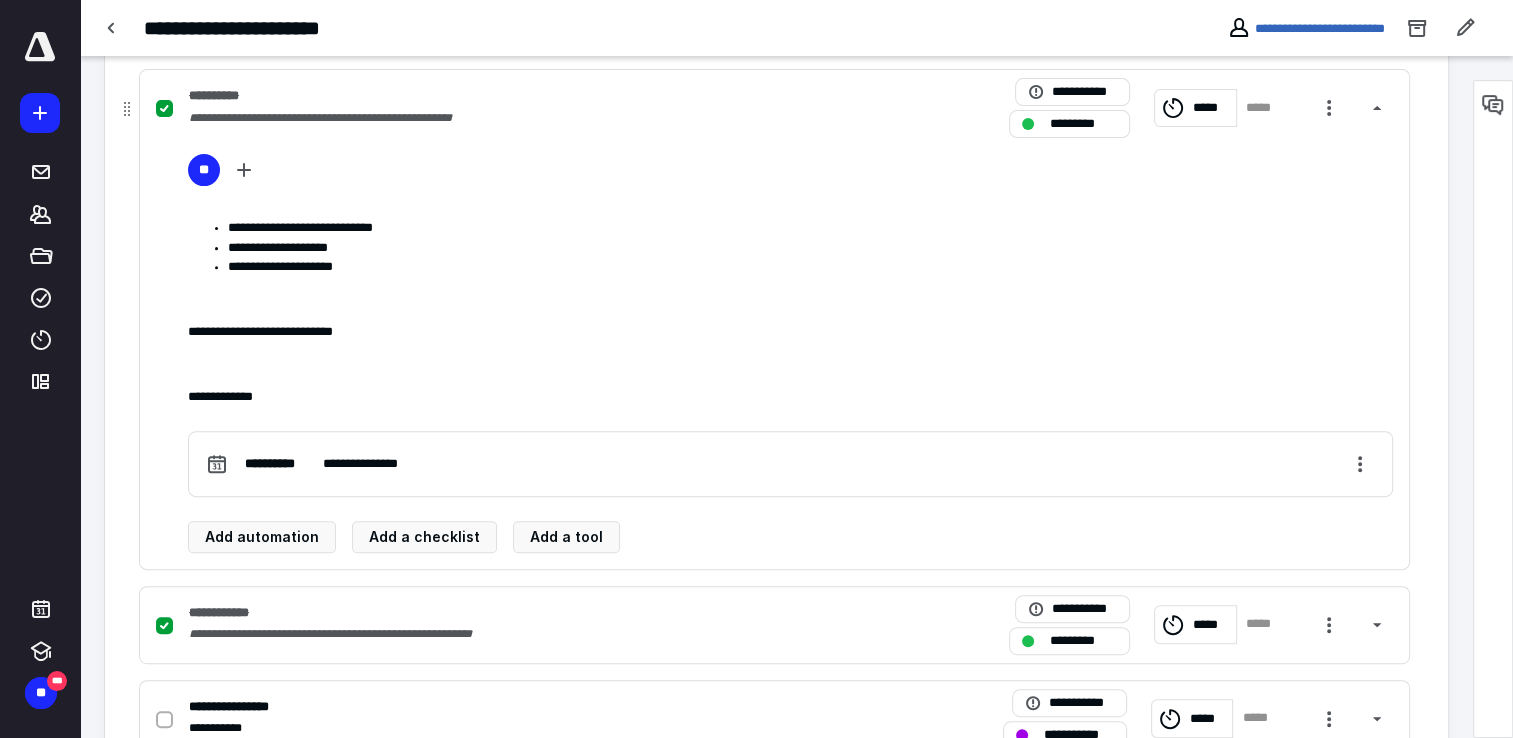 scroll, scrollTop: 764, scrollLeft: 0, axis: vertical 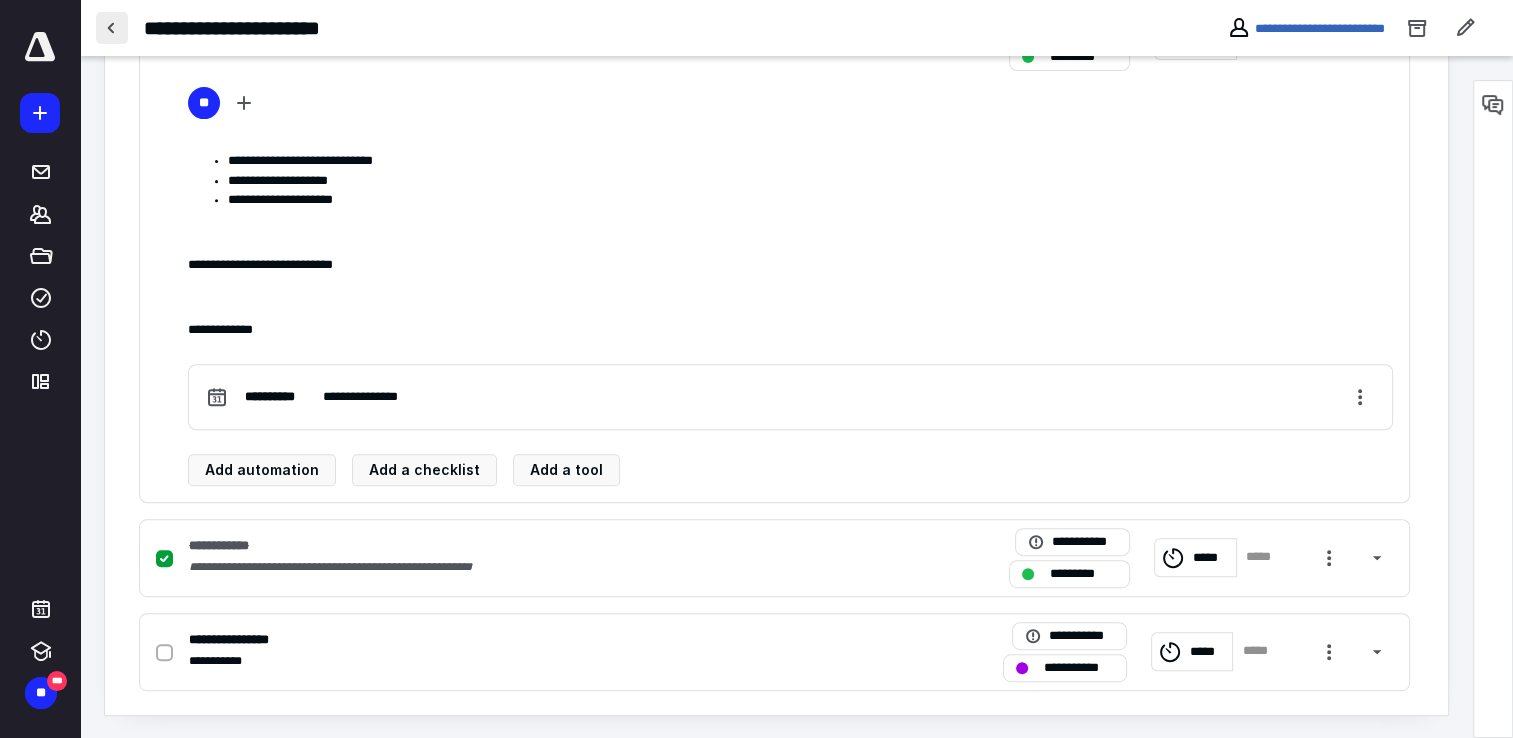 click at bounding box center (112, 28) 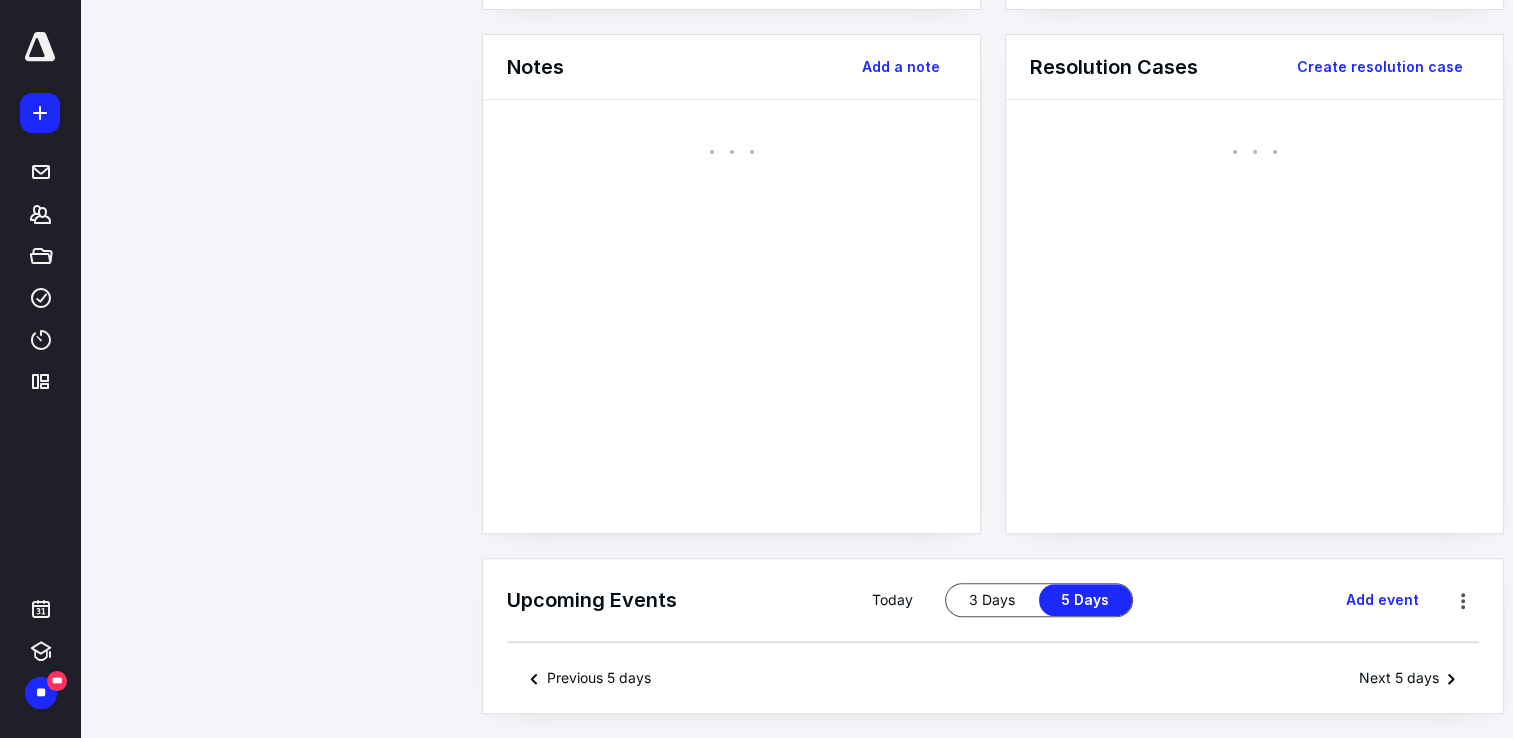 scroll, scrollTop: 0, scrollLeft: 0, axis: both 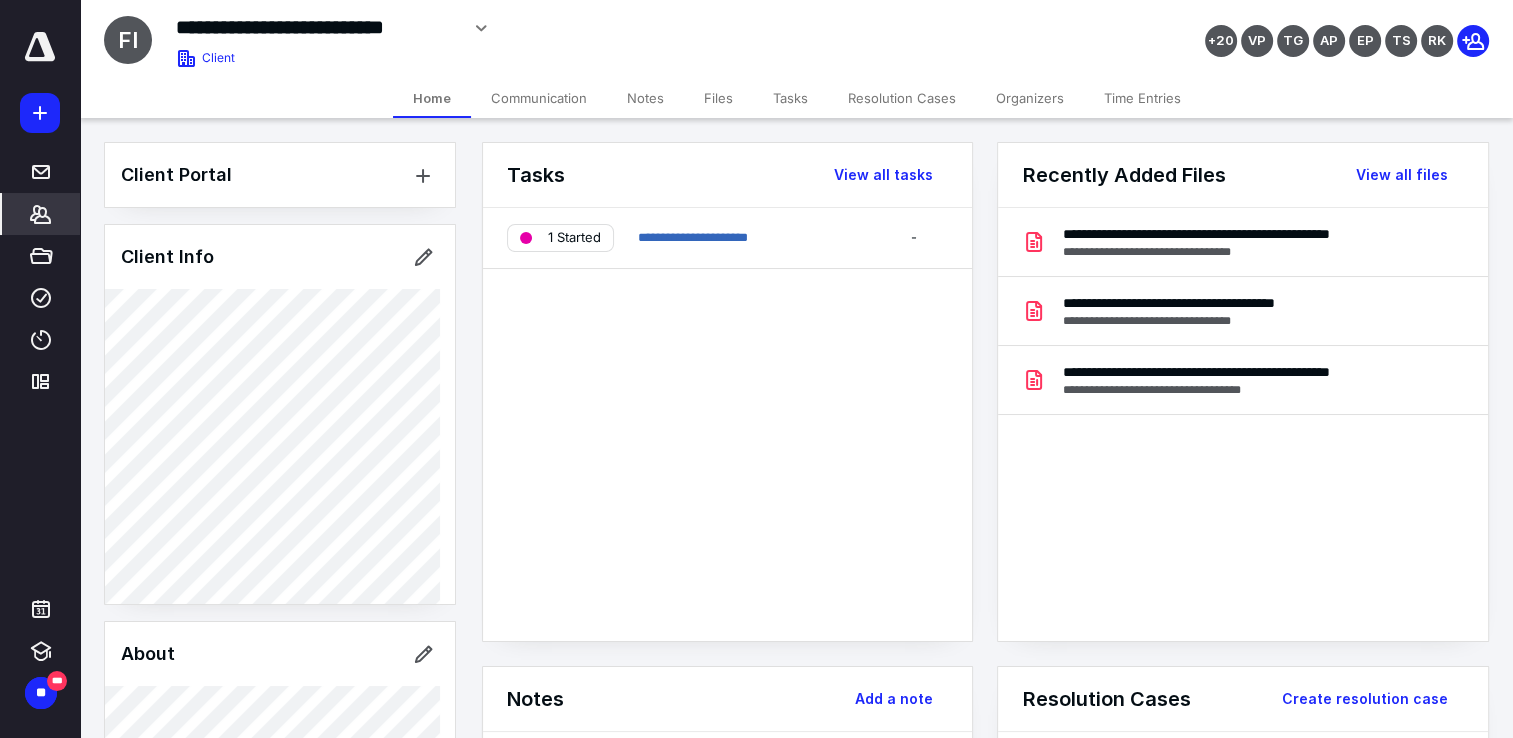 click on "Tasks" at bounding box center [790, 98] 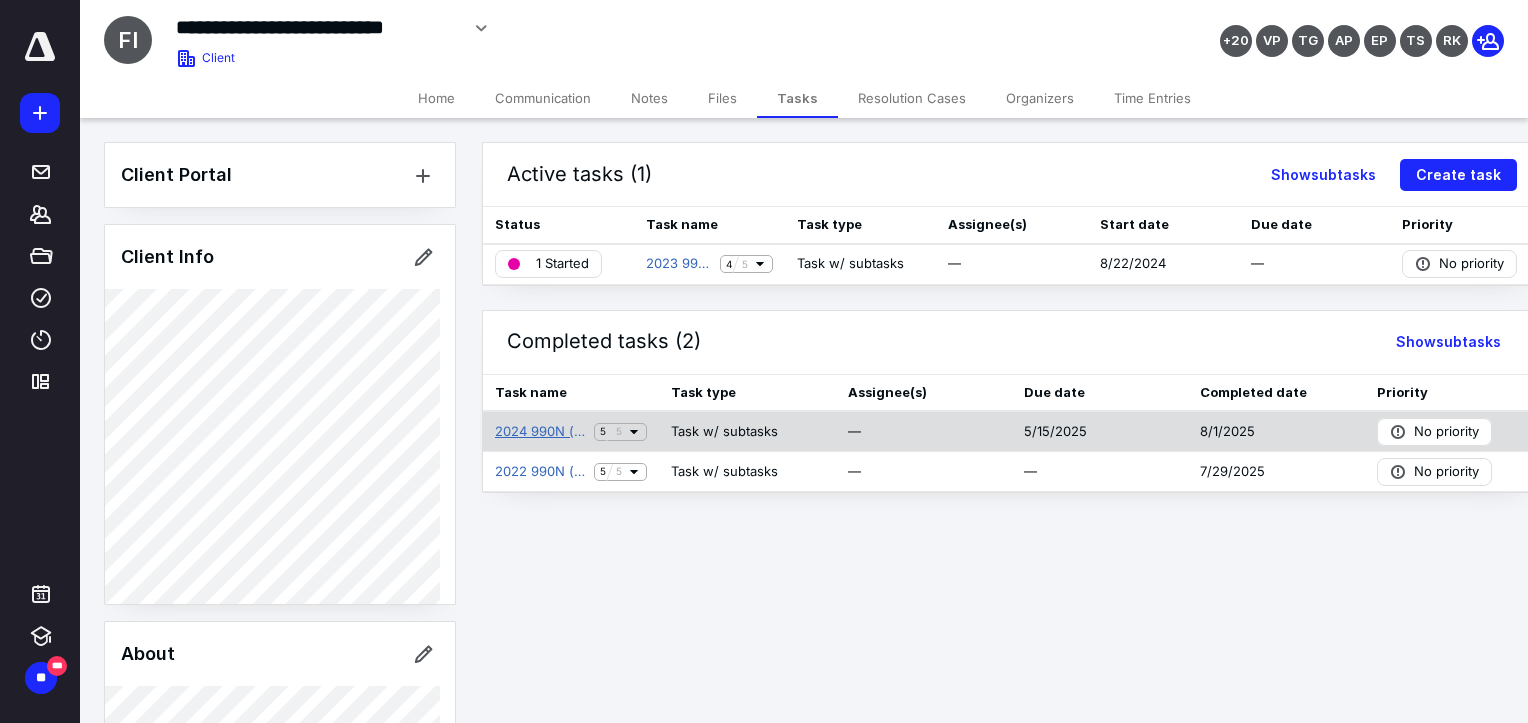 click on "2024 990N (e-Postcard) Exempt Tax Return" at bounding box center (540, 432) 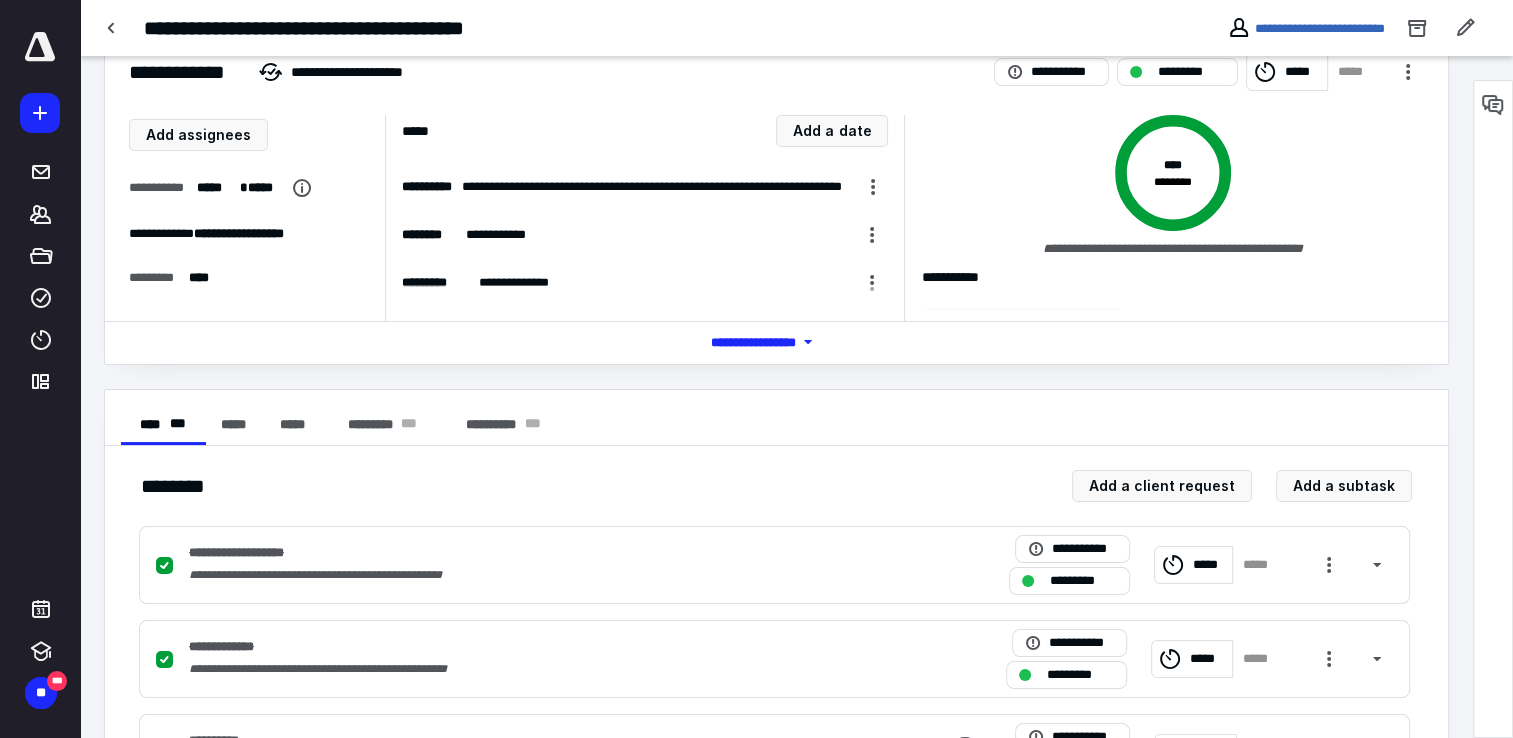 scroll, scrollTop: 42, scrollLeft: 0, axis: vertical 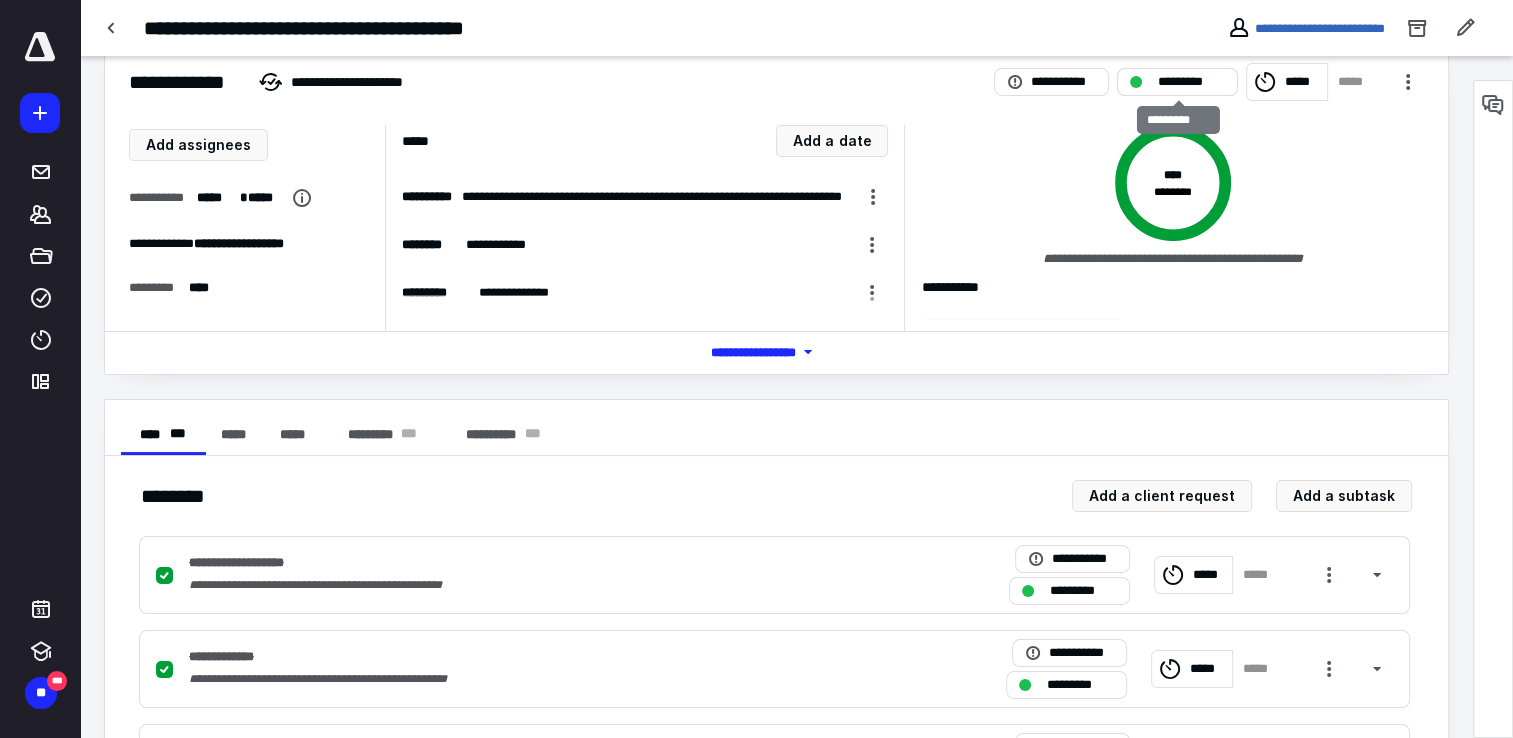 click on "*********" at bounding box center [1177, 82] 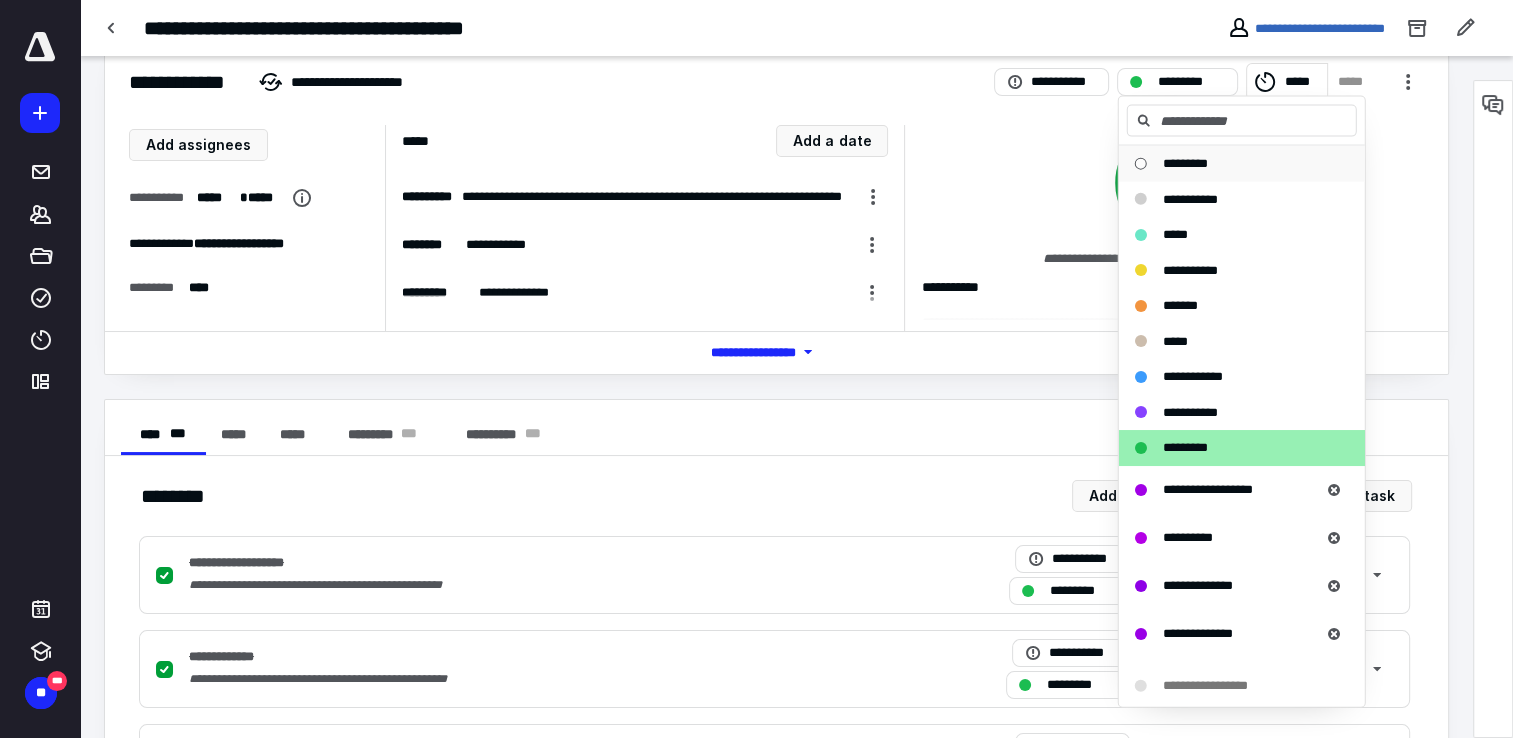 click on "*********" at bounding box center (1185, 163) 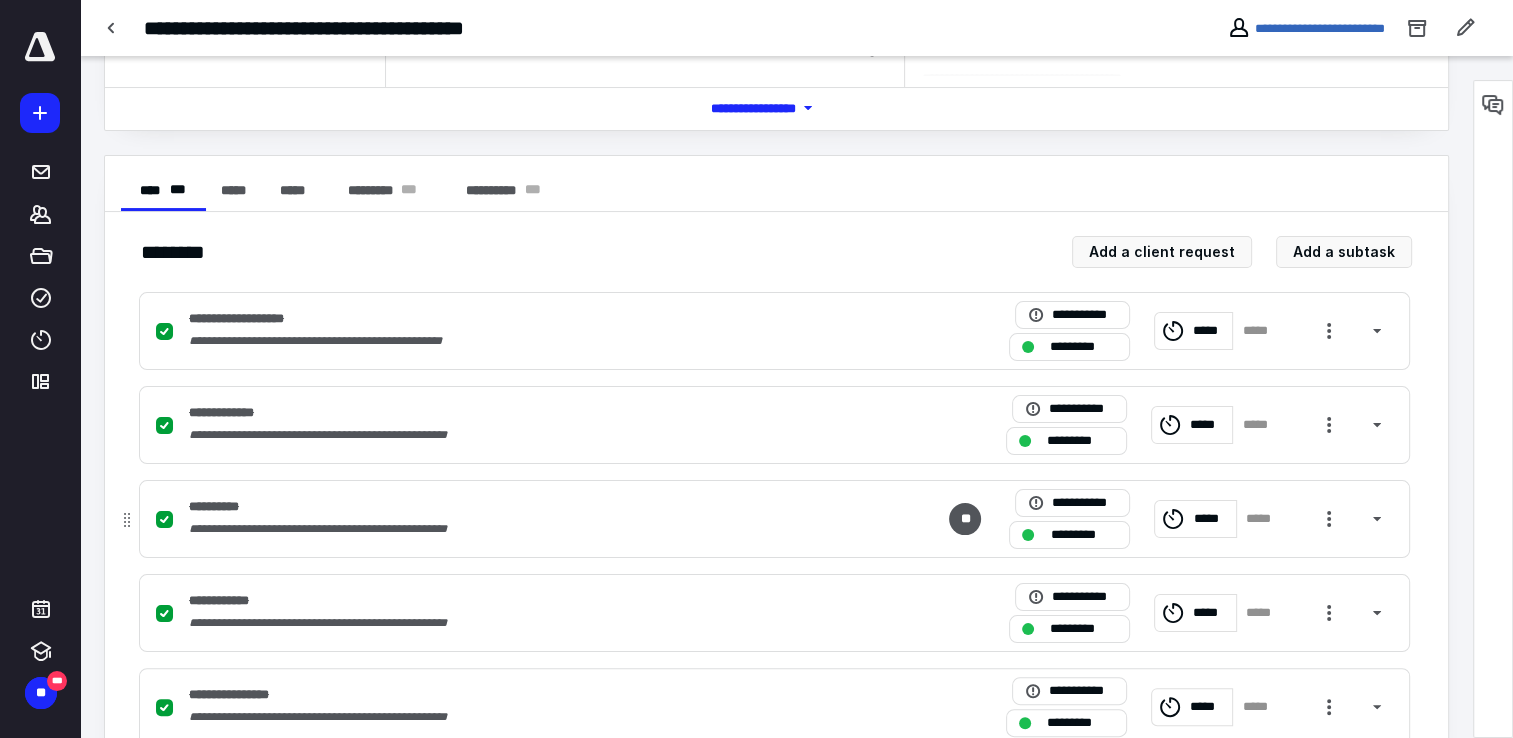 scroll, scrollTop: 342, scrollLeft: 0, axis: vertical 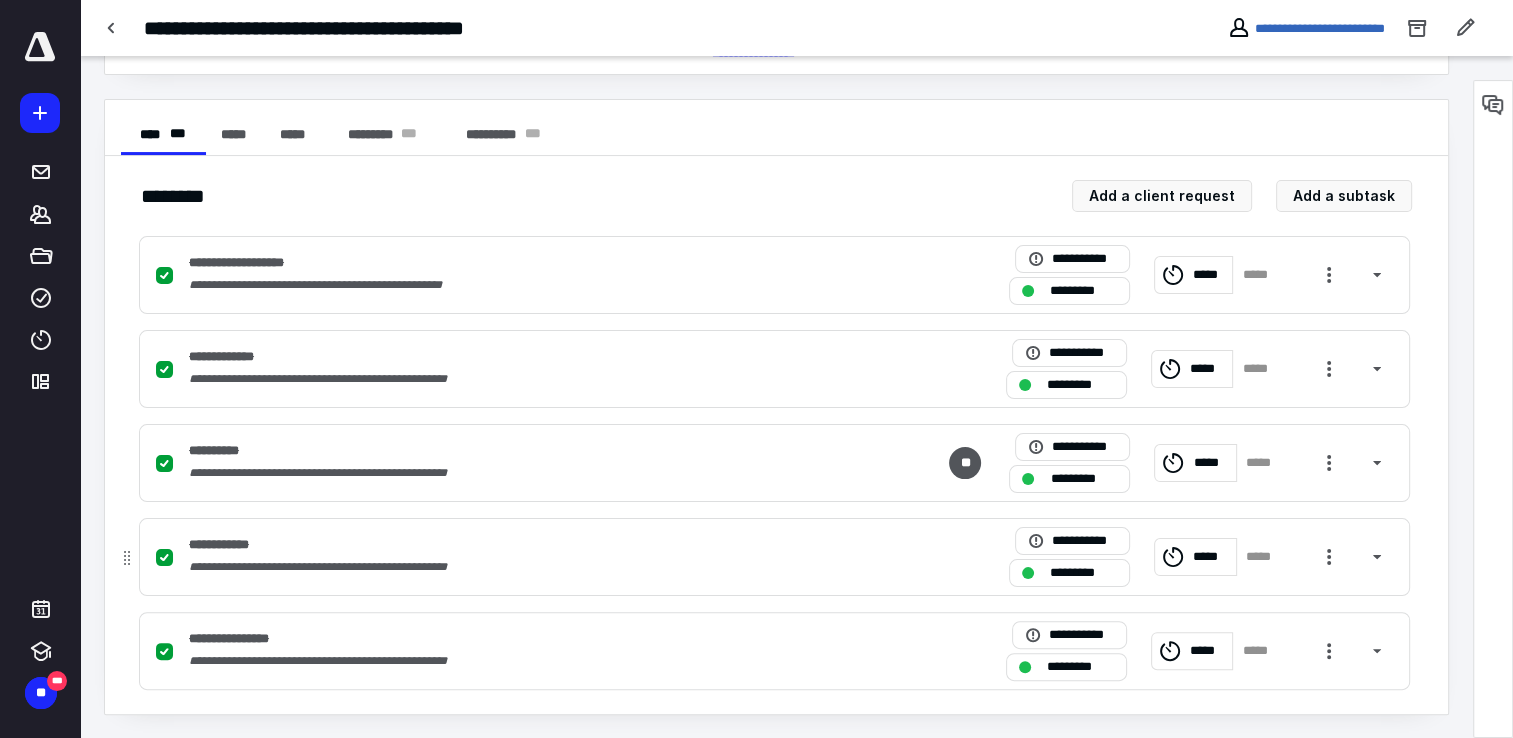 click on "*********" at bounding box center (1083, 573) 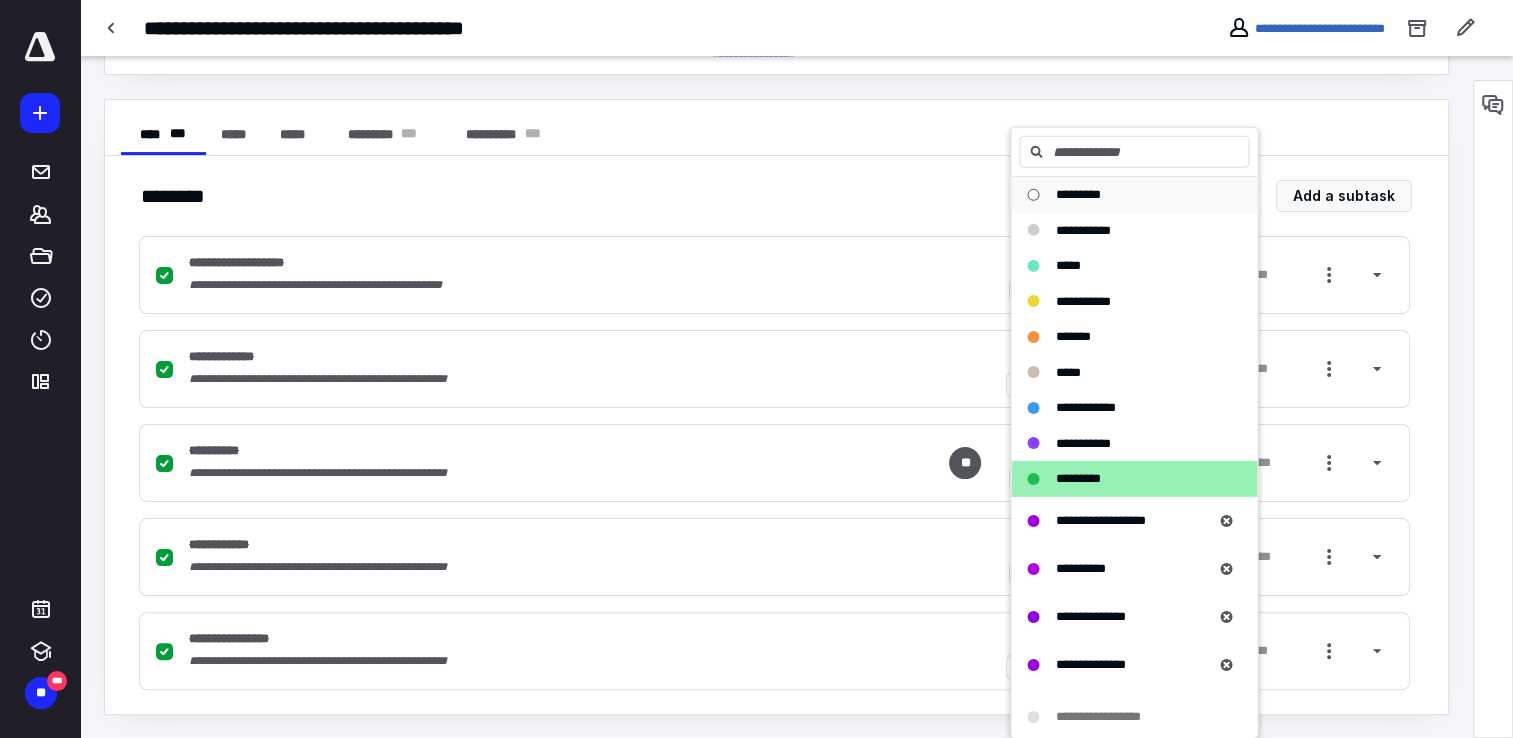 click on "*********" at bounding box center [1077, 194] 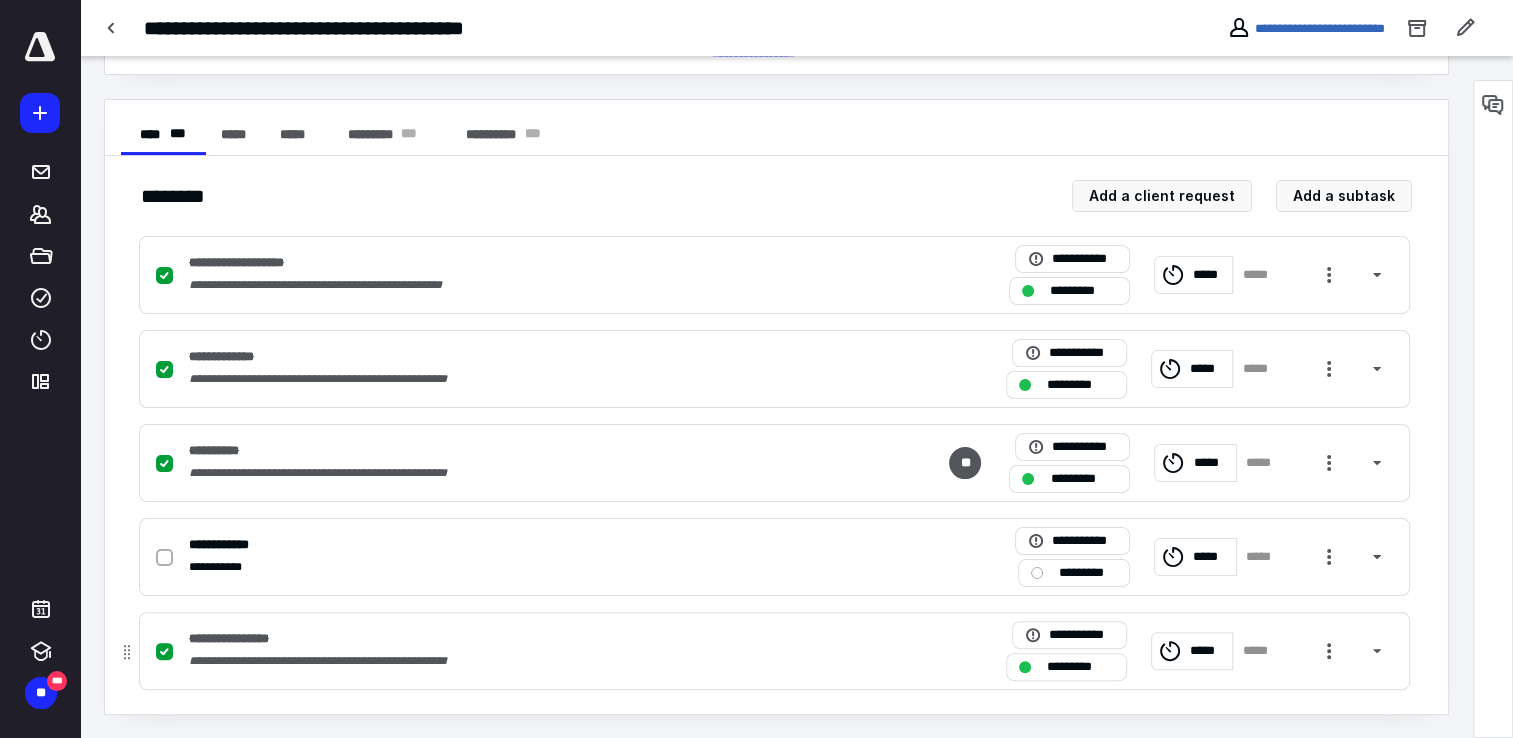 click on "*********" at bounding box center (1080, 667) 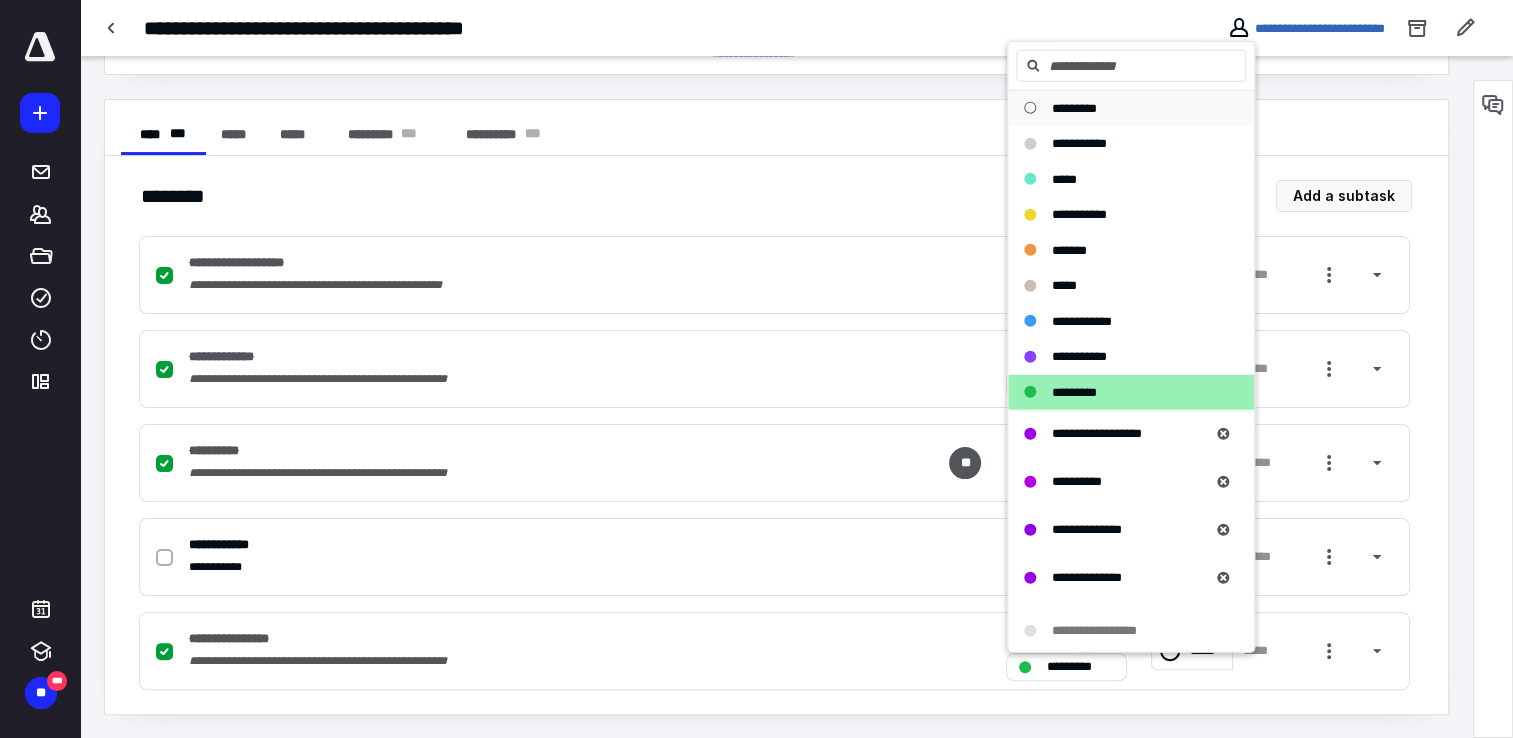 click on "*********" at bounding box center [1074, 107] 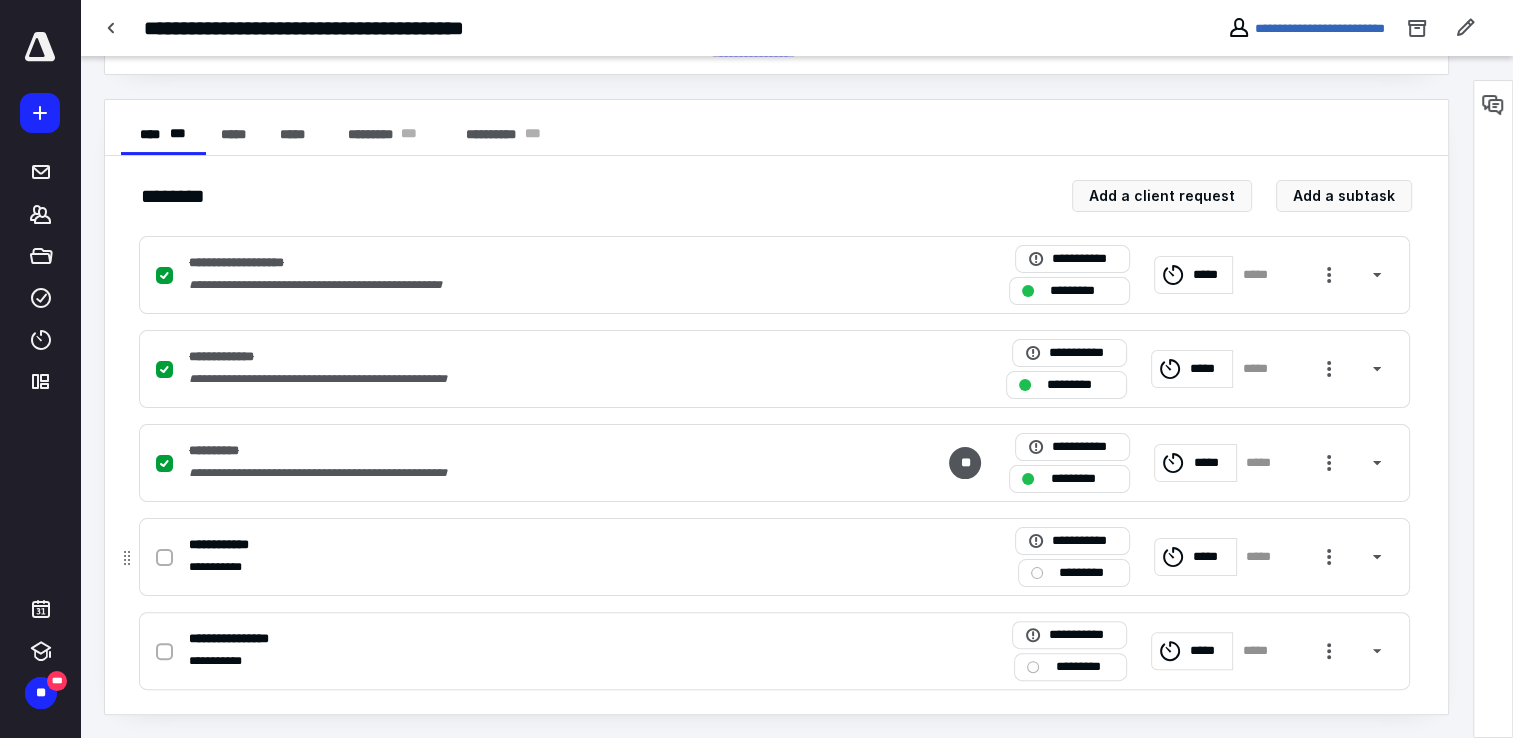 click on "*********" at bounding box center [1088, 573] 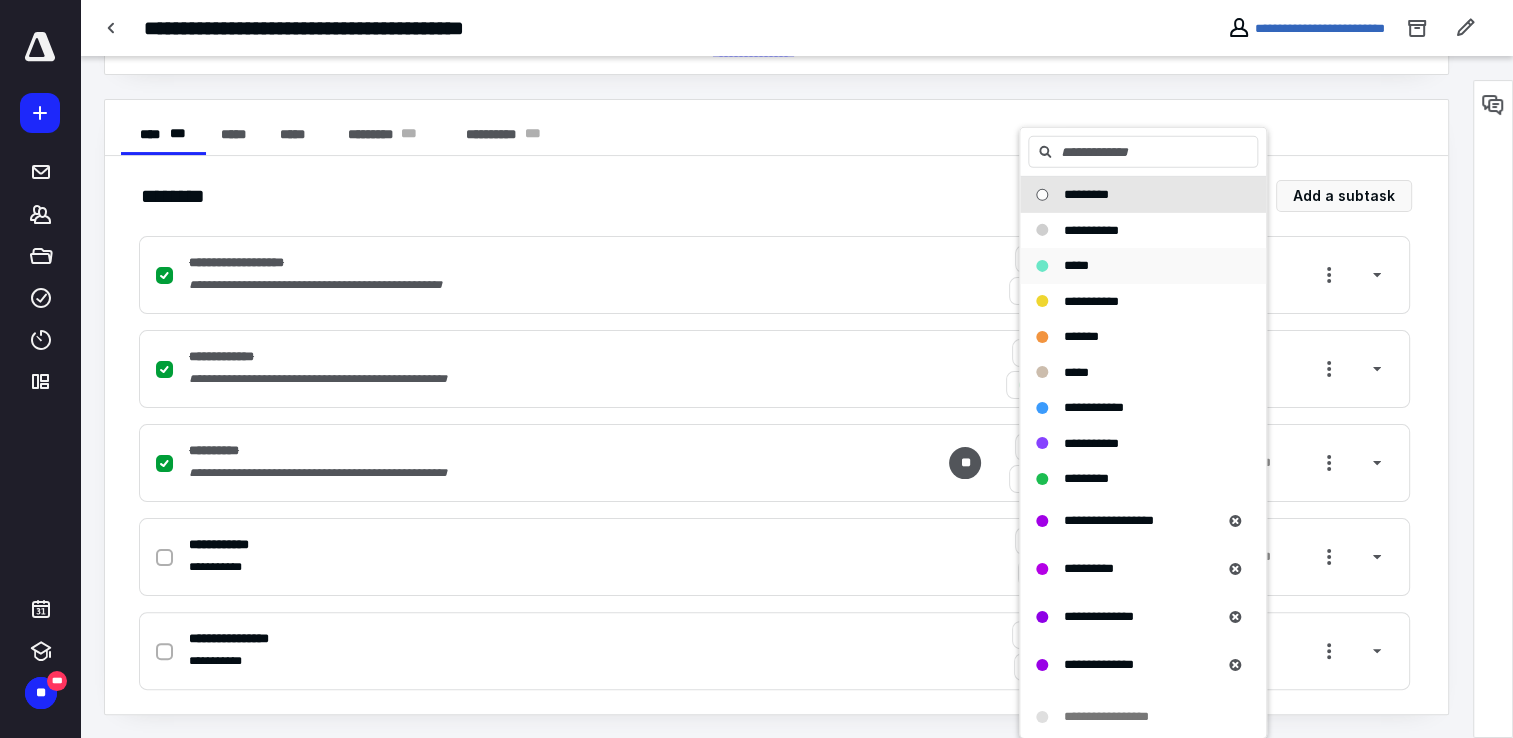 click on "*****" at bounding box center (1131, 266) 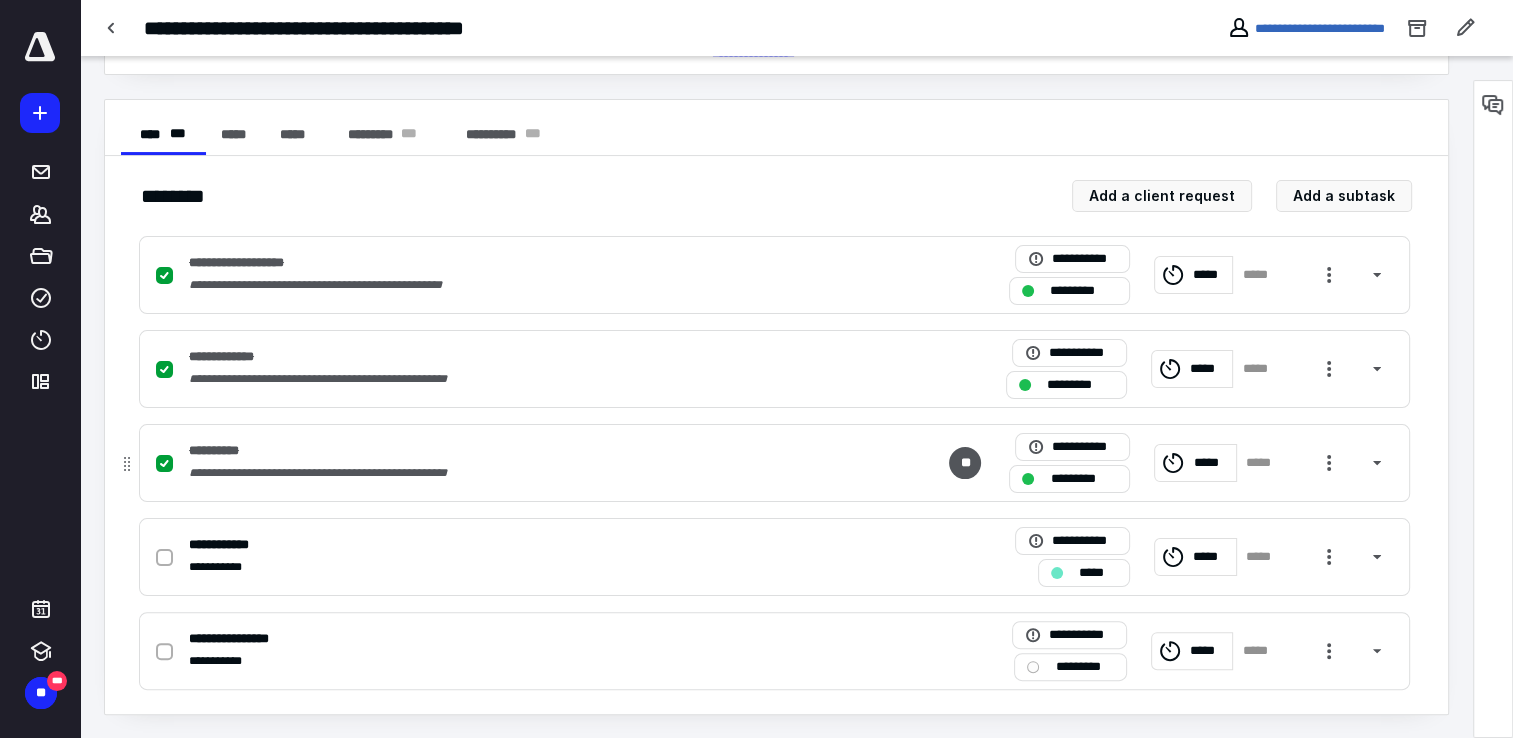 drag, startPoint x: 828, startPoint y: 454, endPoint x: 815, endPoint y: 468, distance: 19.104973 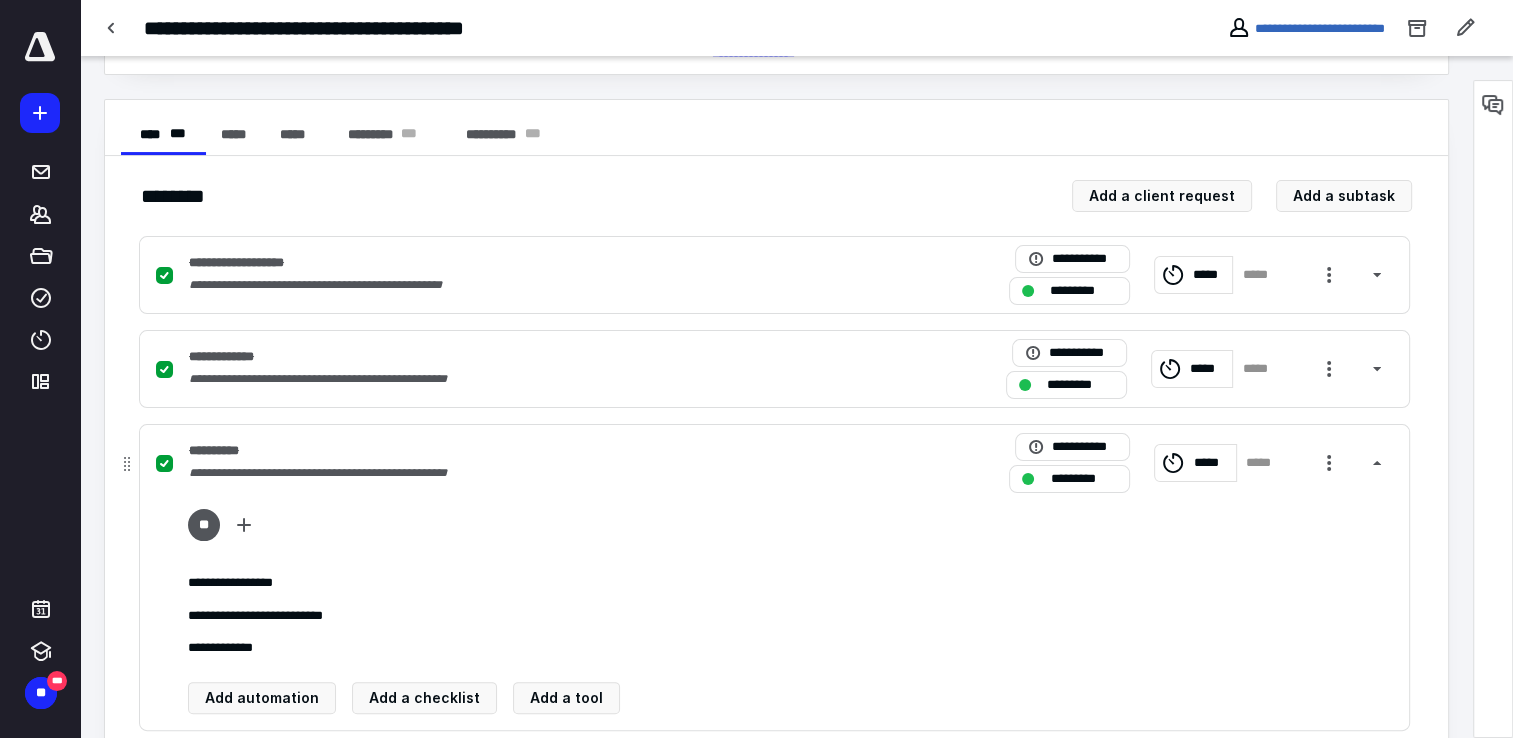 click on "**" at bounding box center [208, 529] 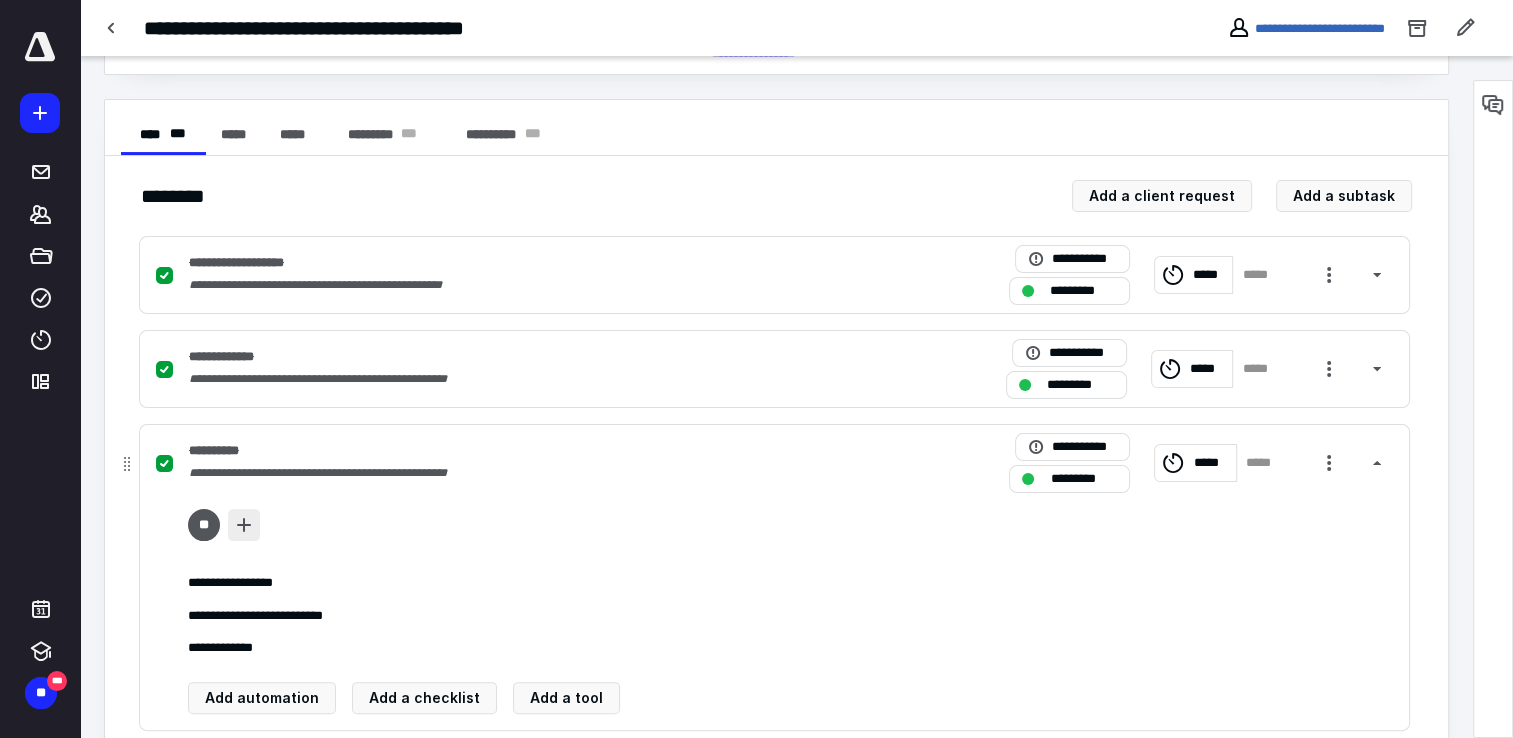 click at bounding box center (244, 525) 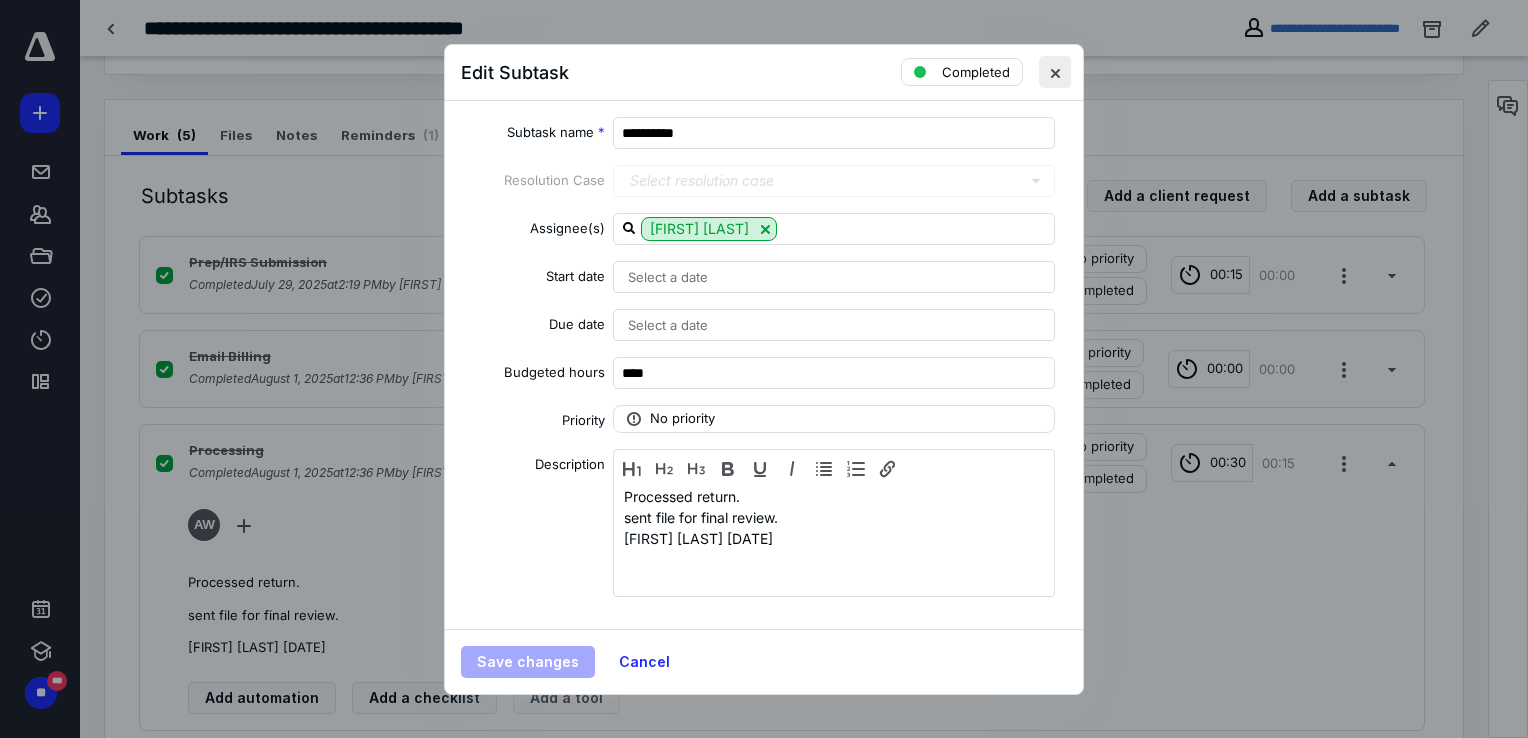 click at bounding box center (1055, 72) 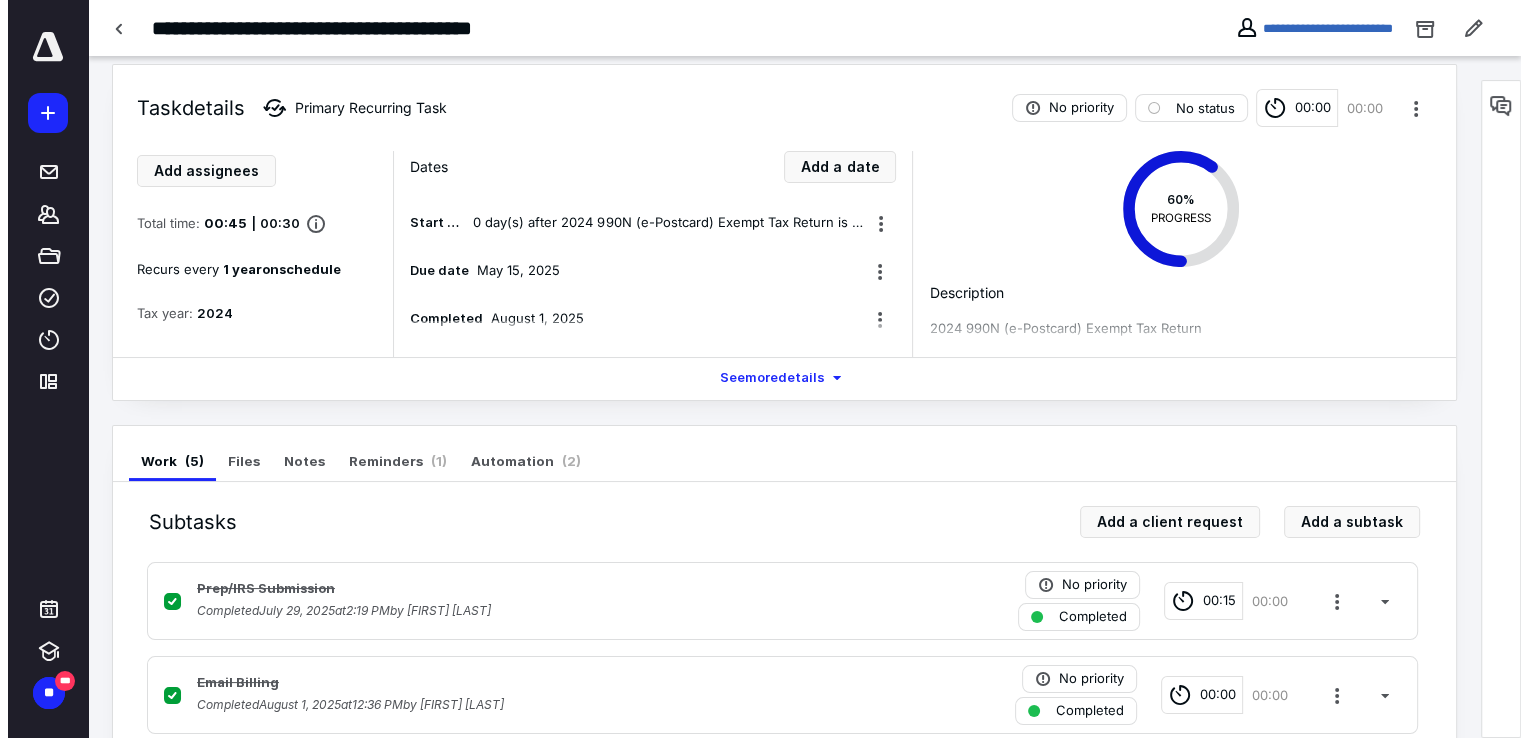 scroll, scrollTop: 0, scrollLeft: 0, axis: both 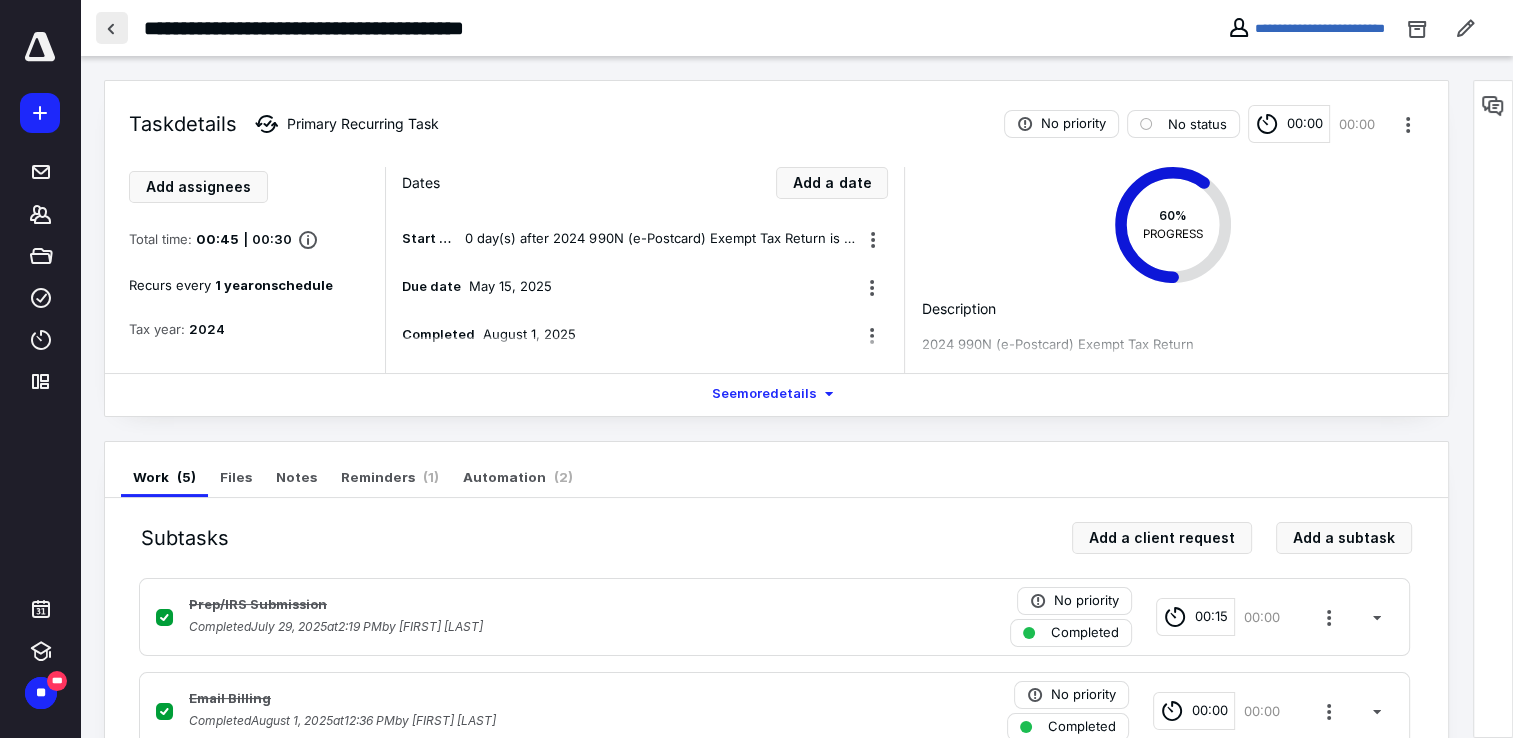 click at bounding box center (112, 28) 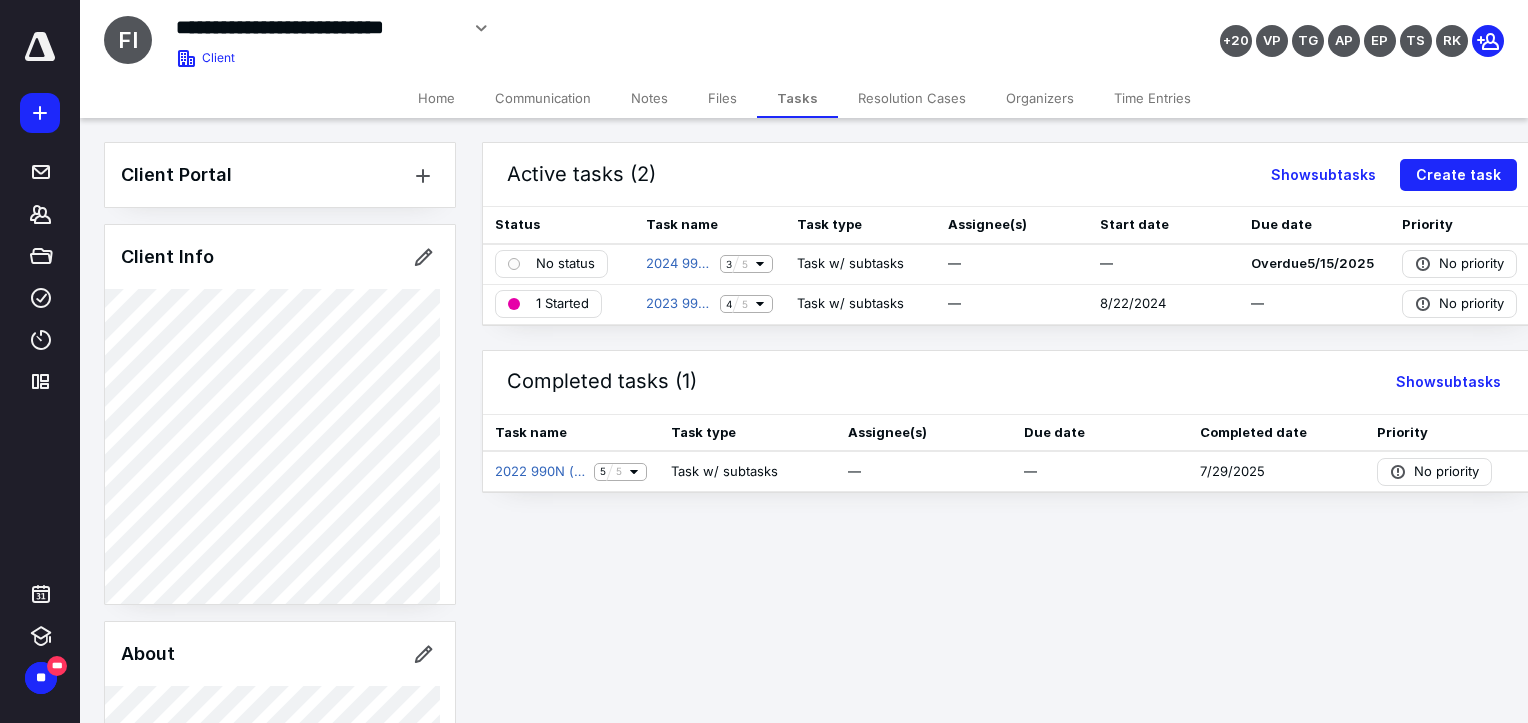 click on "Files" at bounding box center [722, 98] 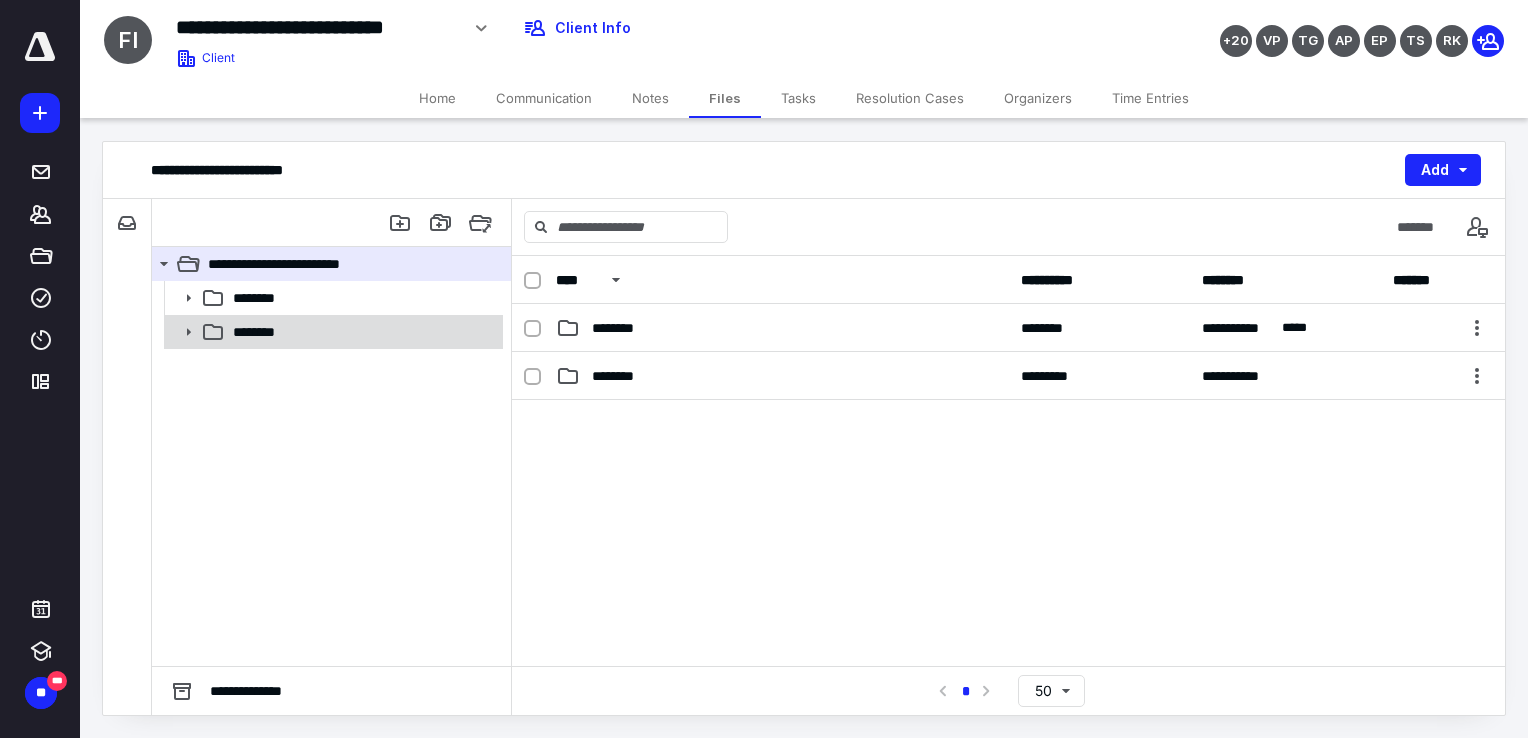 click 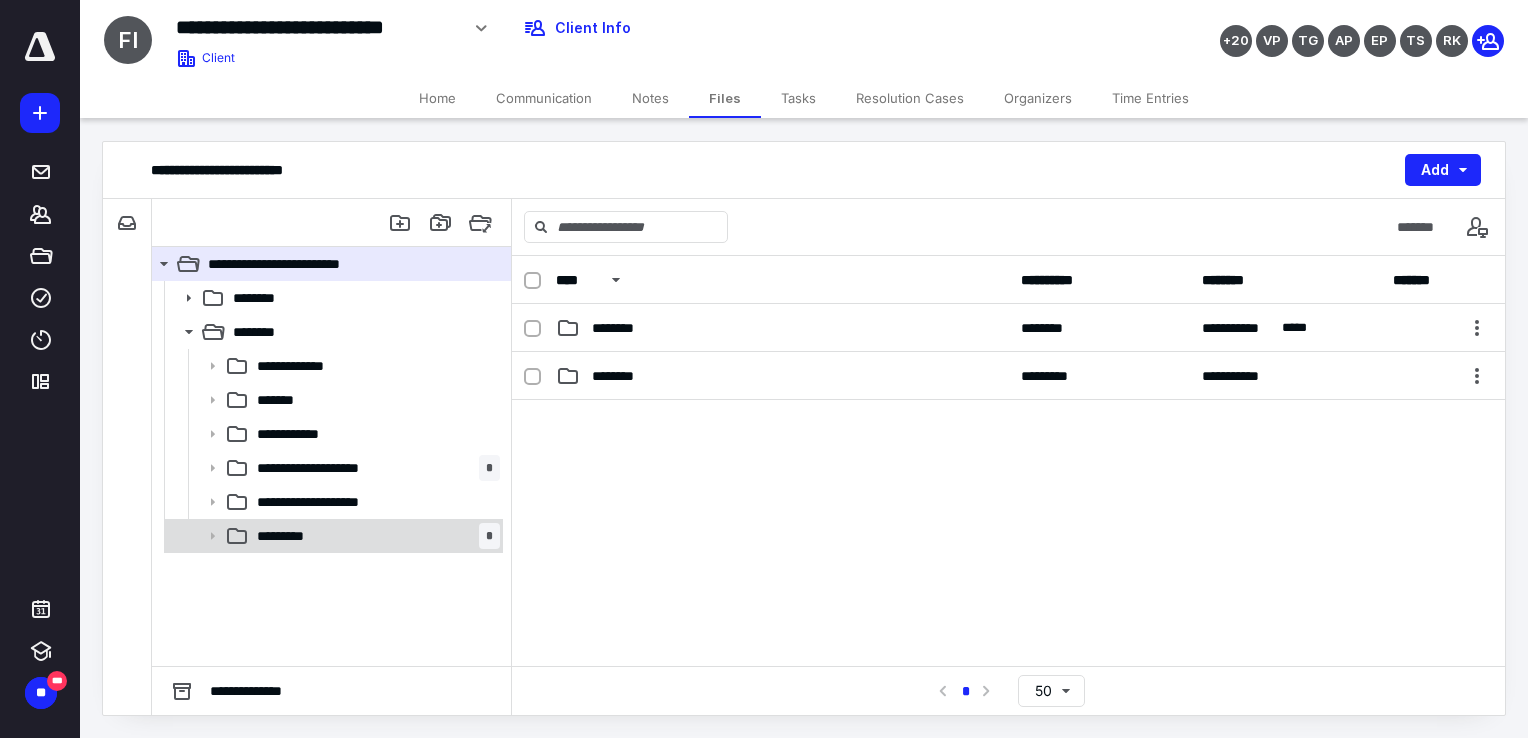 click on "********* *" at bounding box center (332, 536) 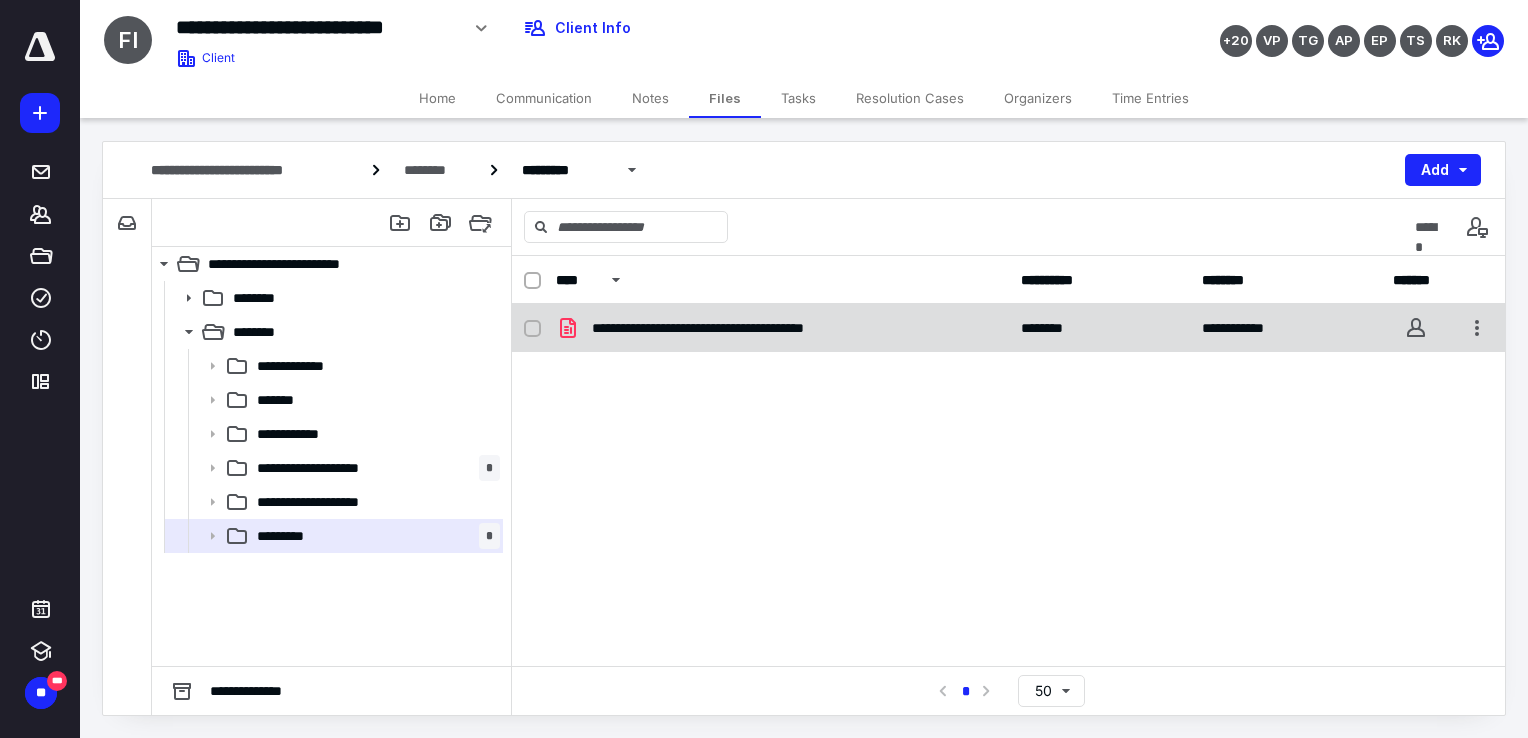 click on "**********" at bounding box center [1008, 328] 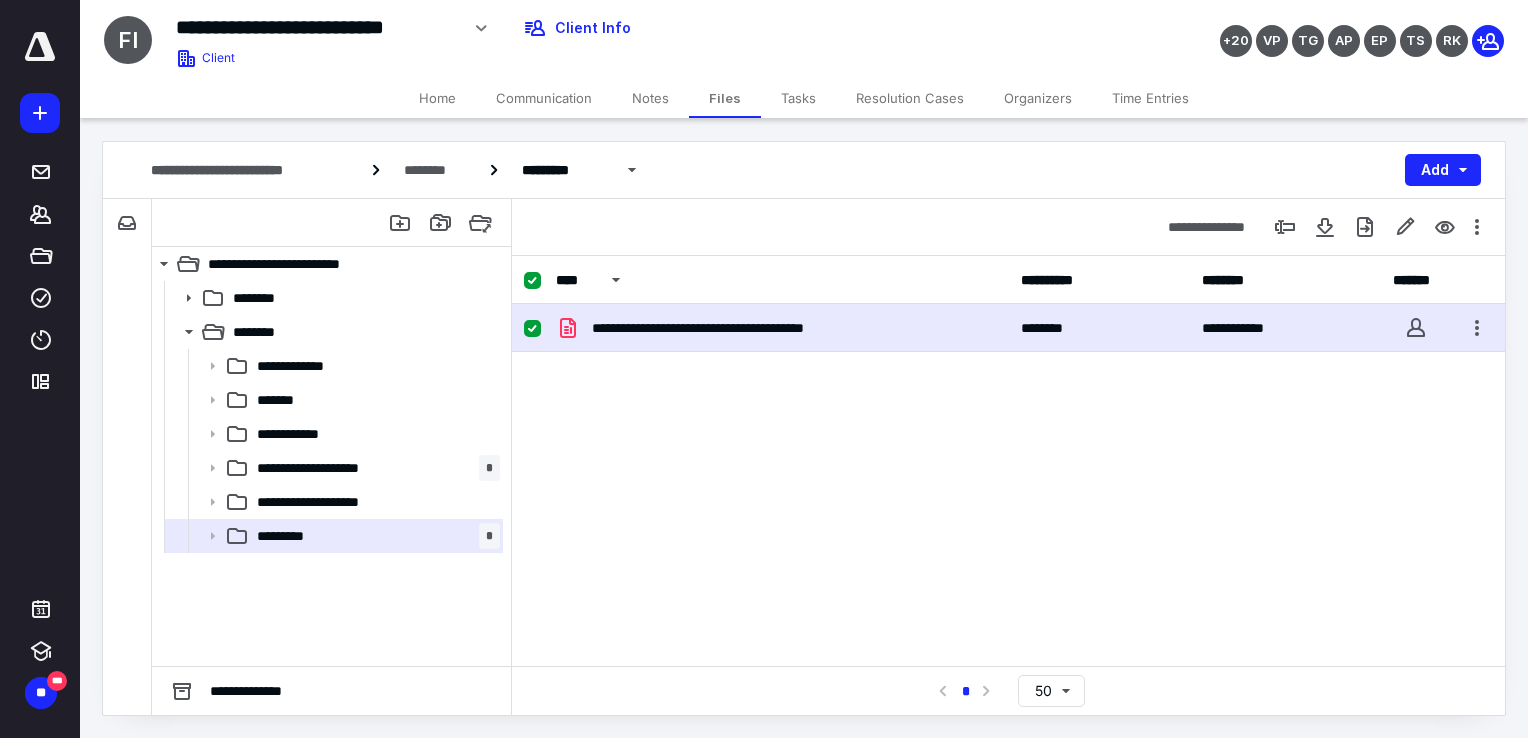 click on "**********" at bounding box center (1008, 328) 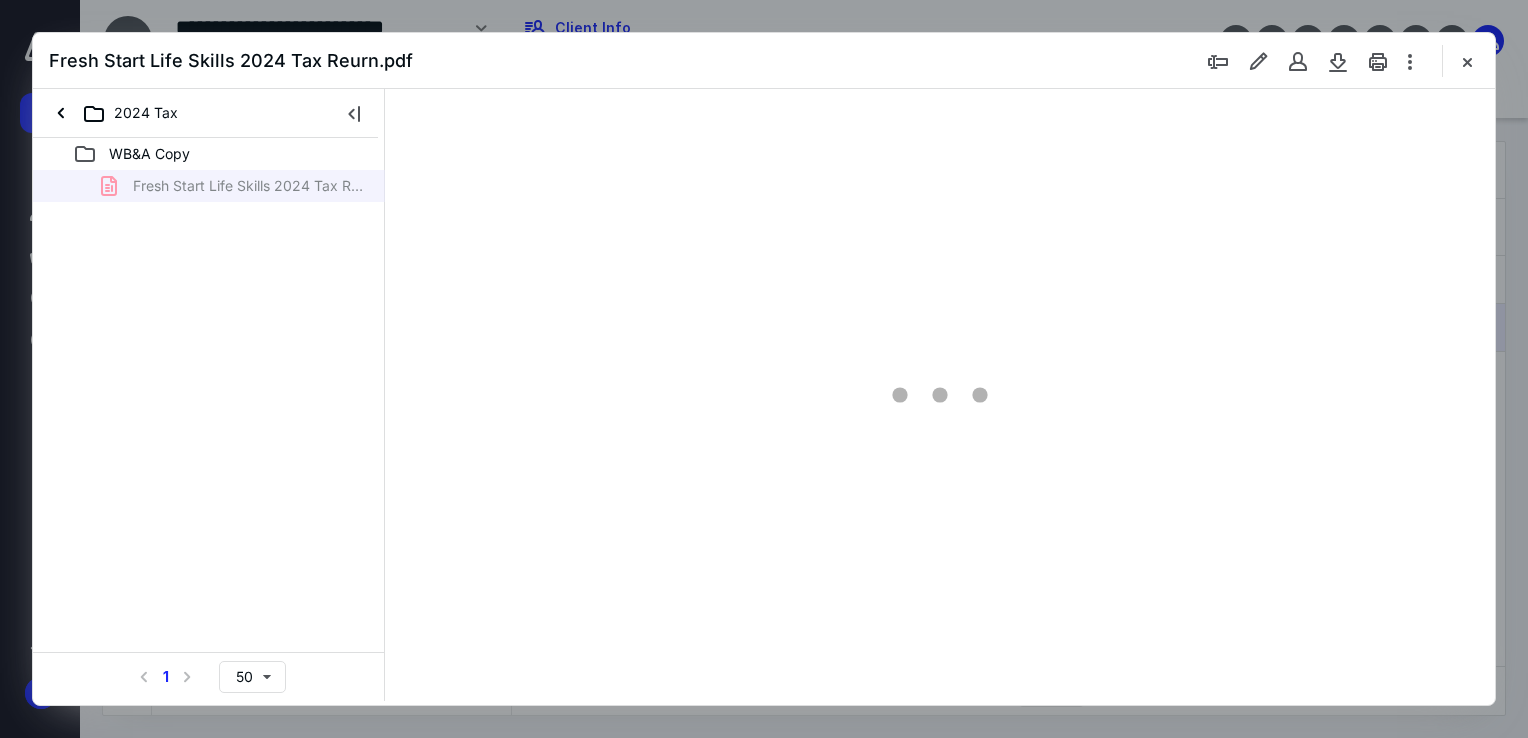 scroll, scrollTop: 0, scrollLeft: 0, axis: both 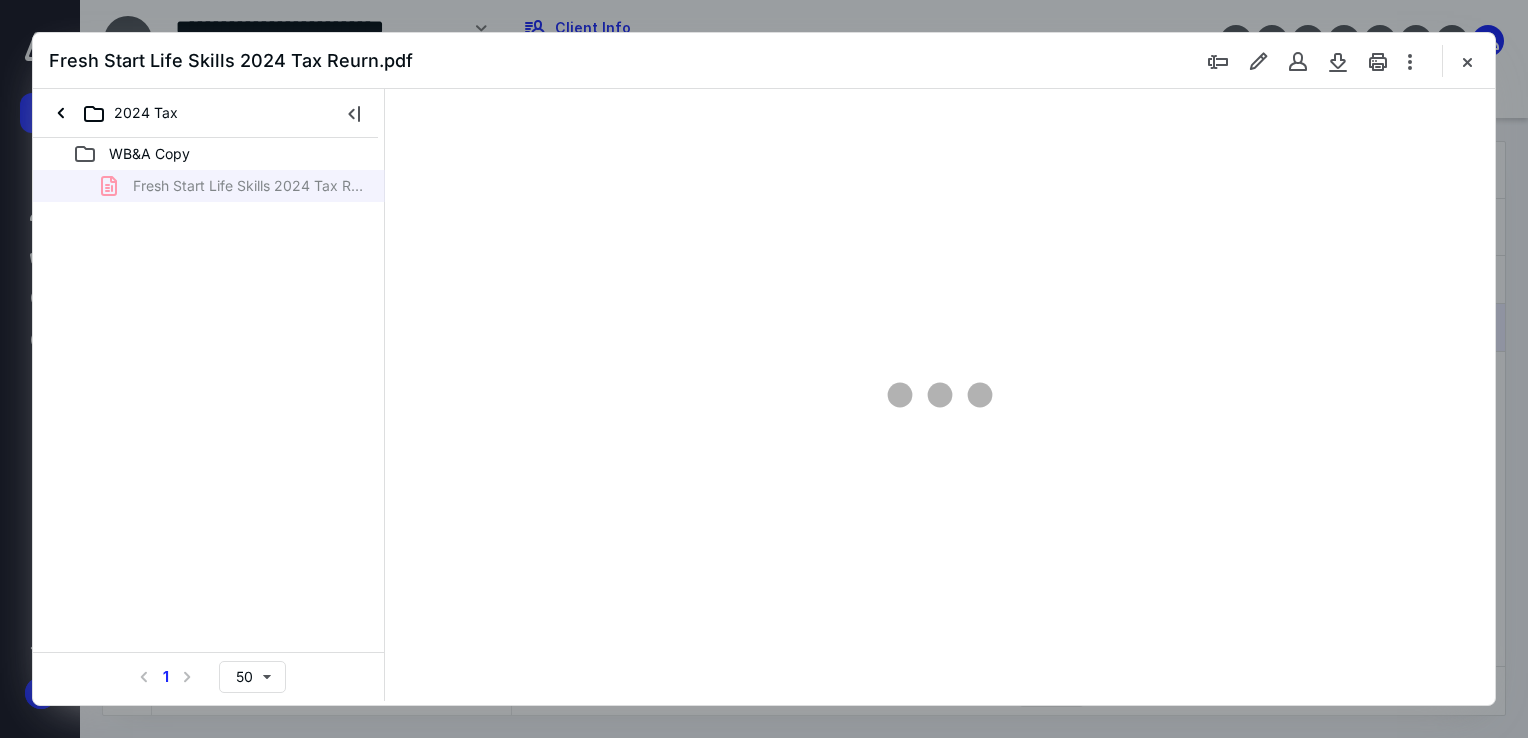 type on "87" 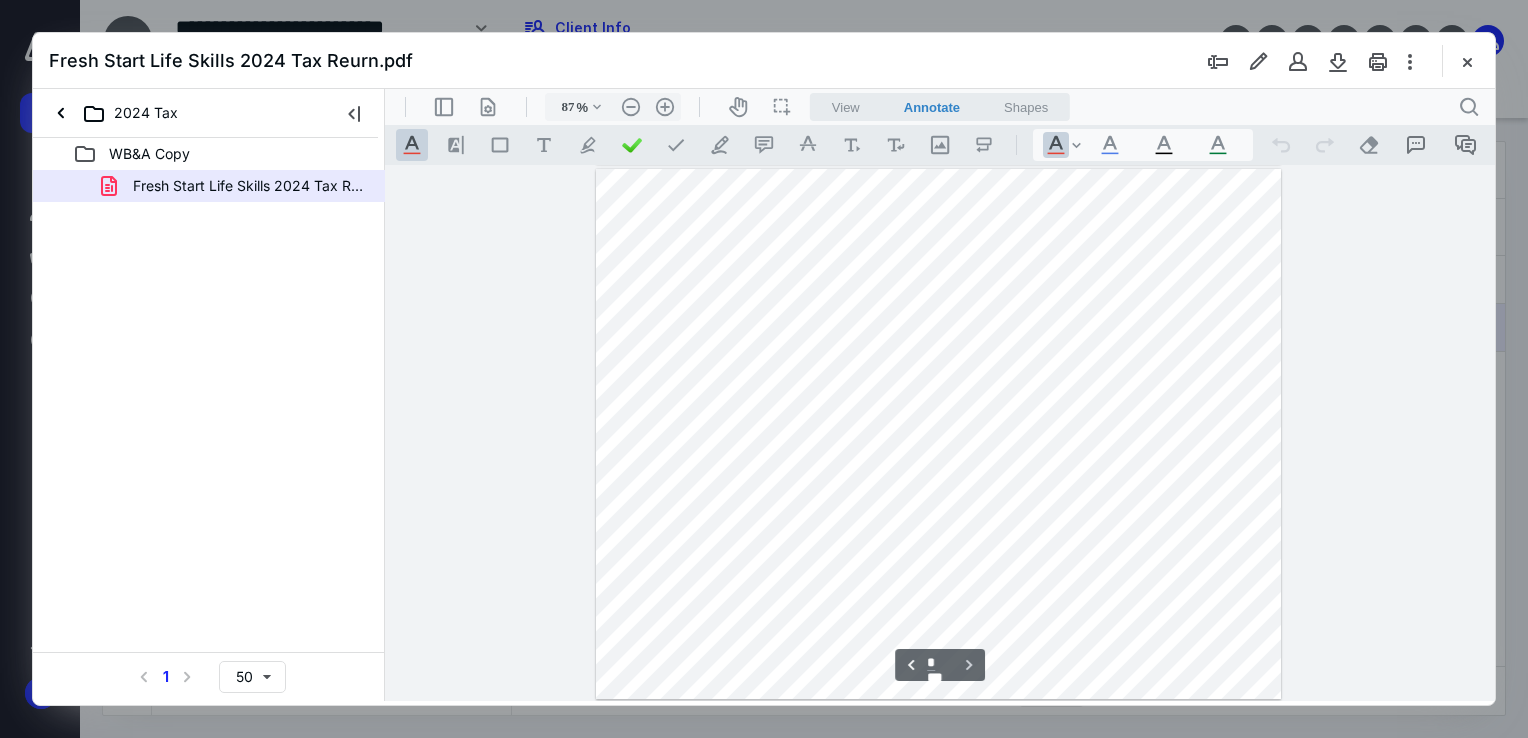 type on "*" 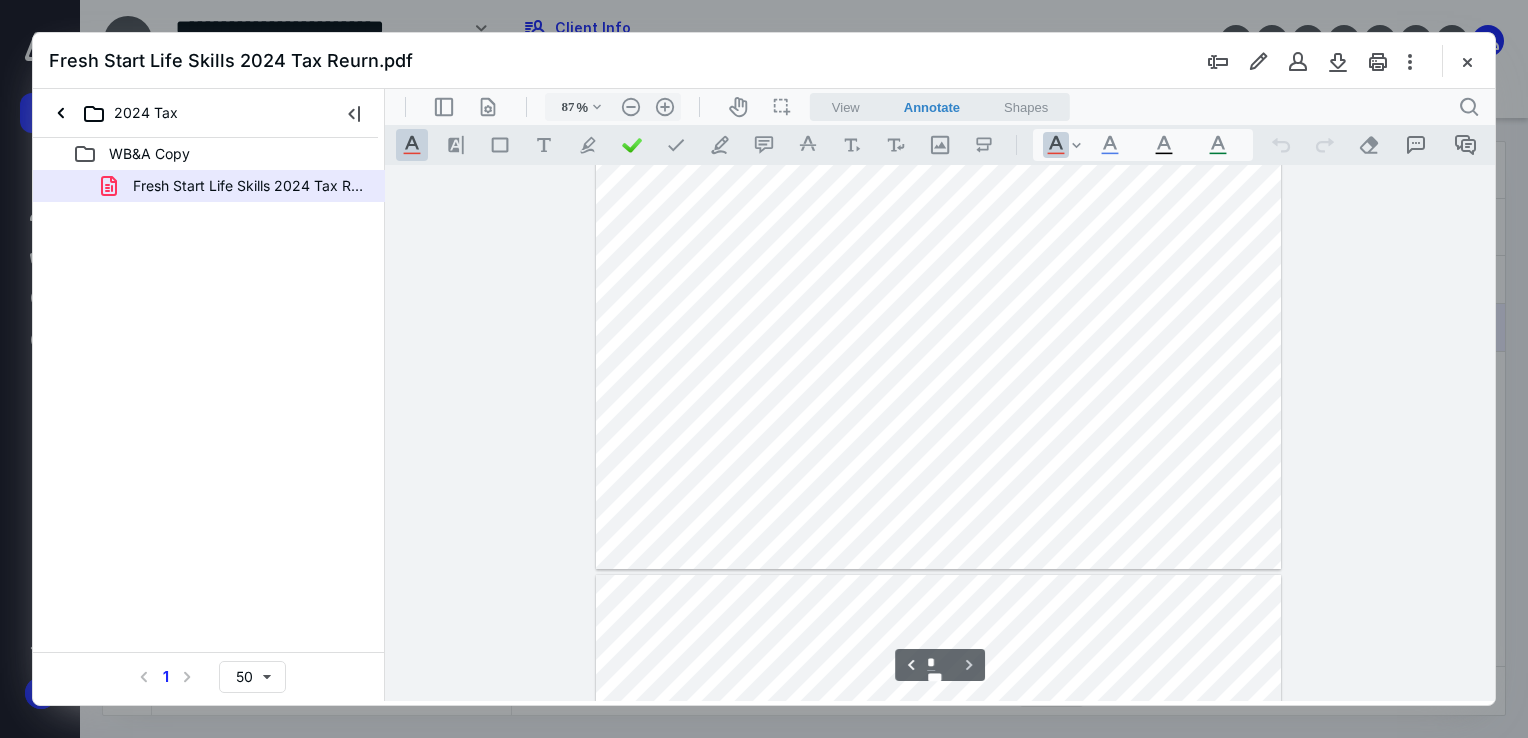 scroll, scrollTop: 0, scrollLeft: 0, axis: both 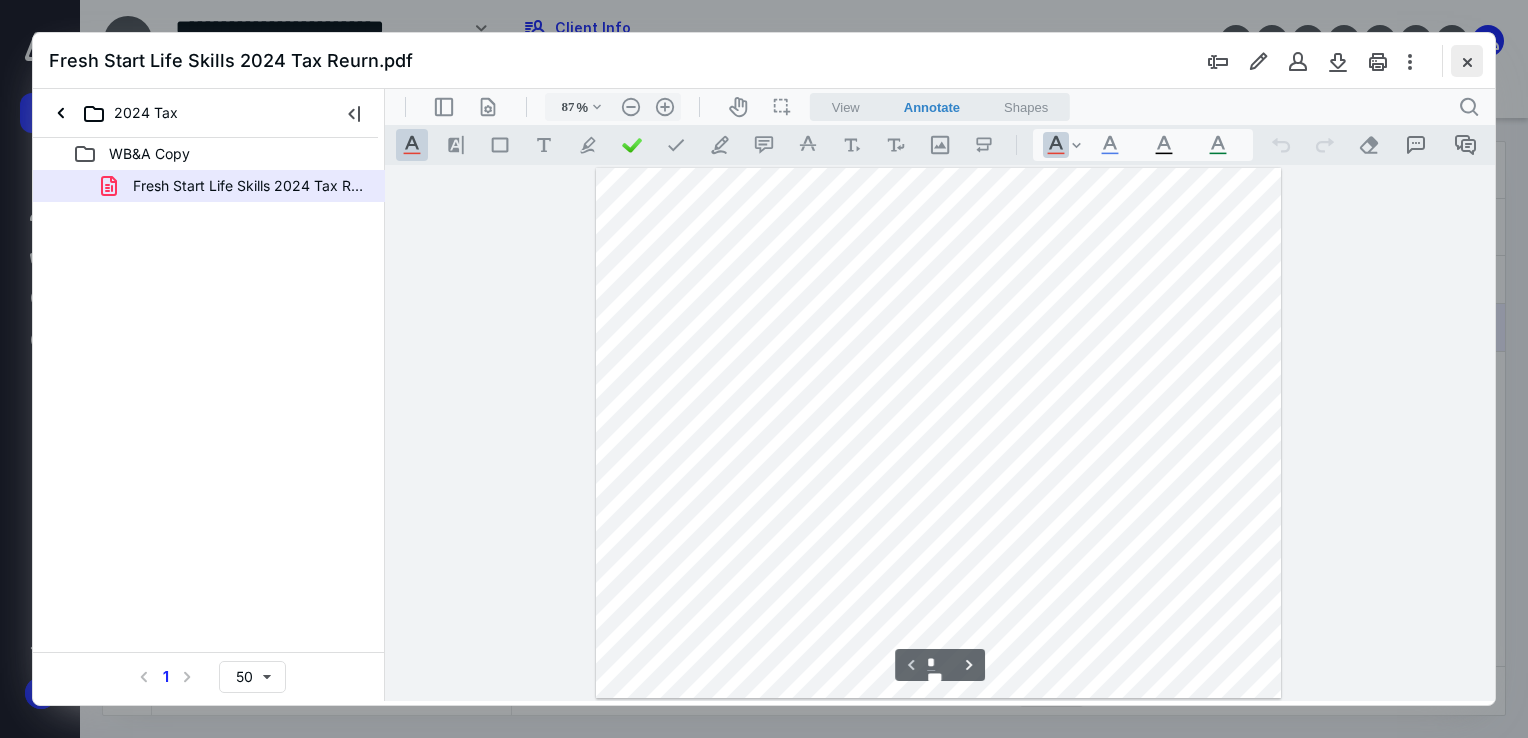 click at bounding box center (1467, 61) 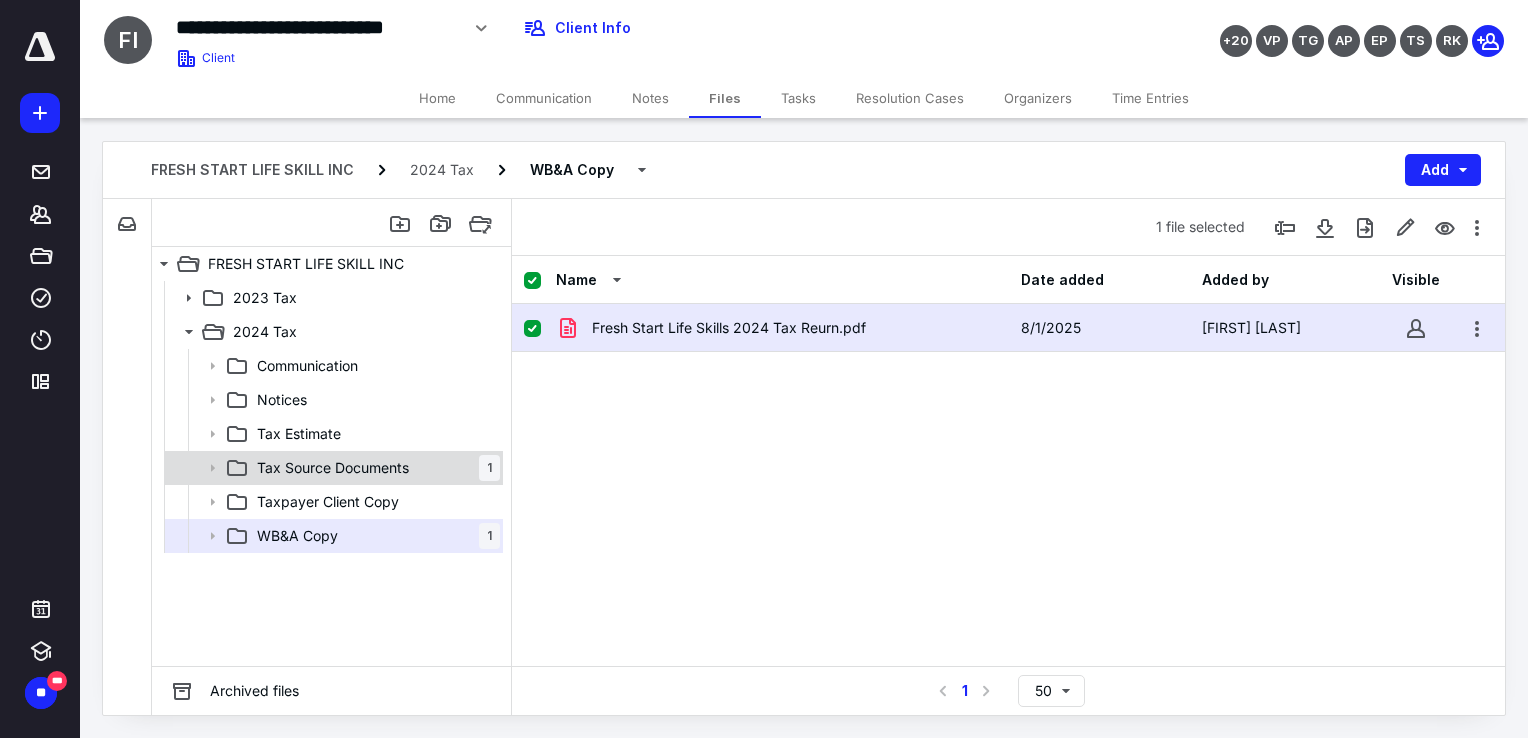 click on "Tax Source Documents 1" at bounding box center (374, 468) 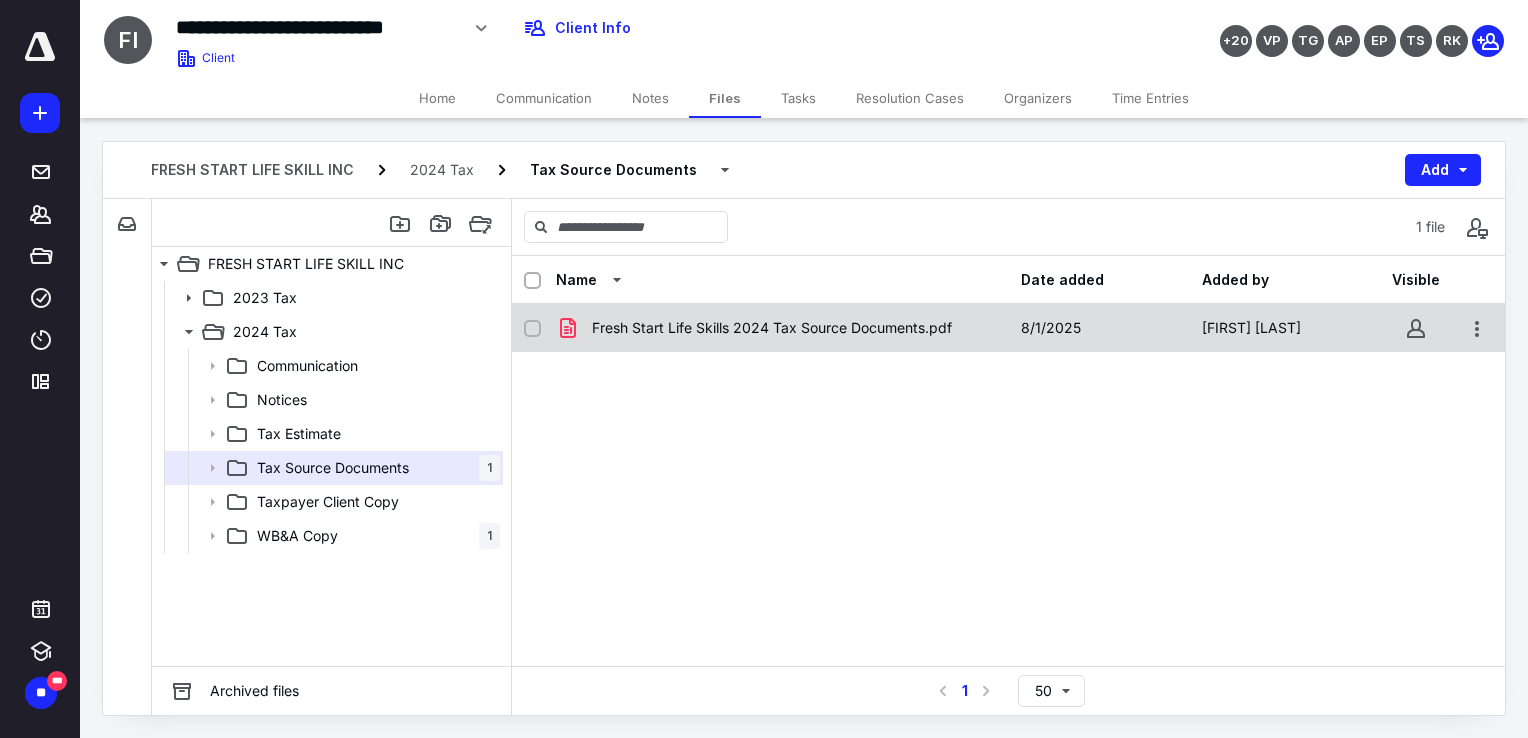 click on "Fresh Start Life Skills 2024 Tax Source Documents.pdf 8/1/2025 [FIRST] [LAST]" at bounding box center [1008, 328] 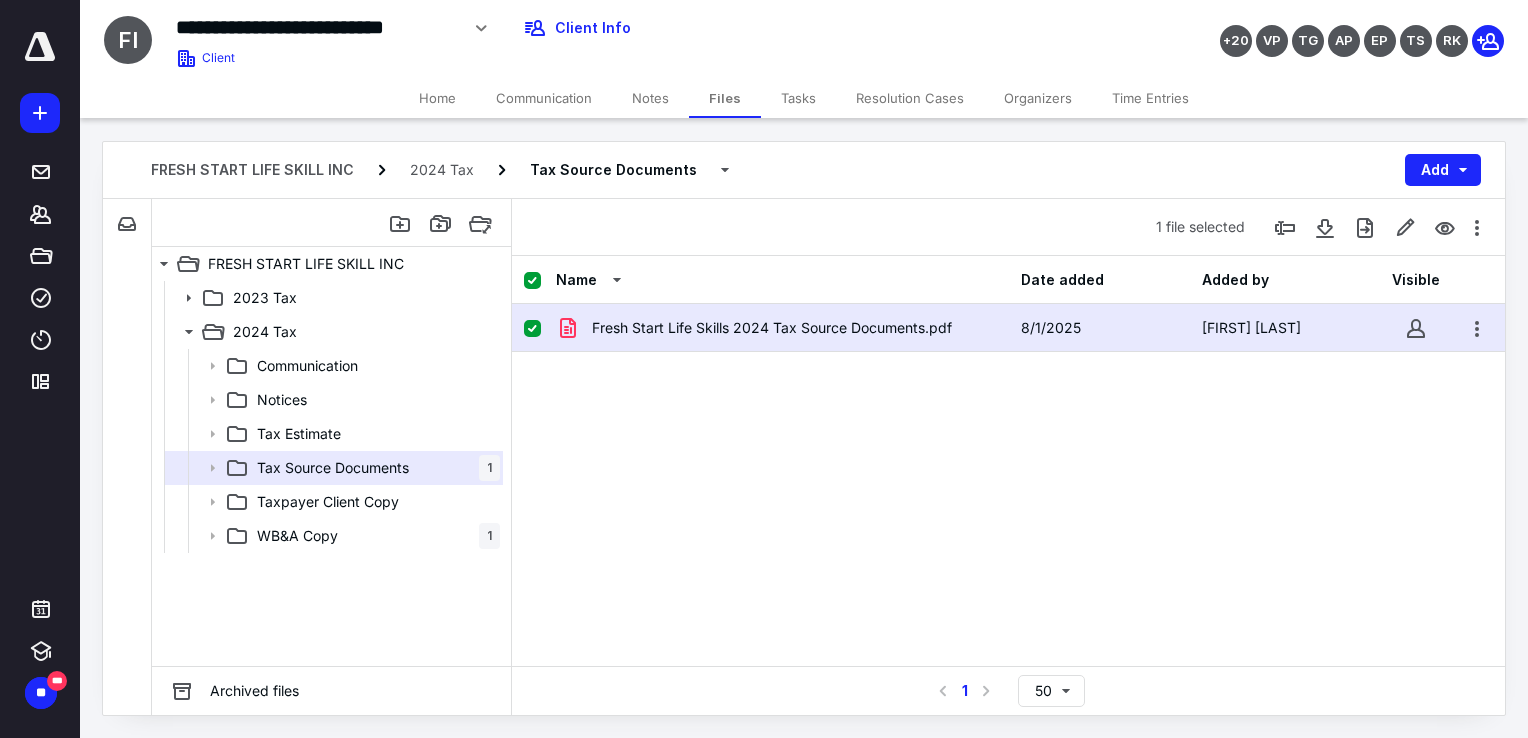 click on "Fresh Start Life Skills 2024 Tax Source Documents.pdf 8/1/2025 [FIRST] [LAST]" at bounding box center [1008, 328] 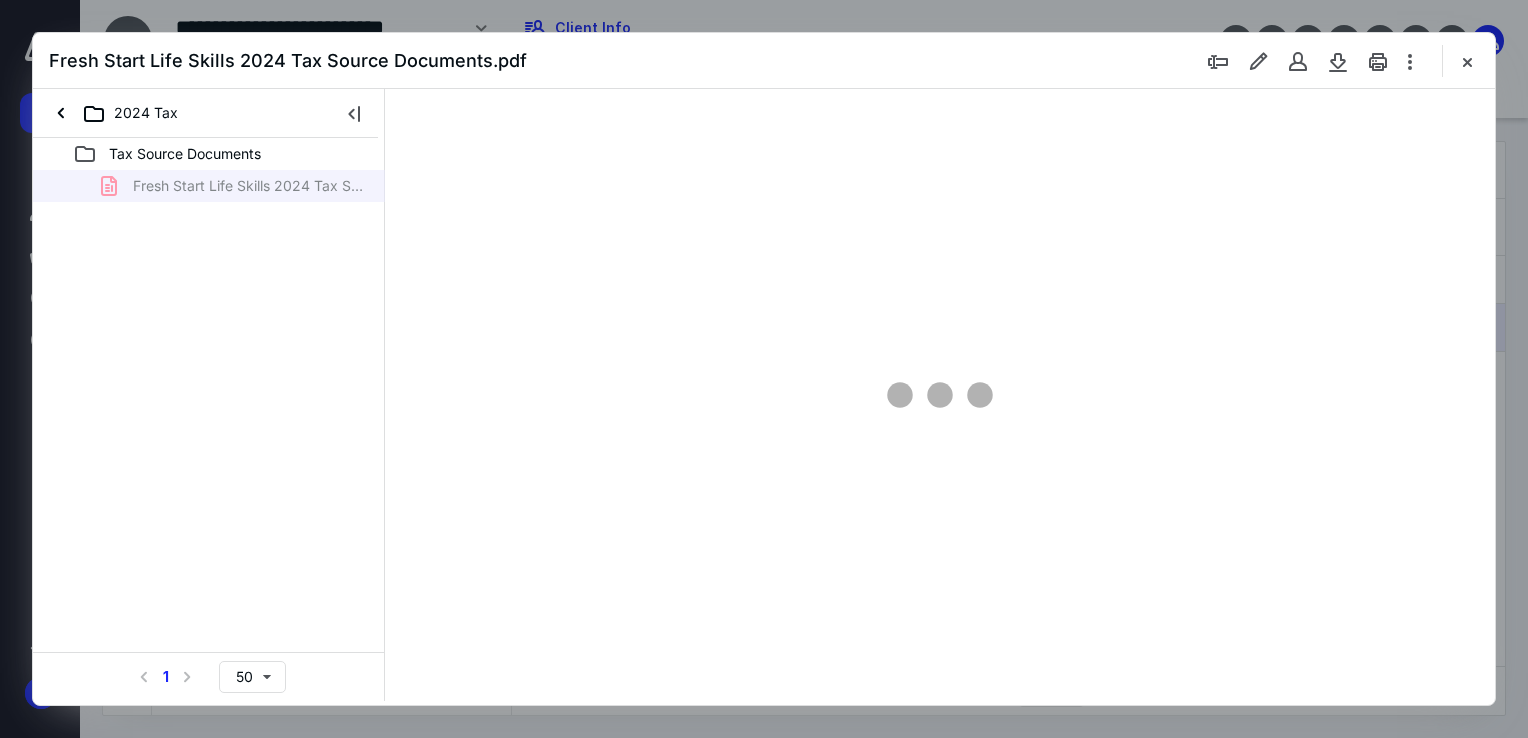 scroll, scrollTop: 0, scrollLeft: 0, axis: both 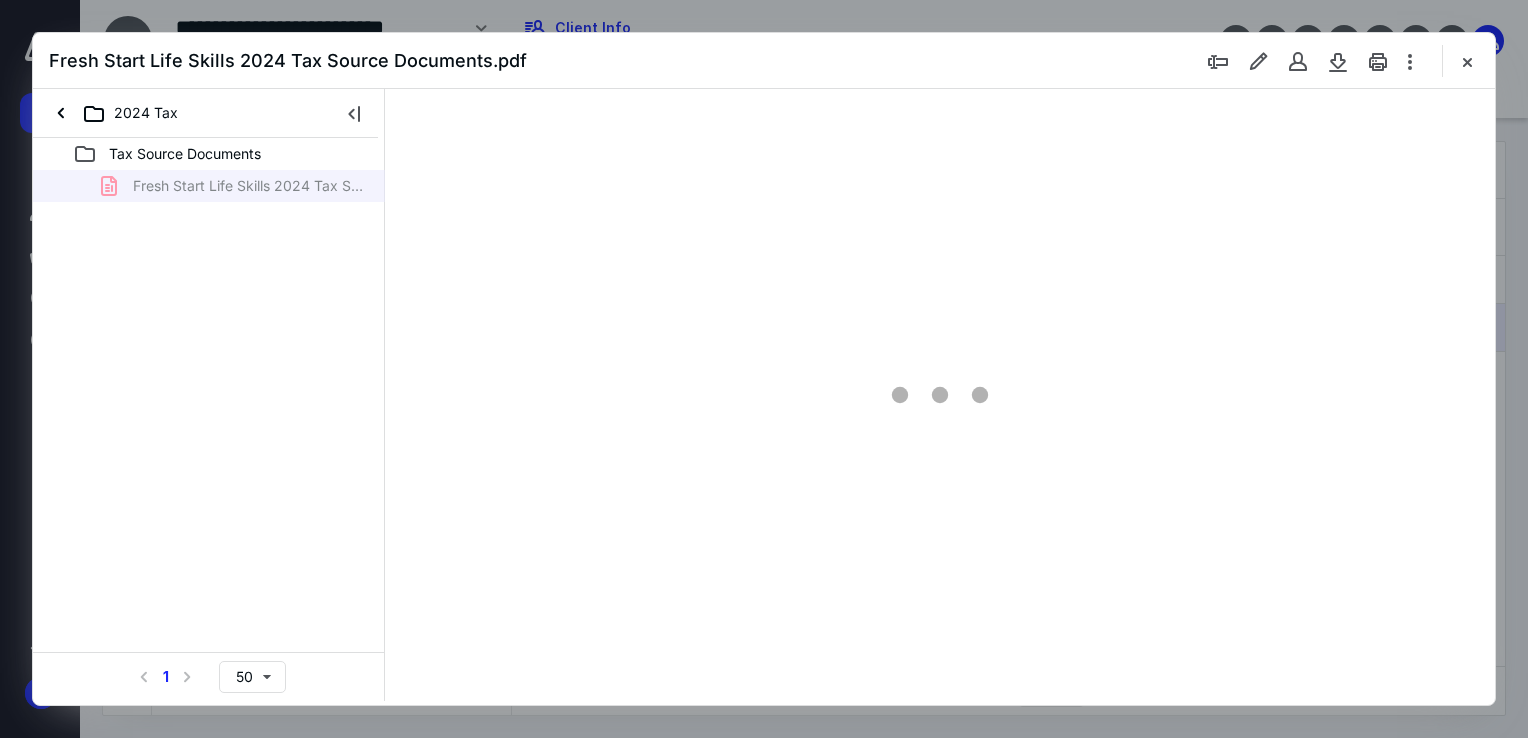 type on "68" 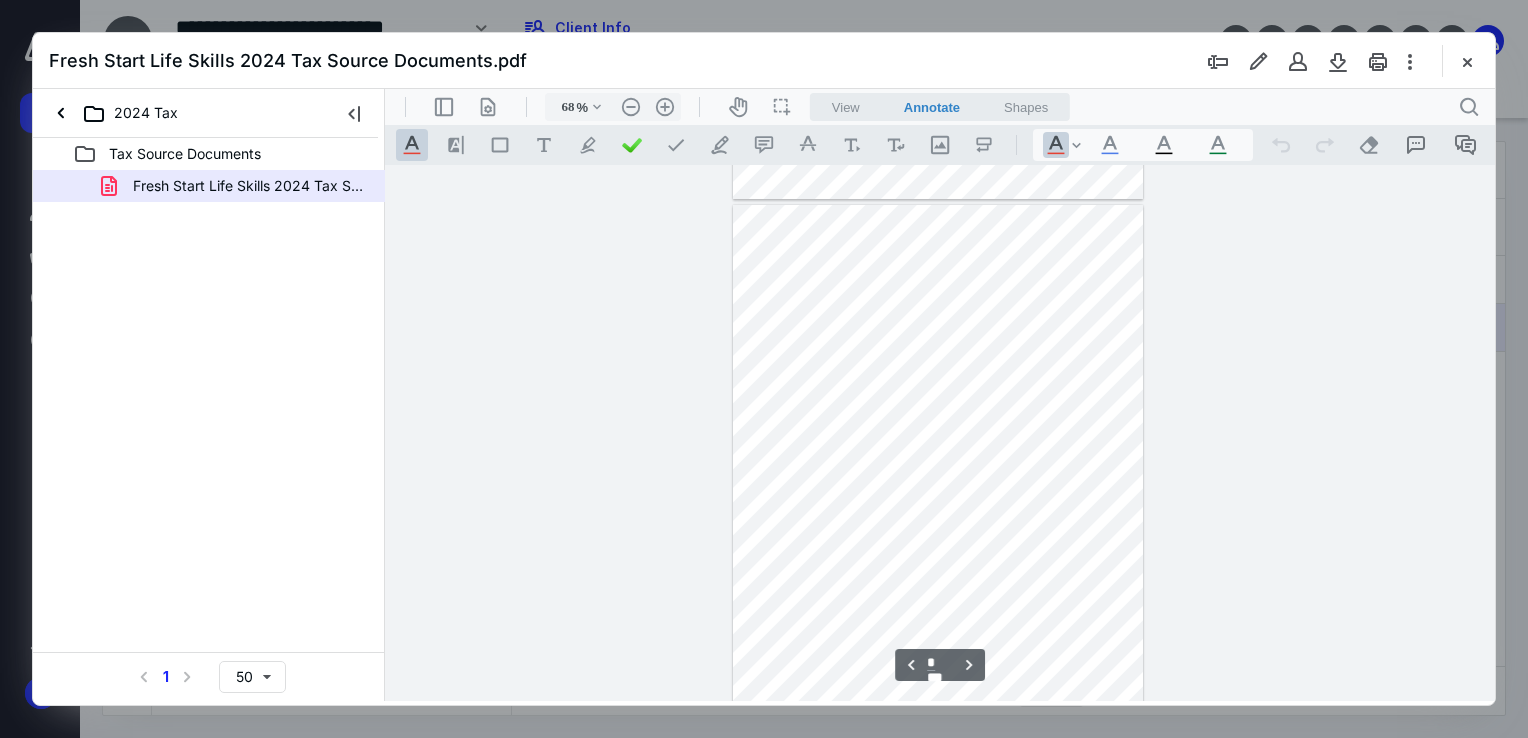 scroll, scrollTop: 9, scrollLeft: 0, axis: vertical 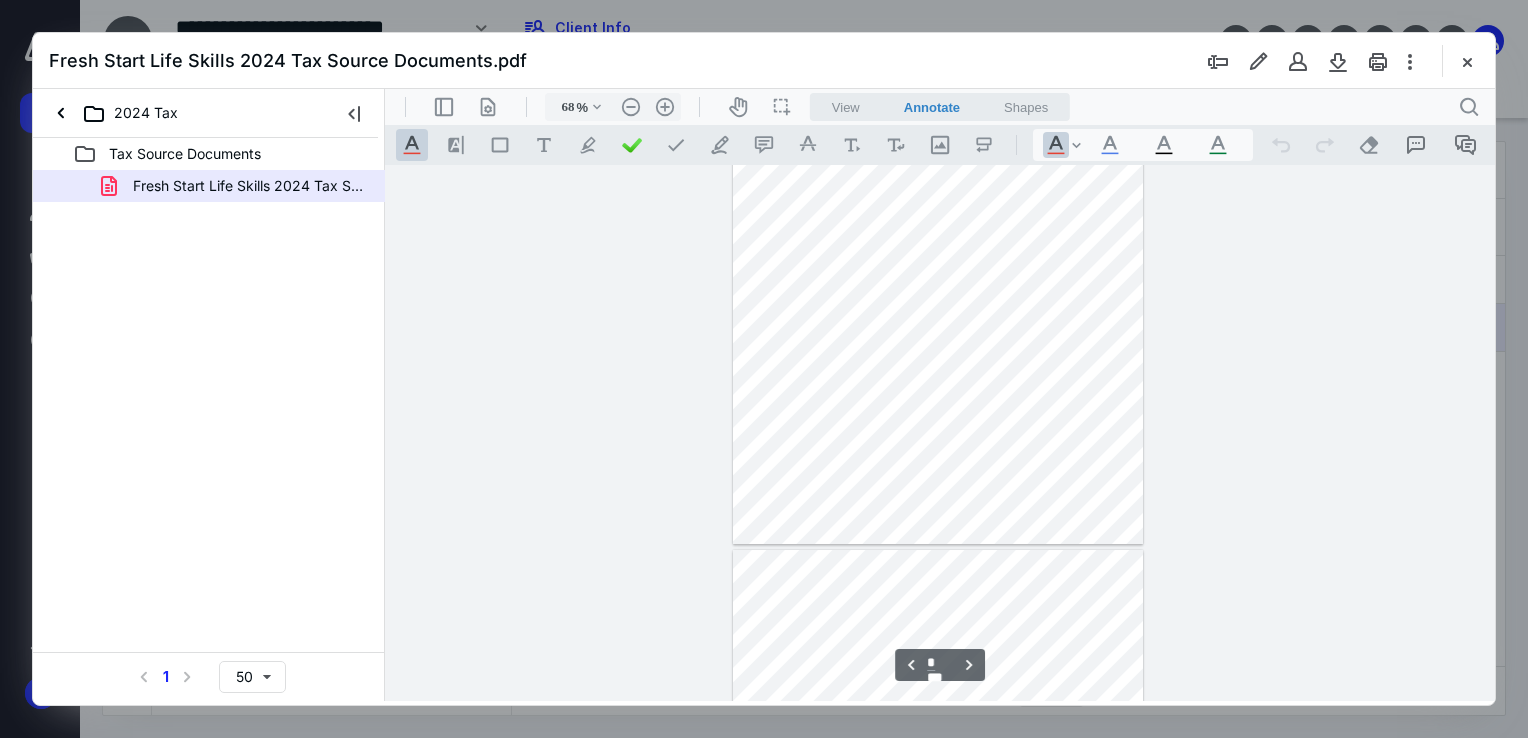 type on "*" 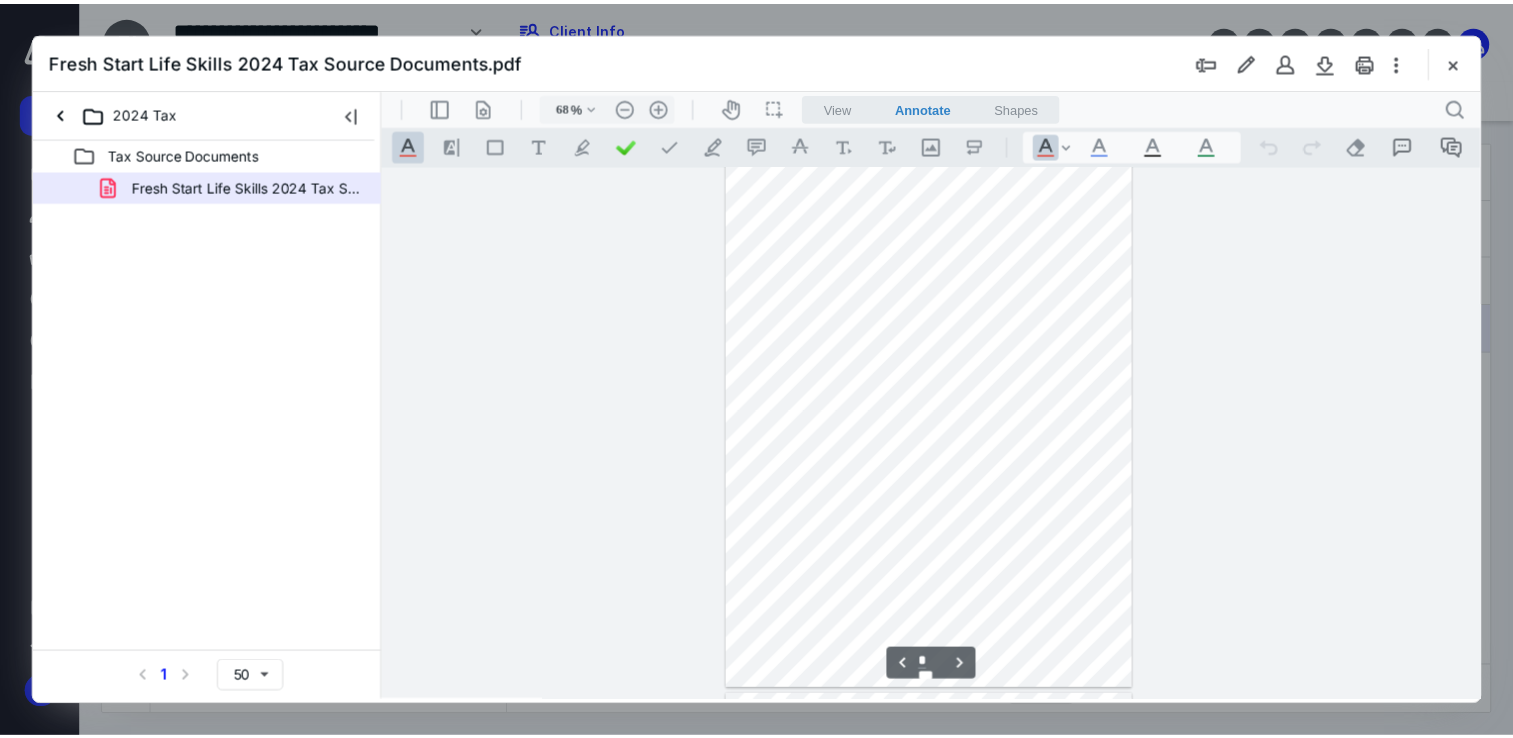 scroll, scrollTop: 0, scrollLeft: 0, axis: both 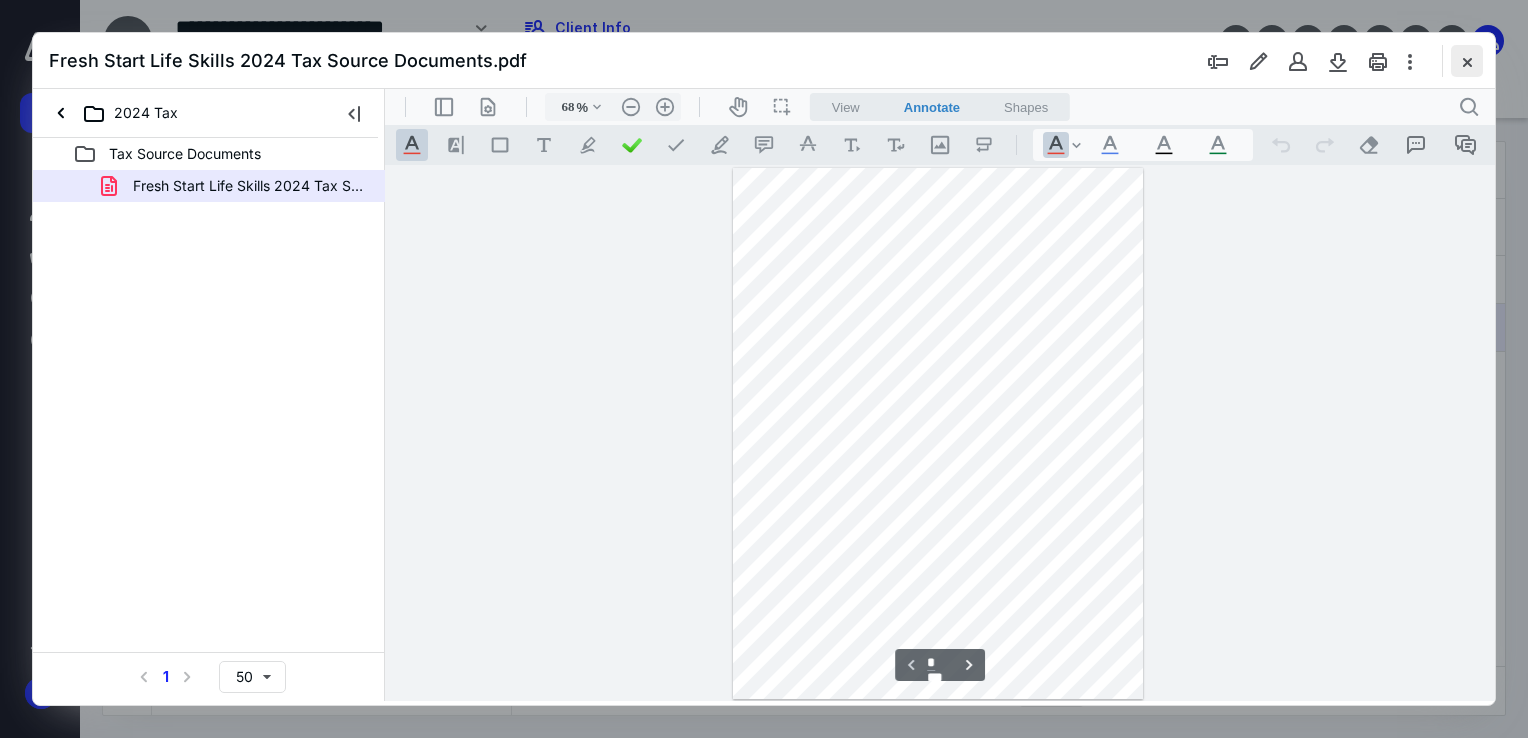 click at bounding box center (1467, 61) 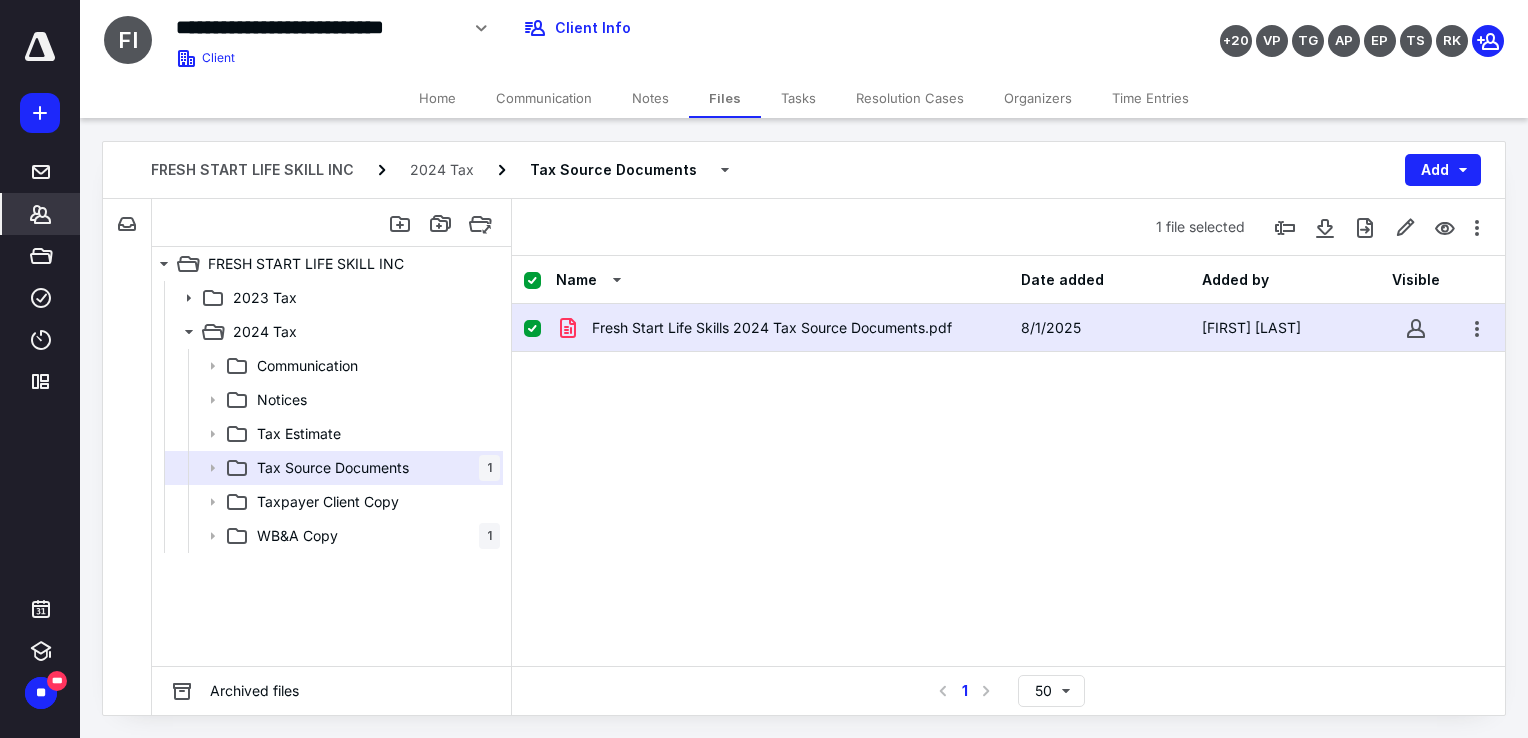 drag, startPoint x: 296, startPoint y: 789, endPoint x: 40, endPoint y: 230, distance: 614.8309 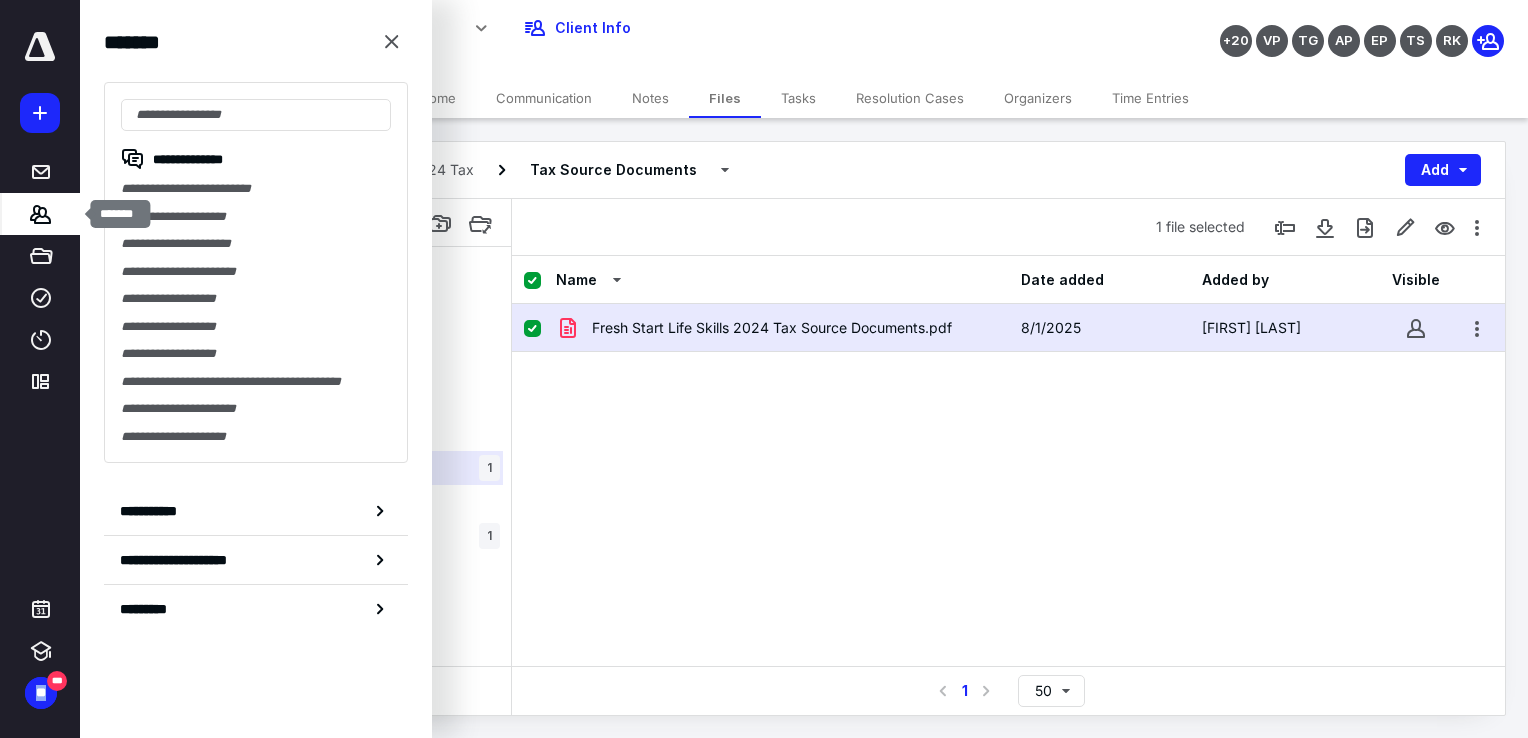click on "*******" at bounding box center (41, 214) 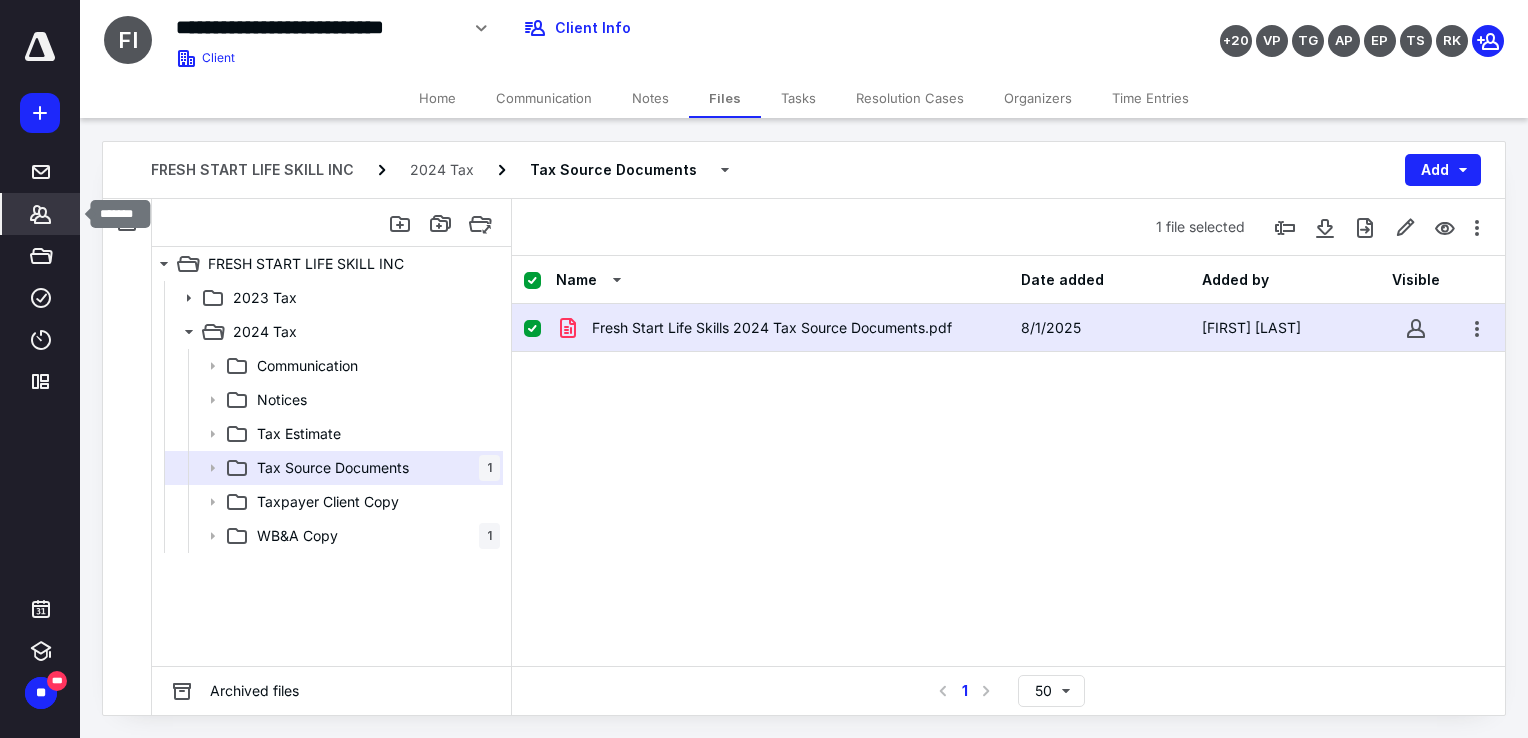 click on "*******" at bounding box center (41, 214) 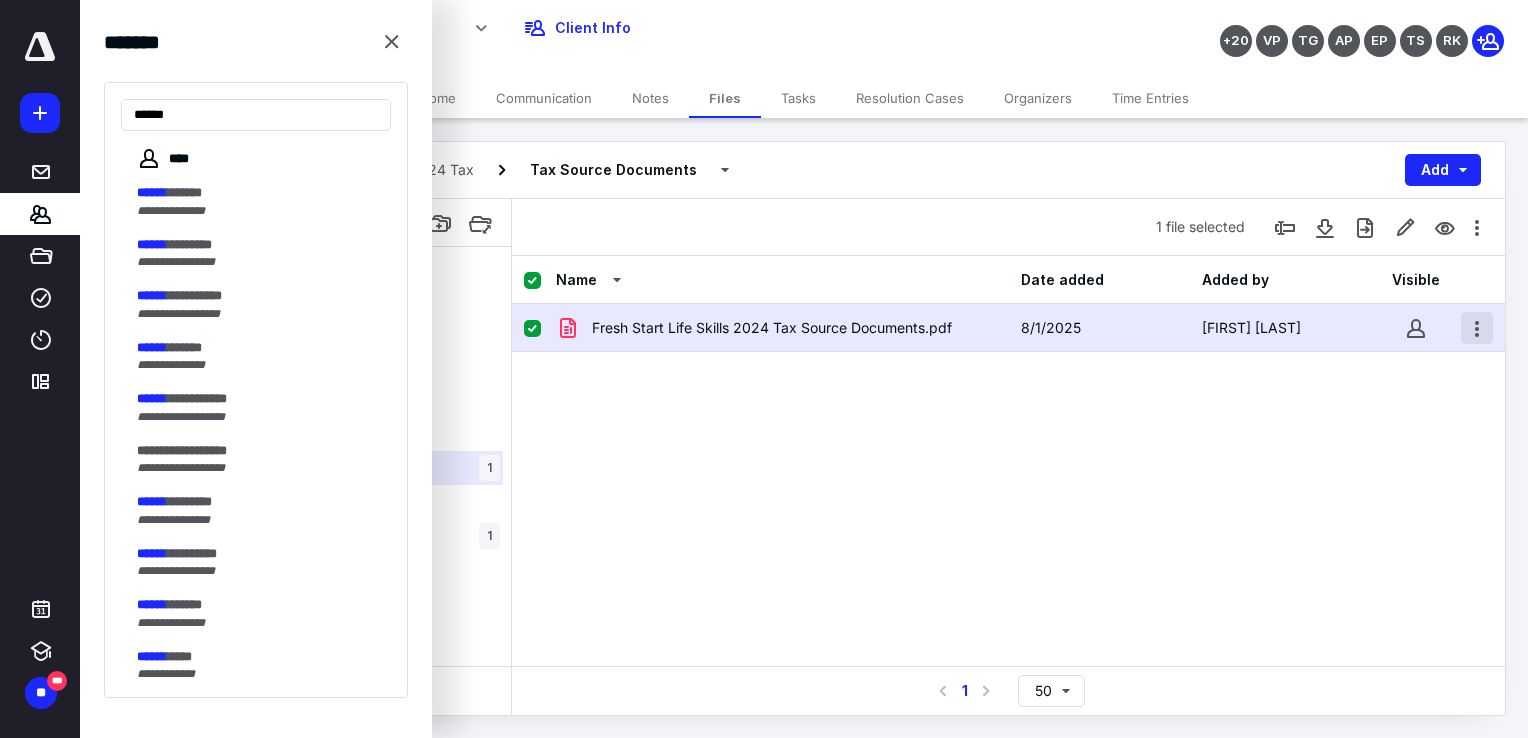 type on "******" 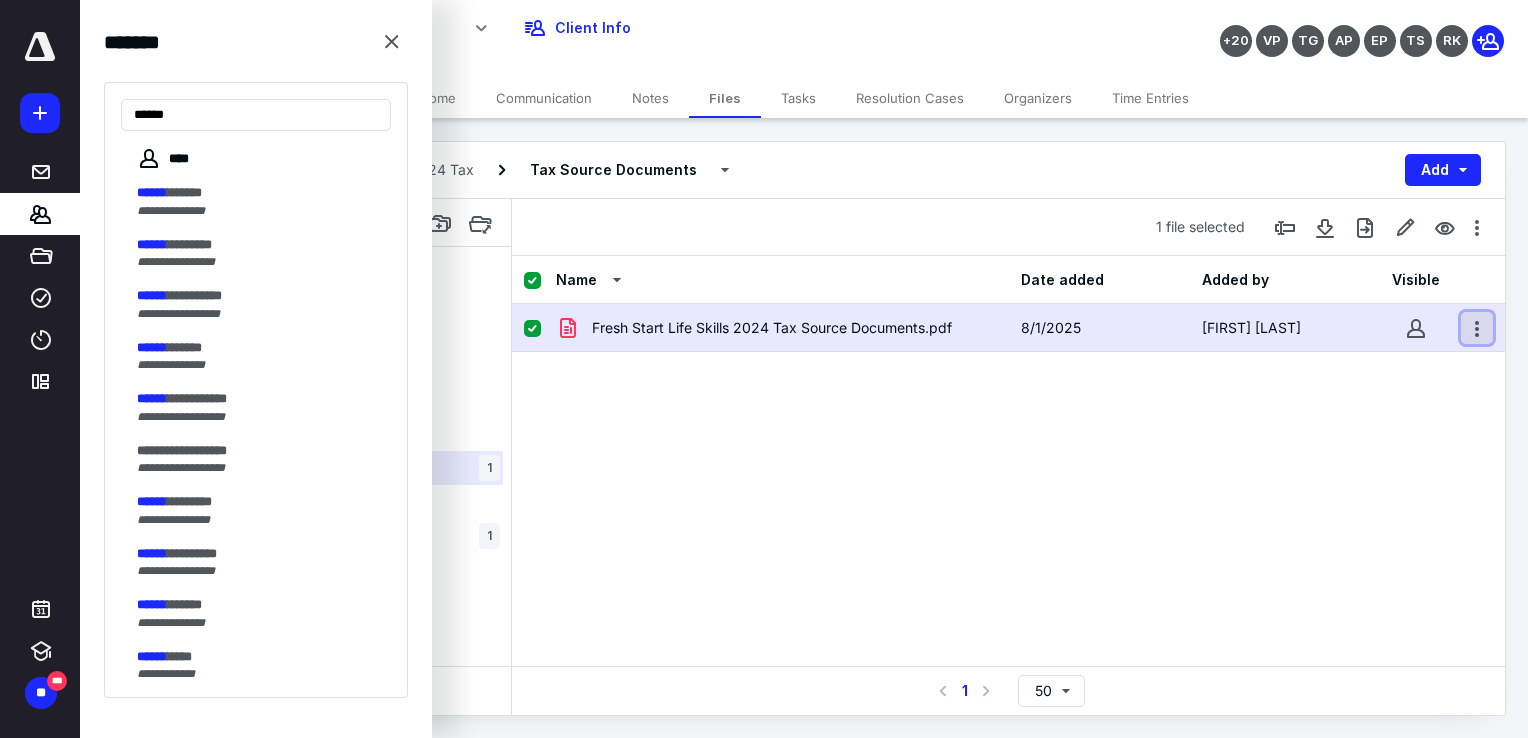 click at bounding box center (1477, 328) 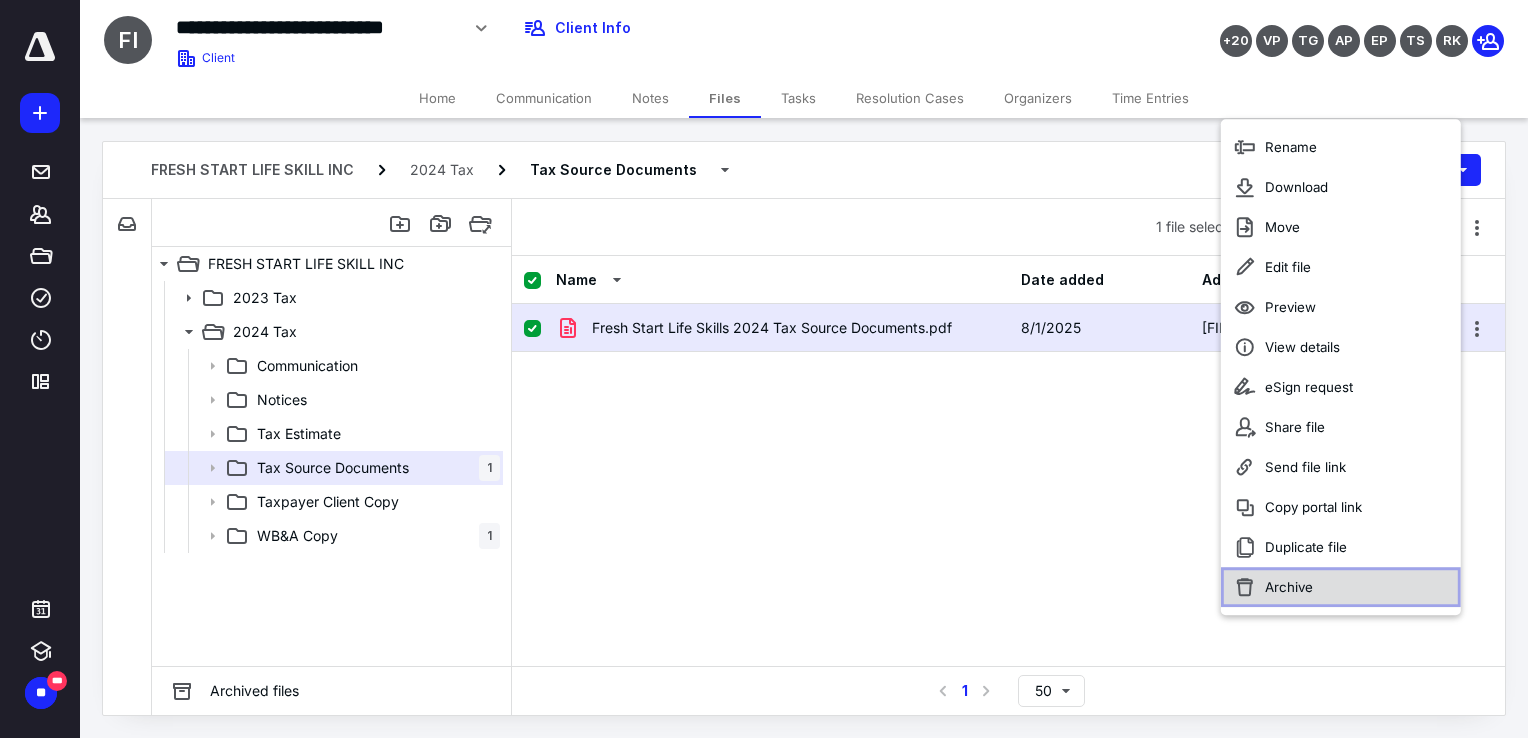 click on "Archive" at bounding box center (1289, 587) 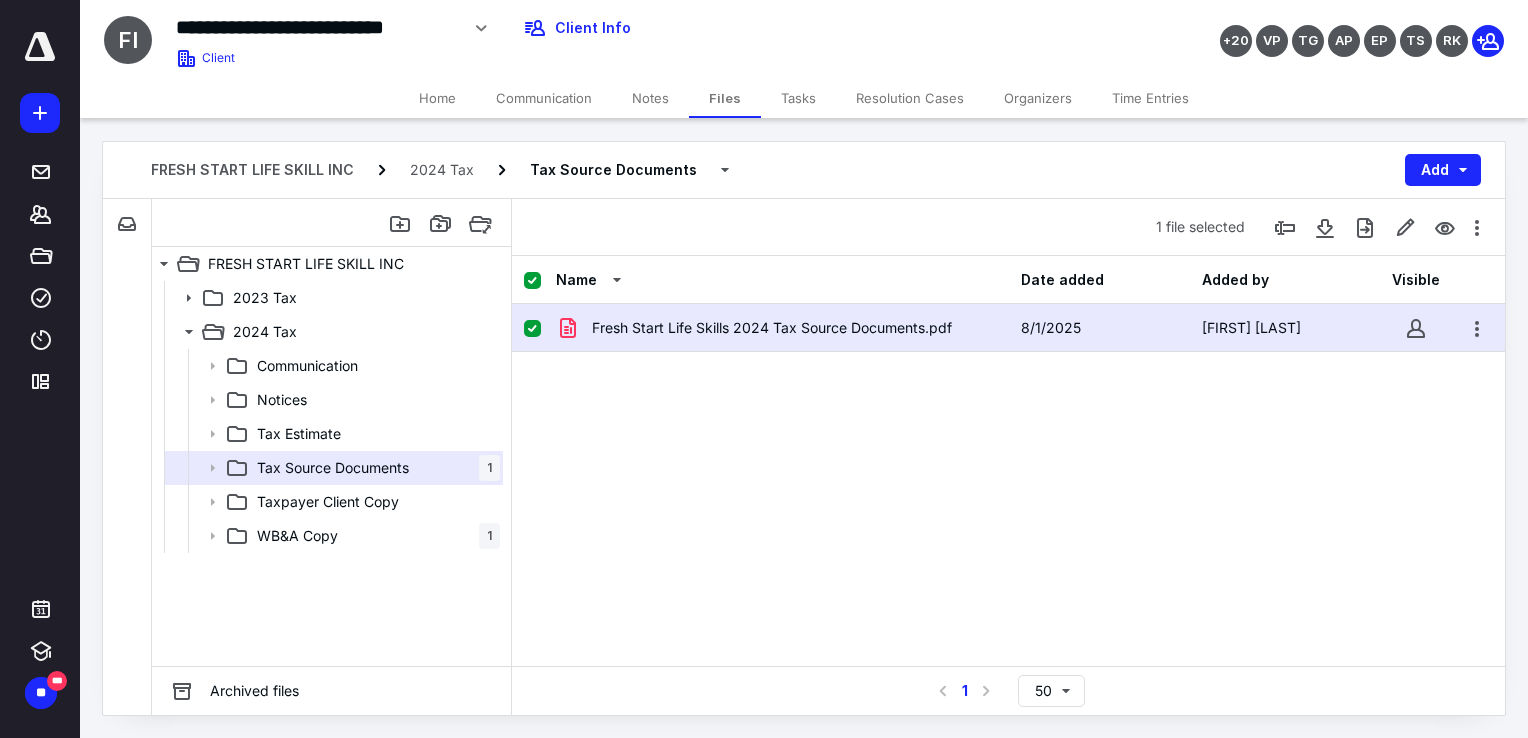 checkbox on "false" 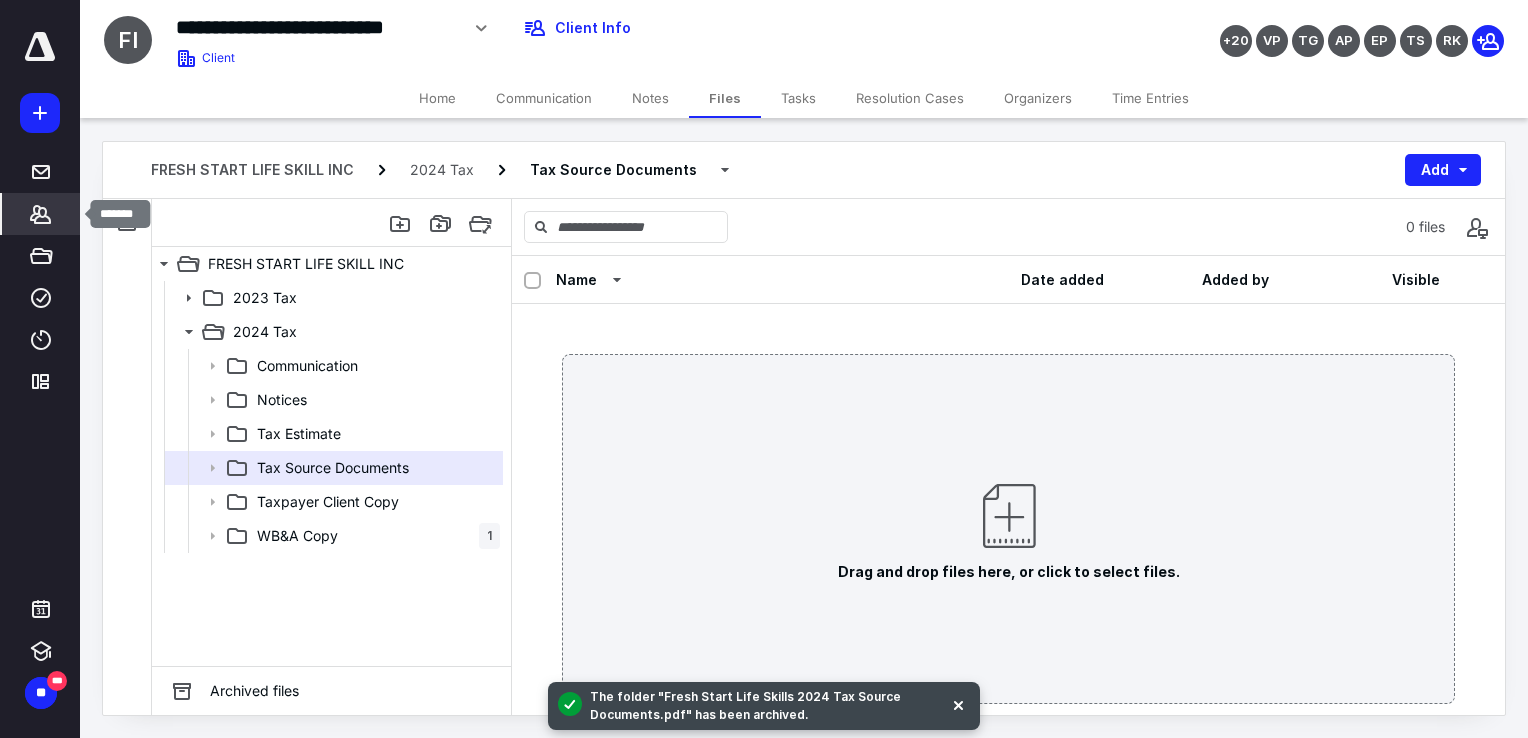 click 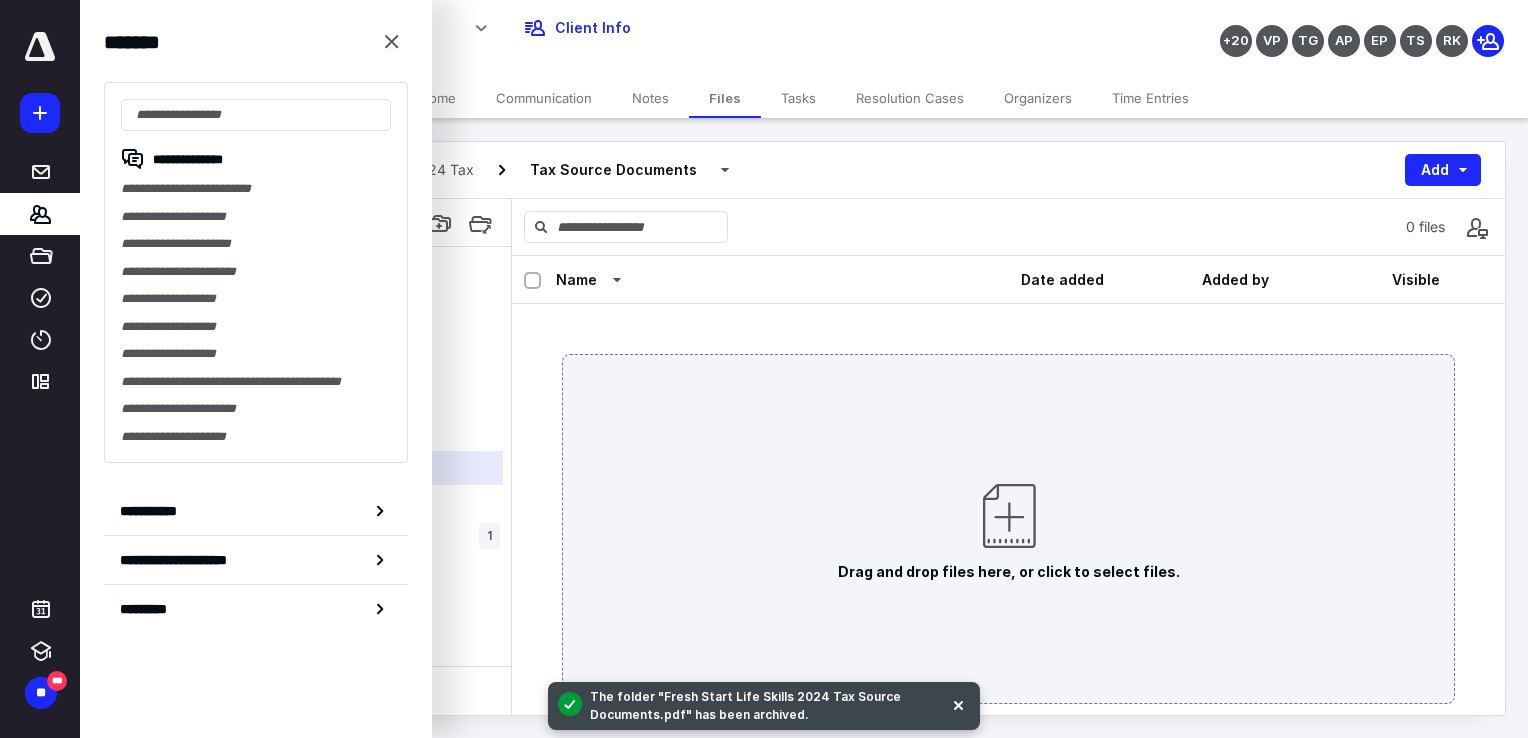 click on "**********" at bounding box center [256, 272] 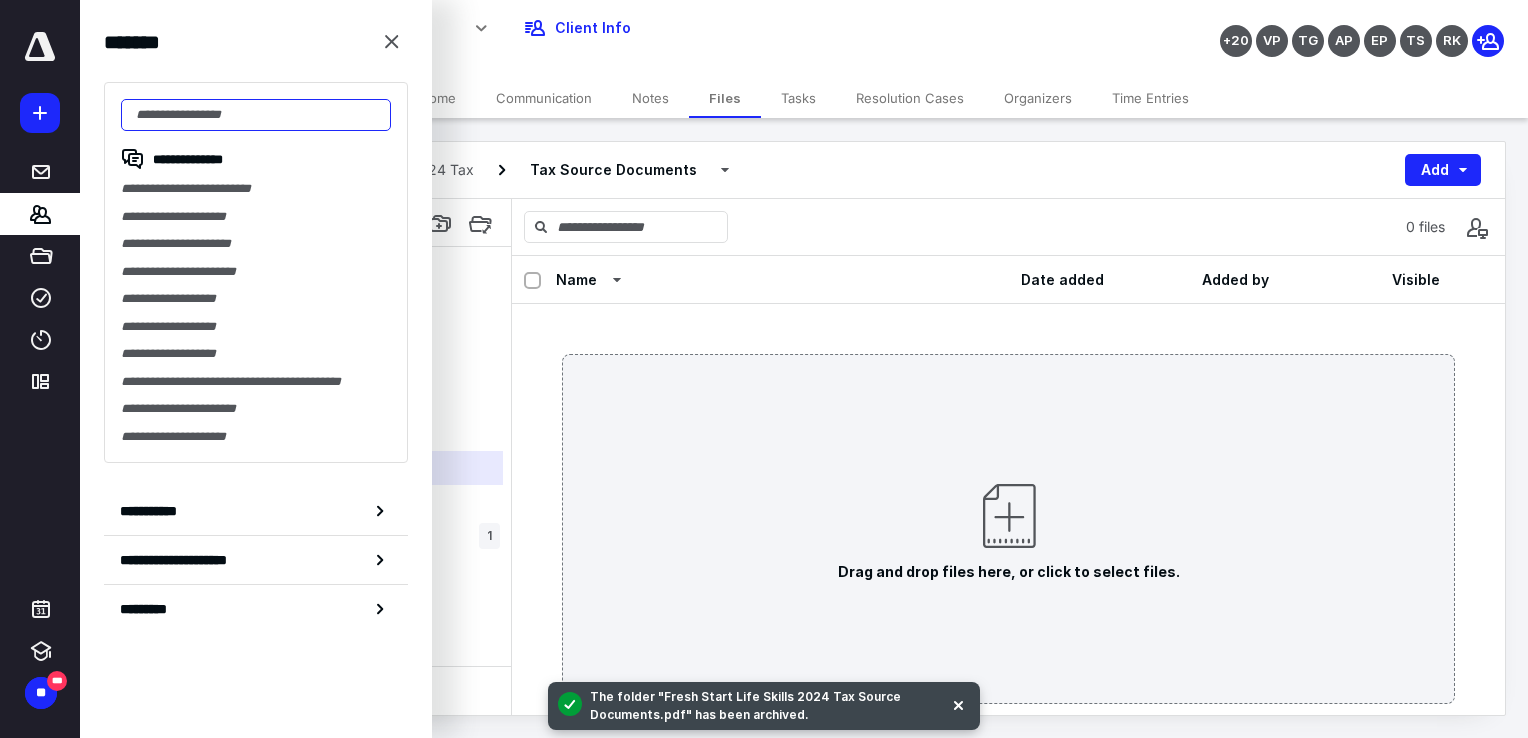 click at bounding box center (256, 115) 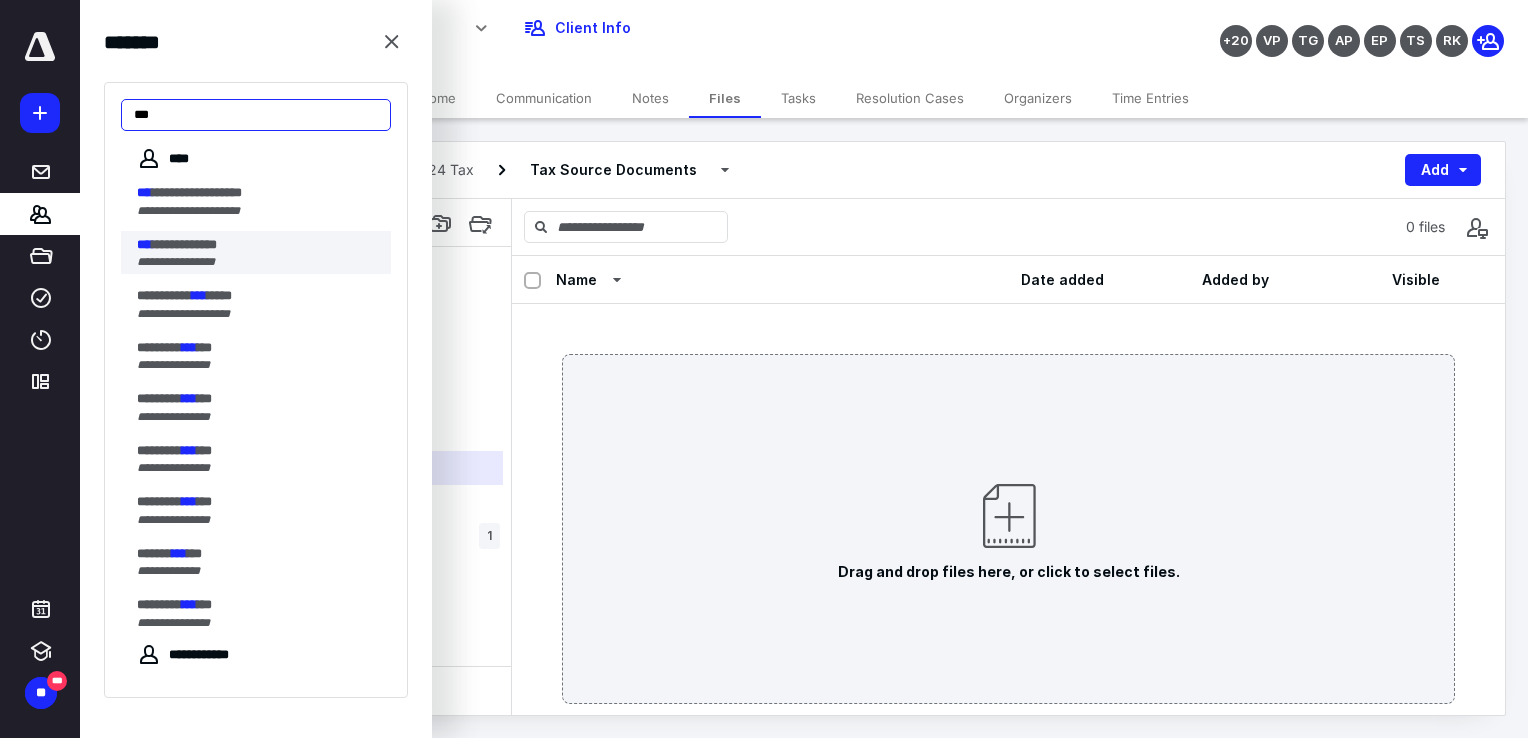 type on "***" 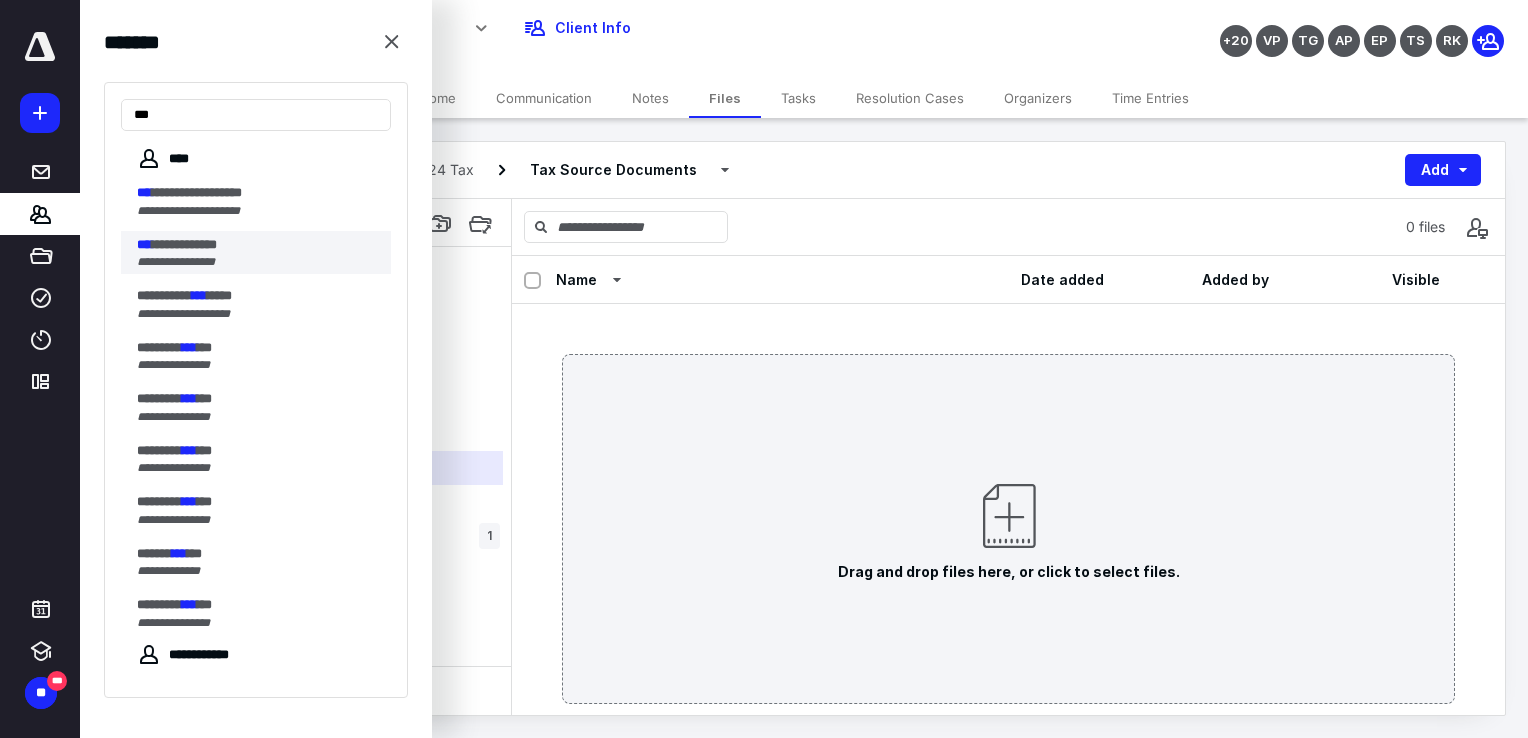 click on "**********" at bounding box center [176, 262] 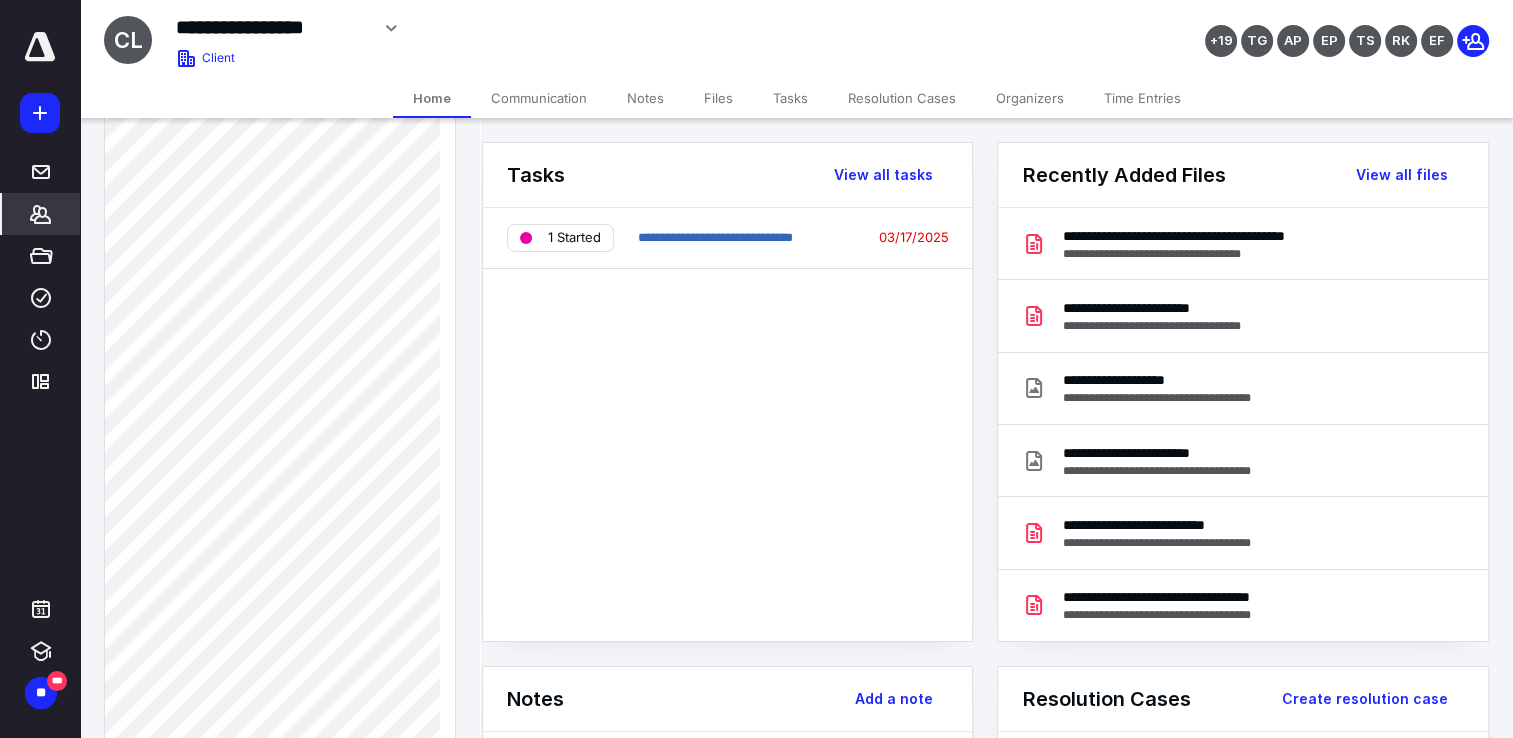 scroll, scrollTop: 1300, scrollLeft: 0, axis: vertical 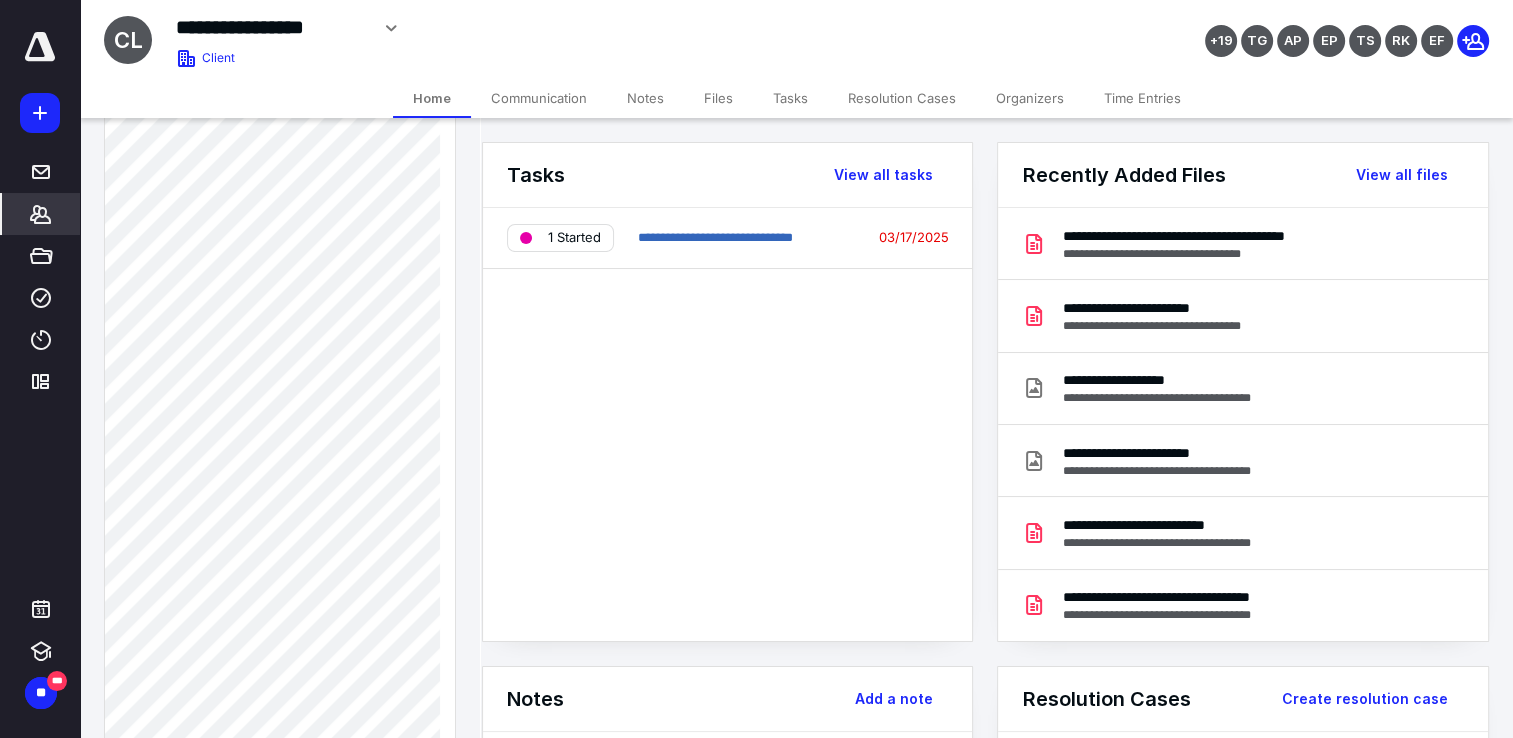 click on "**********" at bounding box center [996, 884] 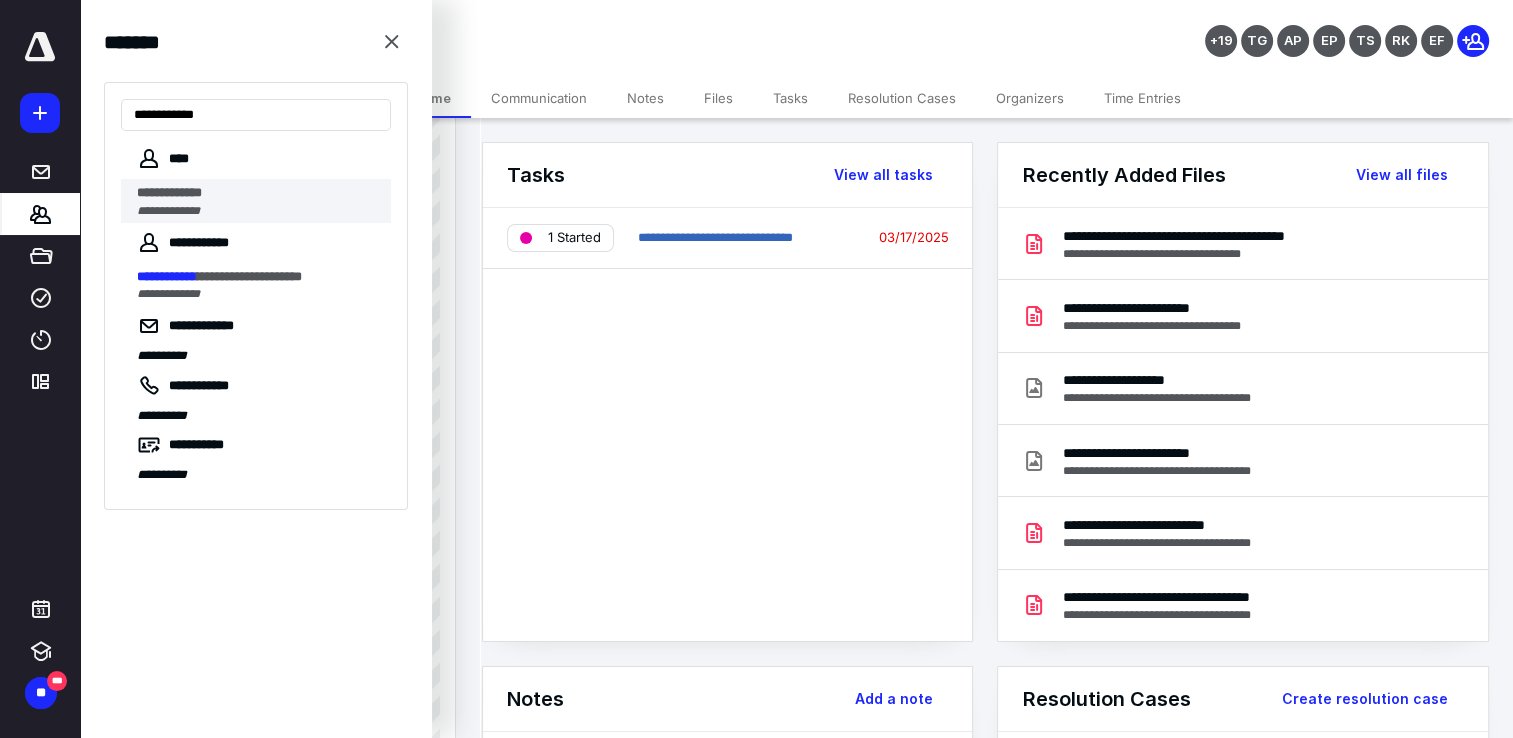 type on "**********" 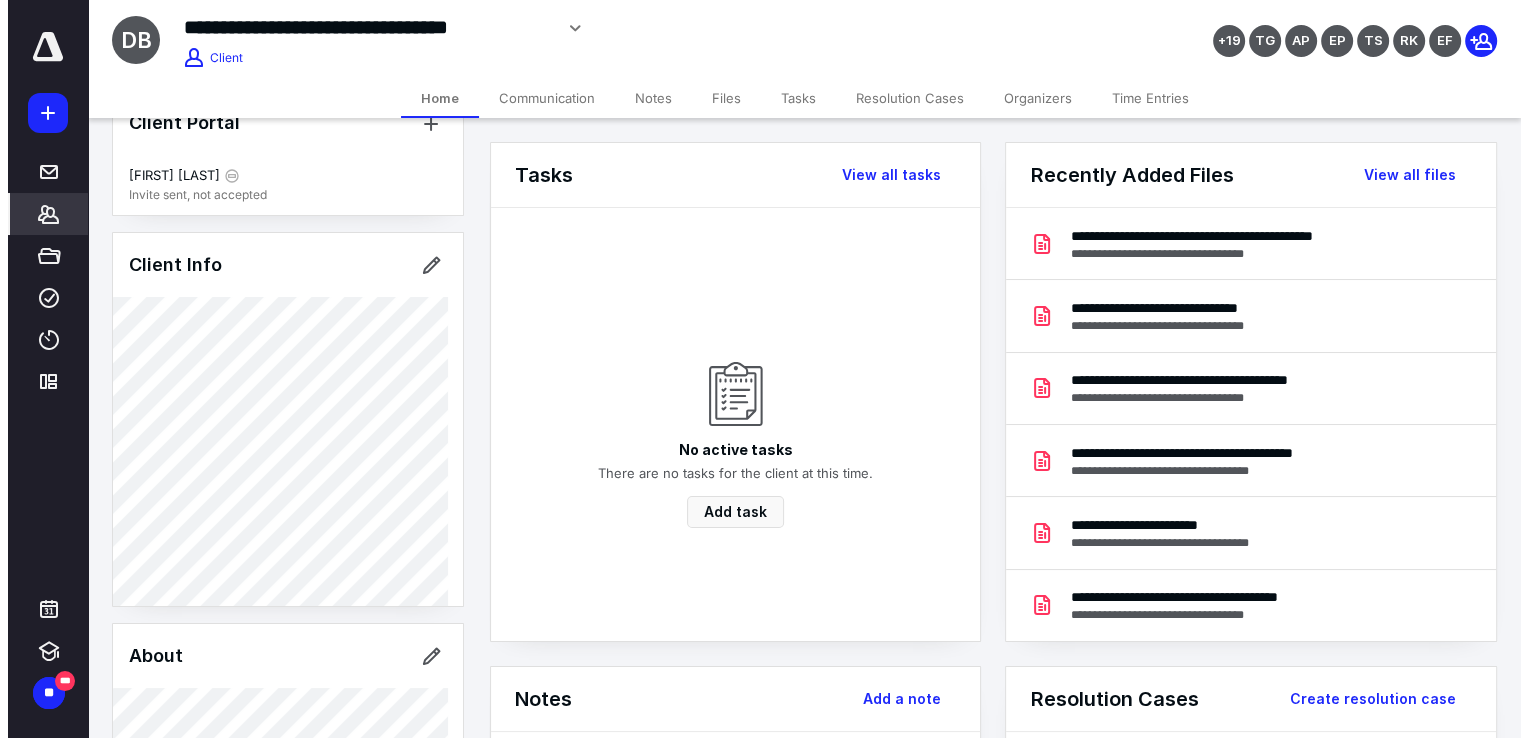 scroll, scrollTop: 100, scrollLeft: 0, axis: vertical 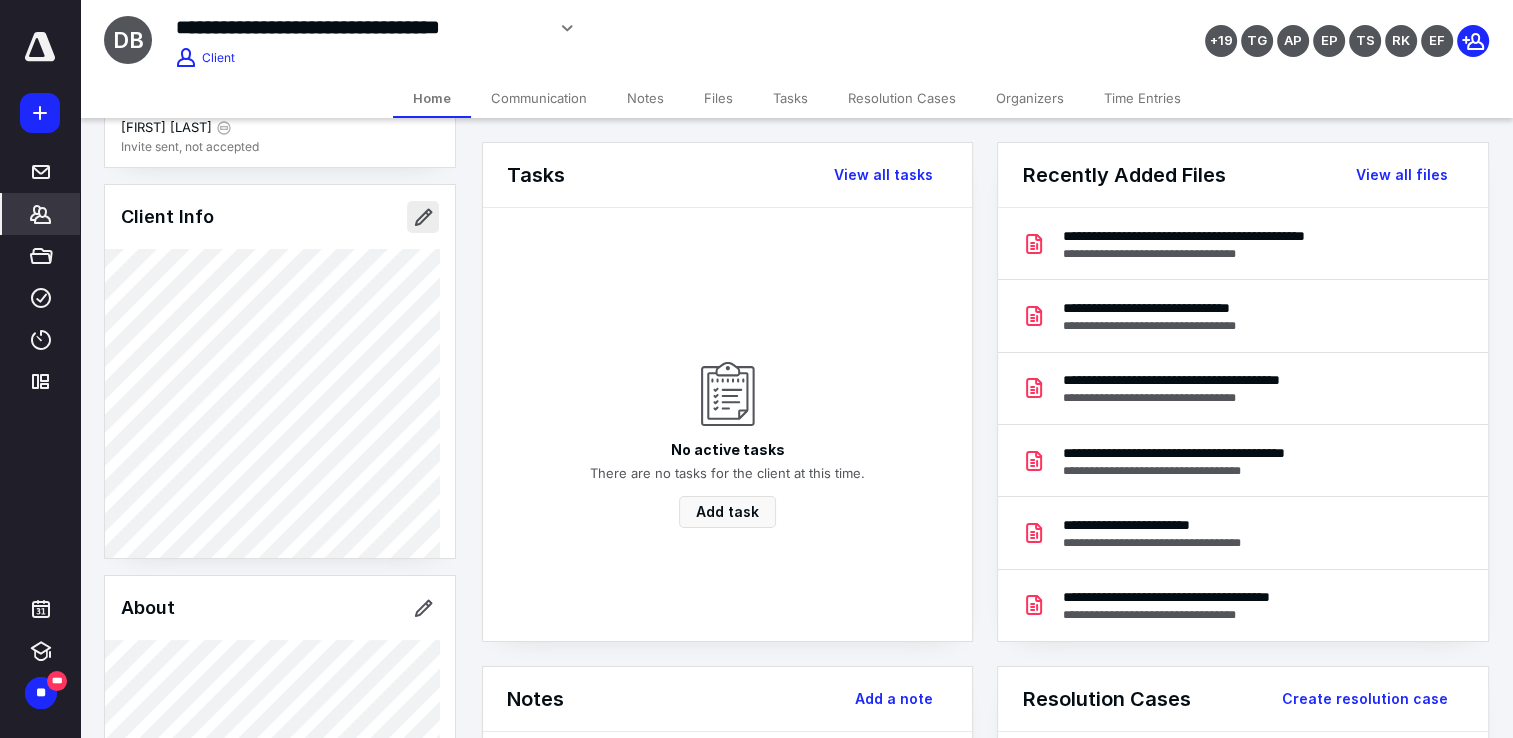 click at bounding box center (423, 217) 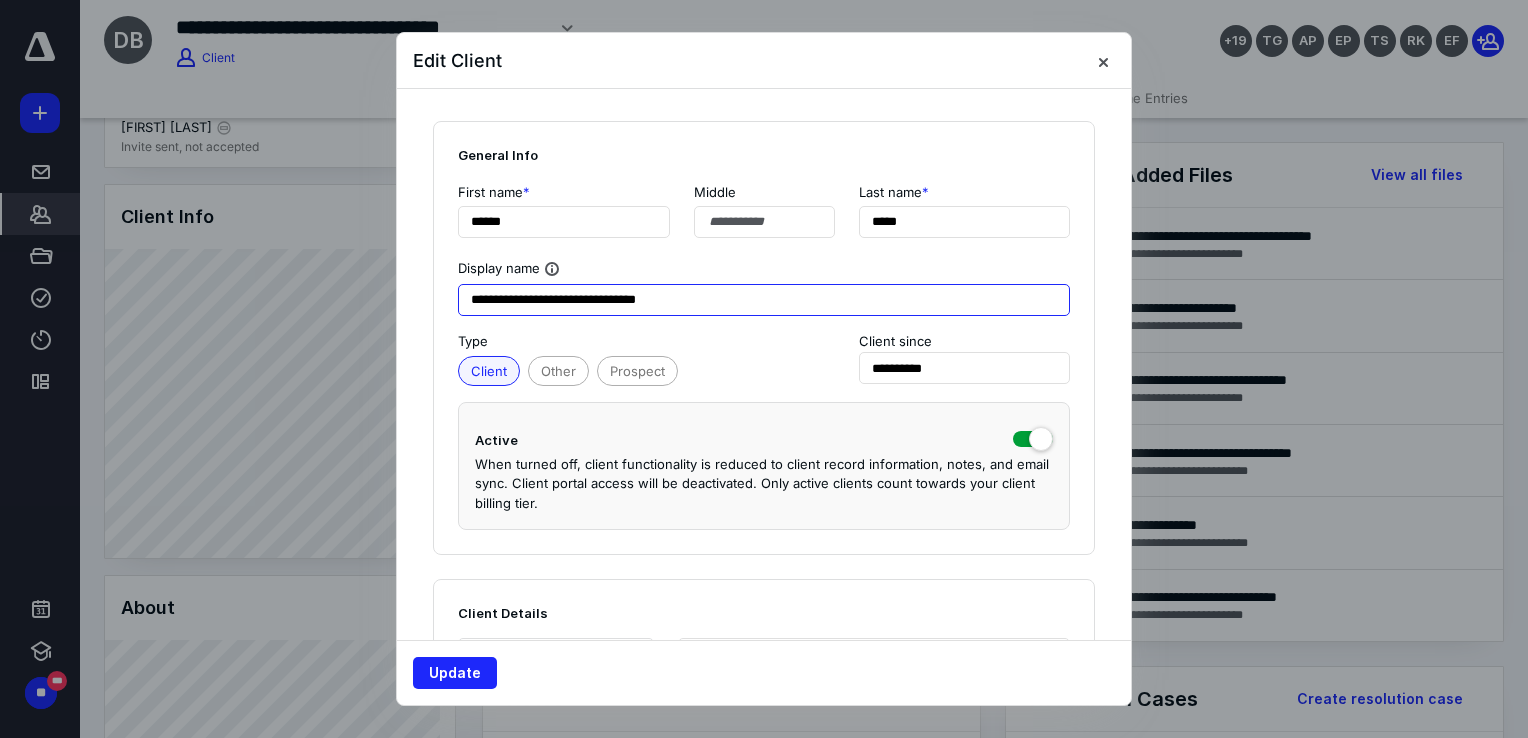 drag, startPoint x: 565, startPoint y: 301, endPoint x: 1527, endPoint y: 320, distance: 962.1876 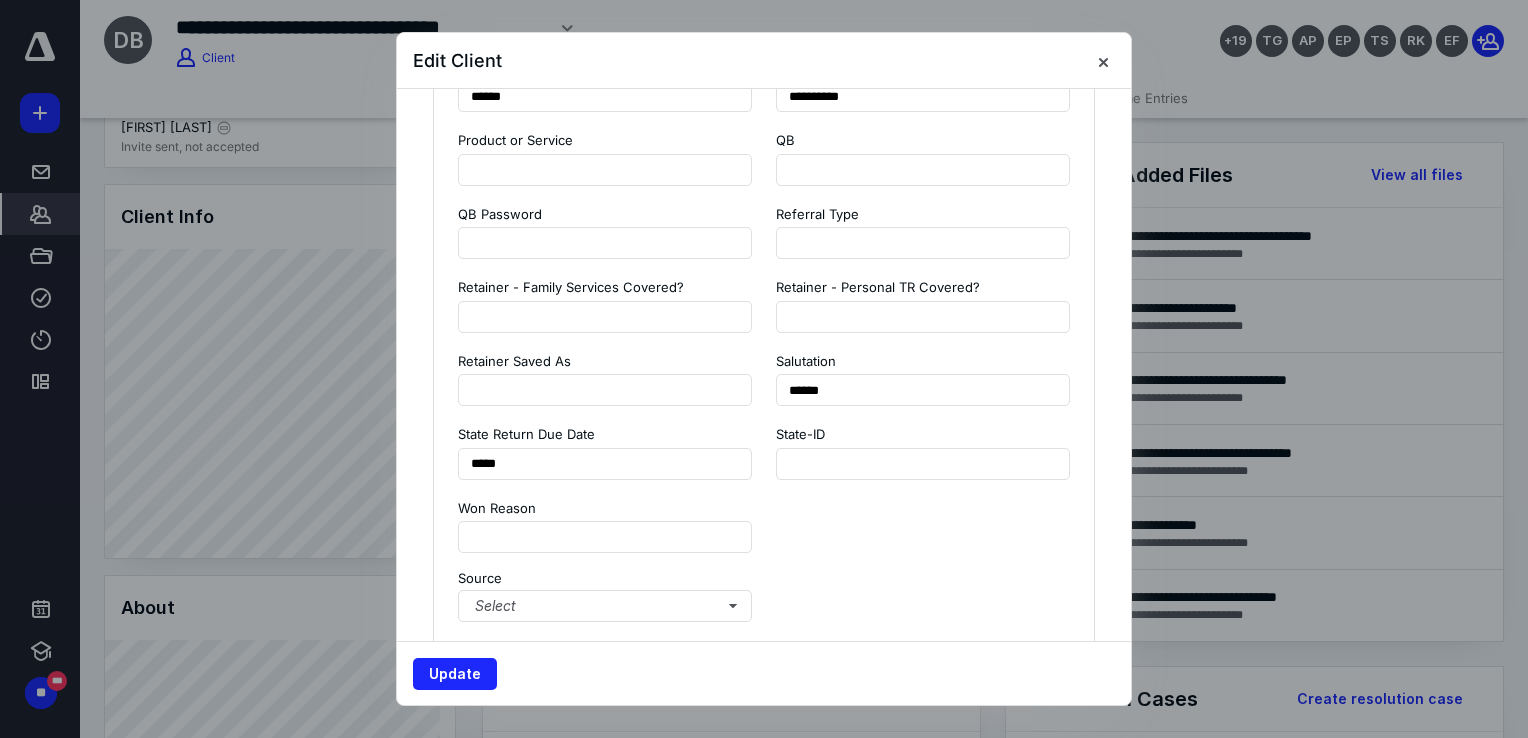 scroll, scrollTop: 2200, scrollLeft: 0, axis: vertical 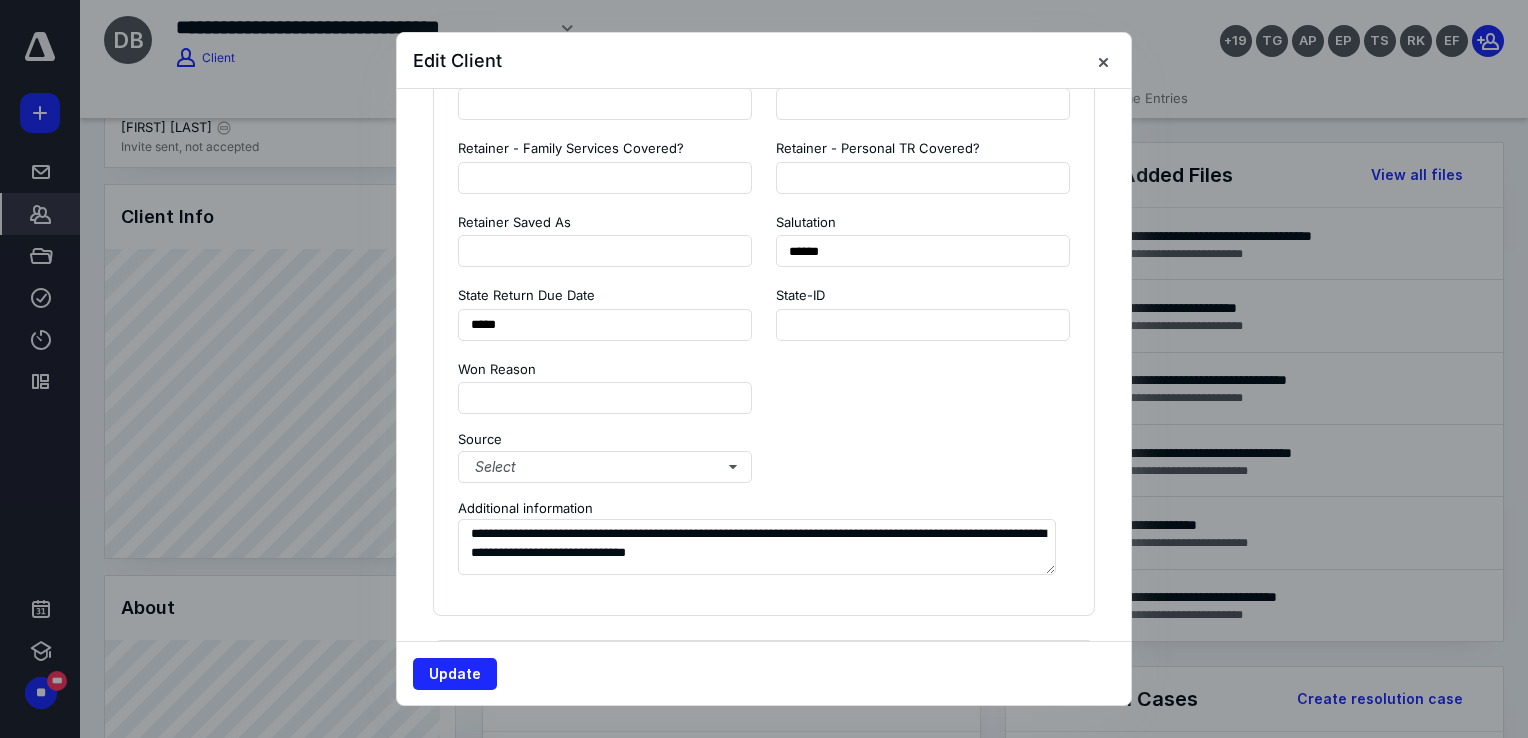 type on "**********" 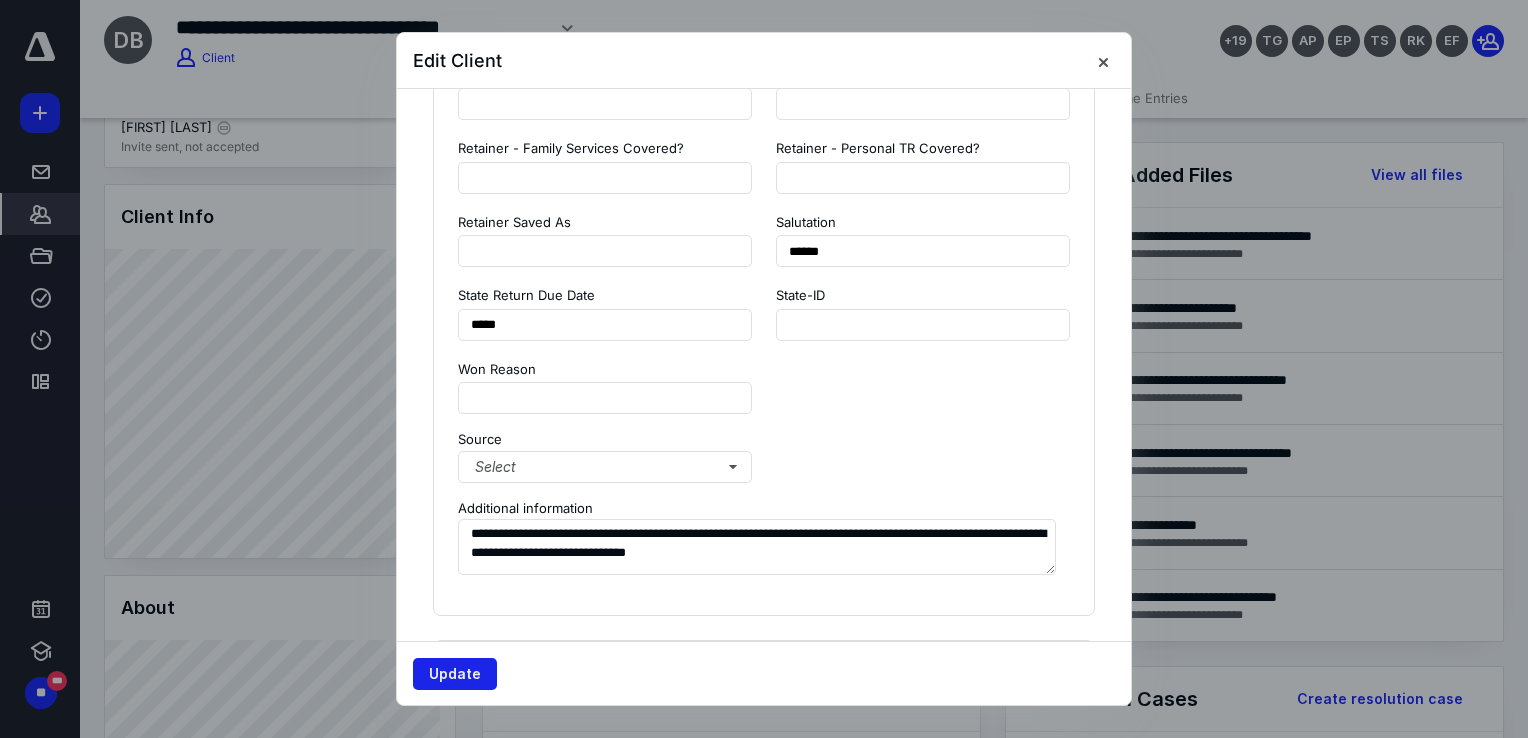 click on "Update" at bounding box center [455, 674] 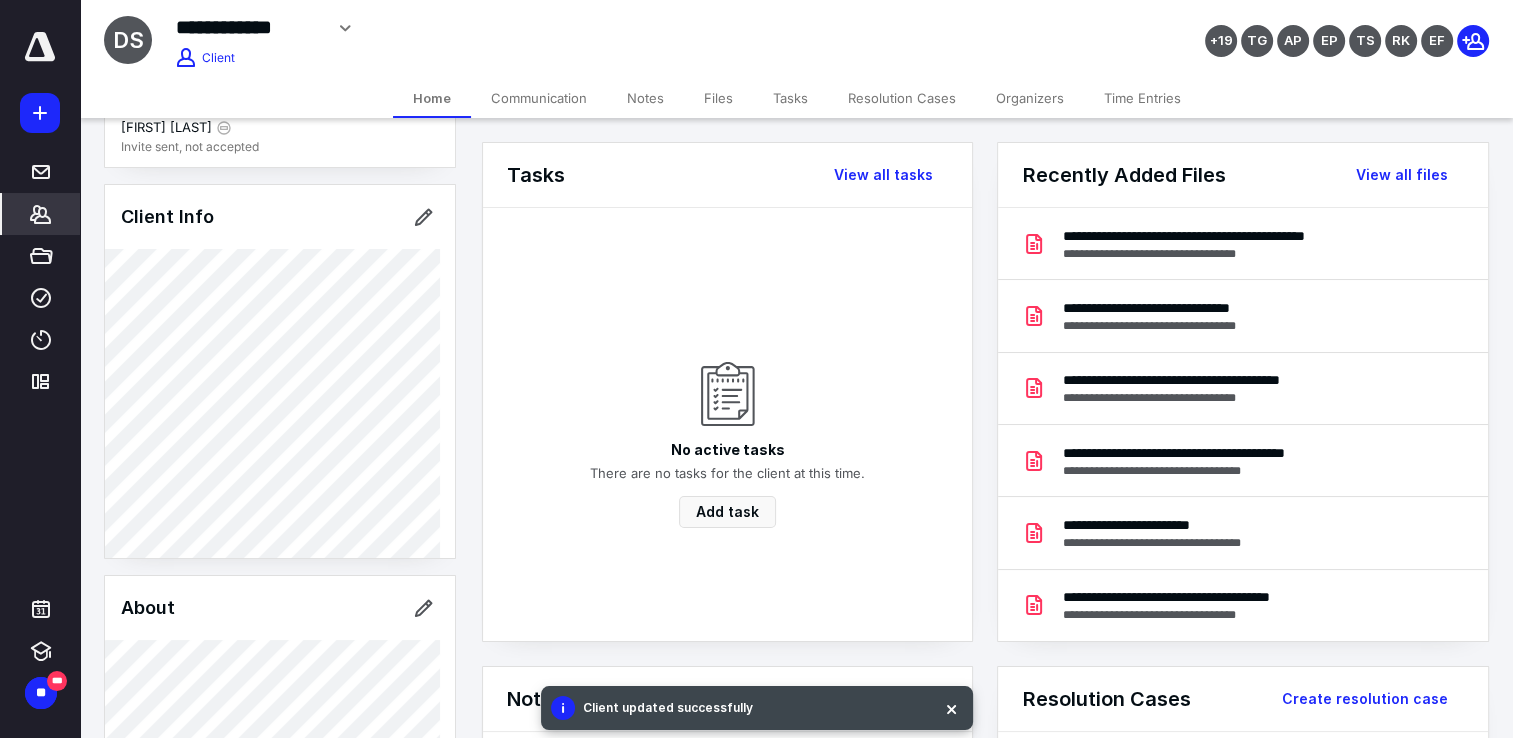 click on "Files" at bounding box center (718, 98) 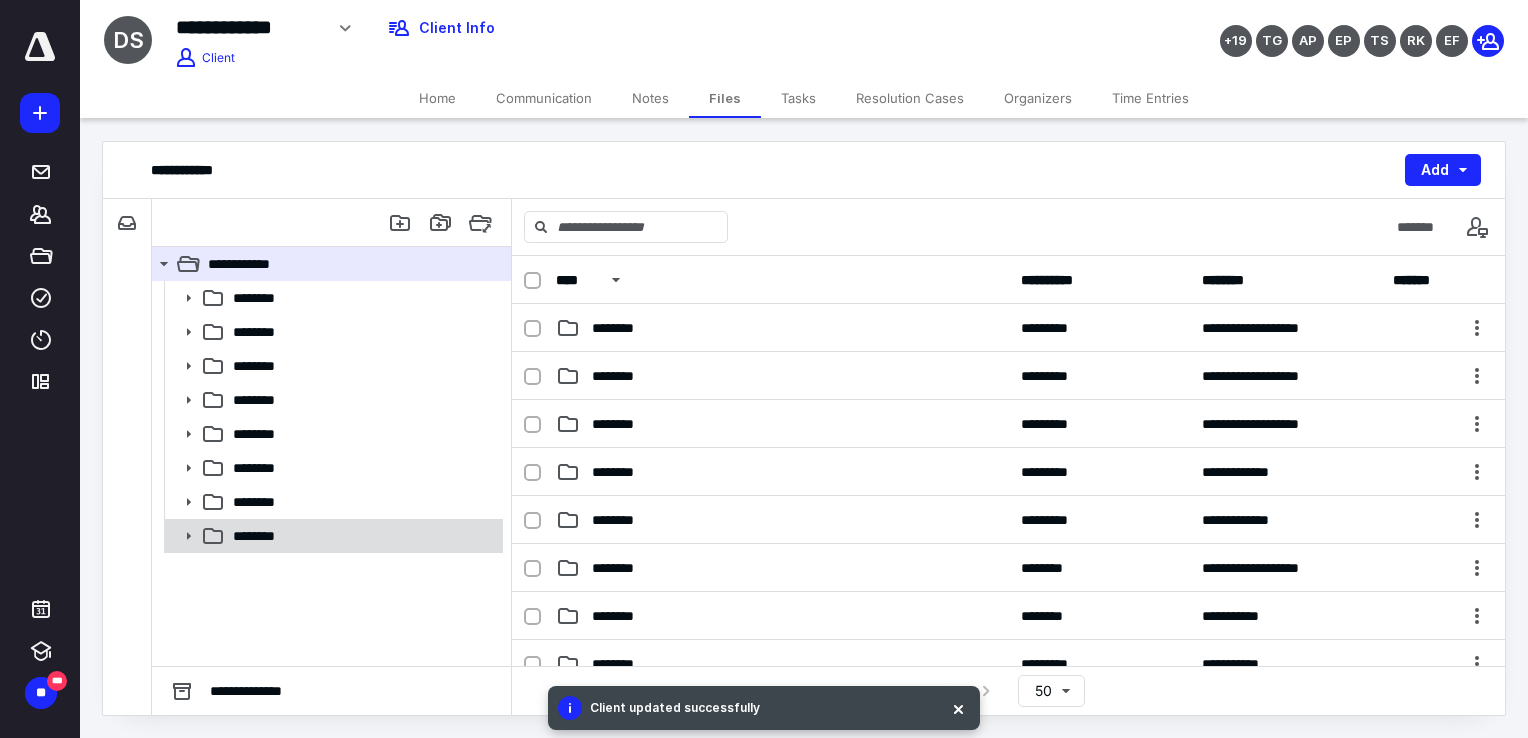 click 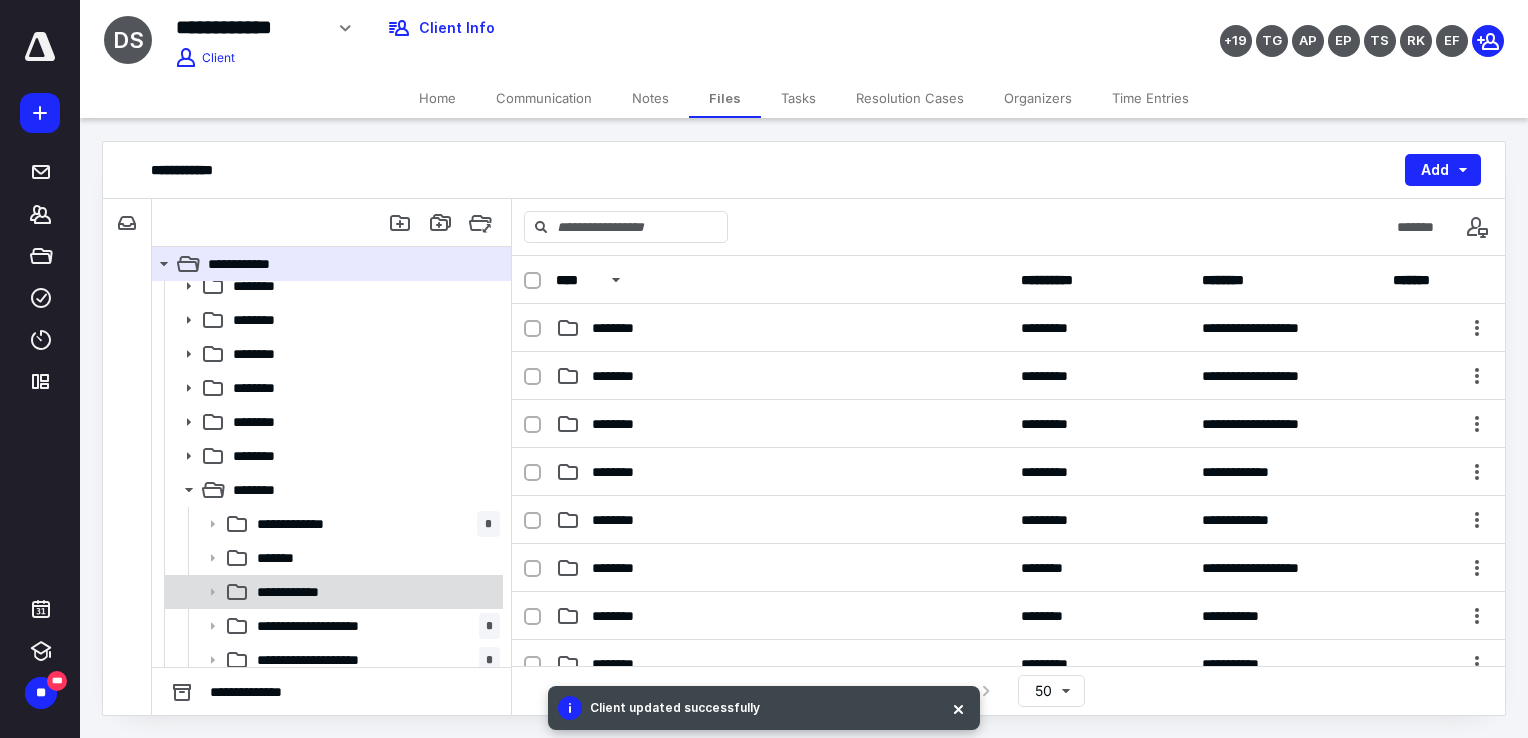 scroll, scrollTop: 89, scrollLeft: 0, axis: vertical 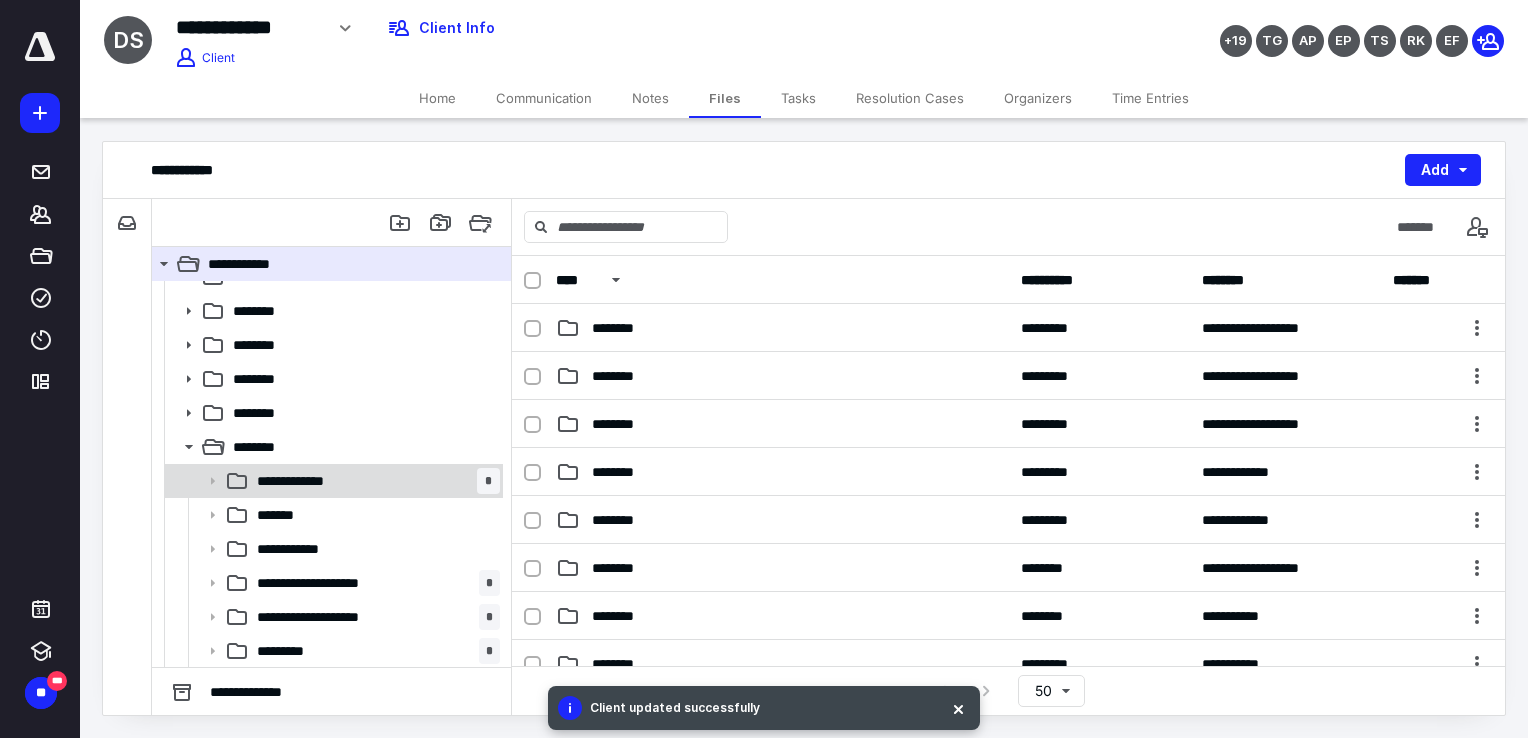 click on "**********" at bounding box center [374, 481] 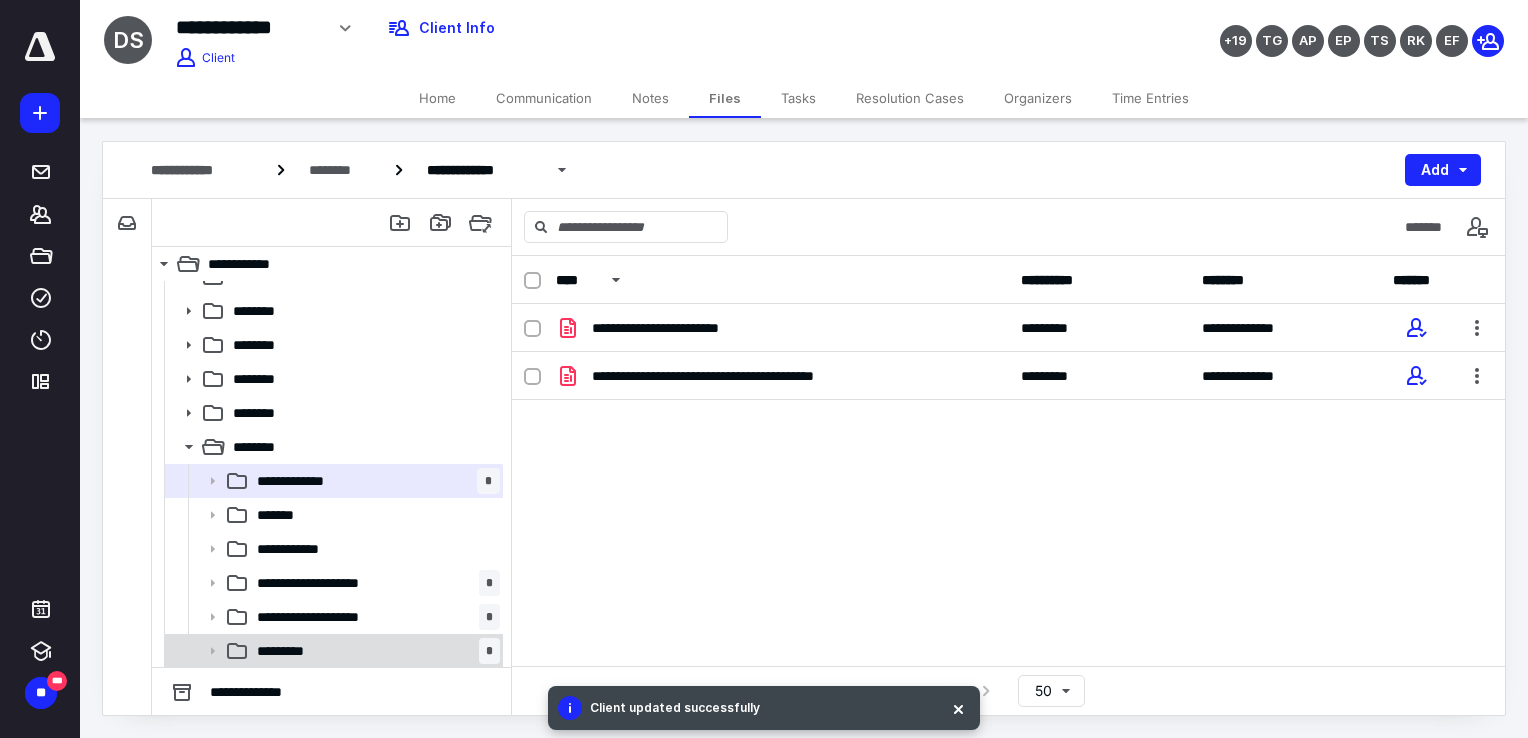 click on "********* *" at bounding box center (374, 651) 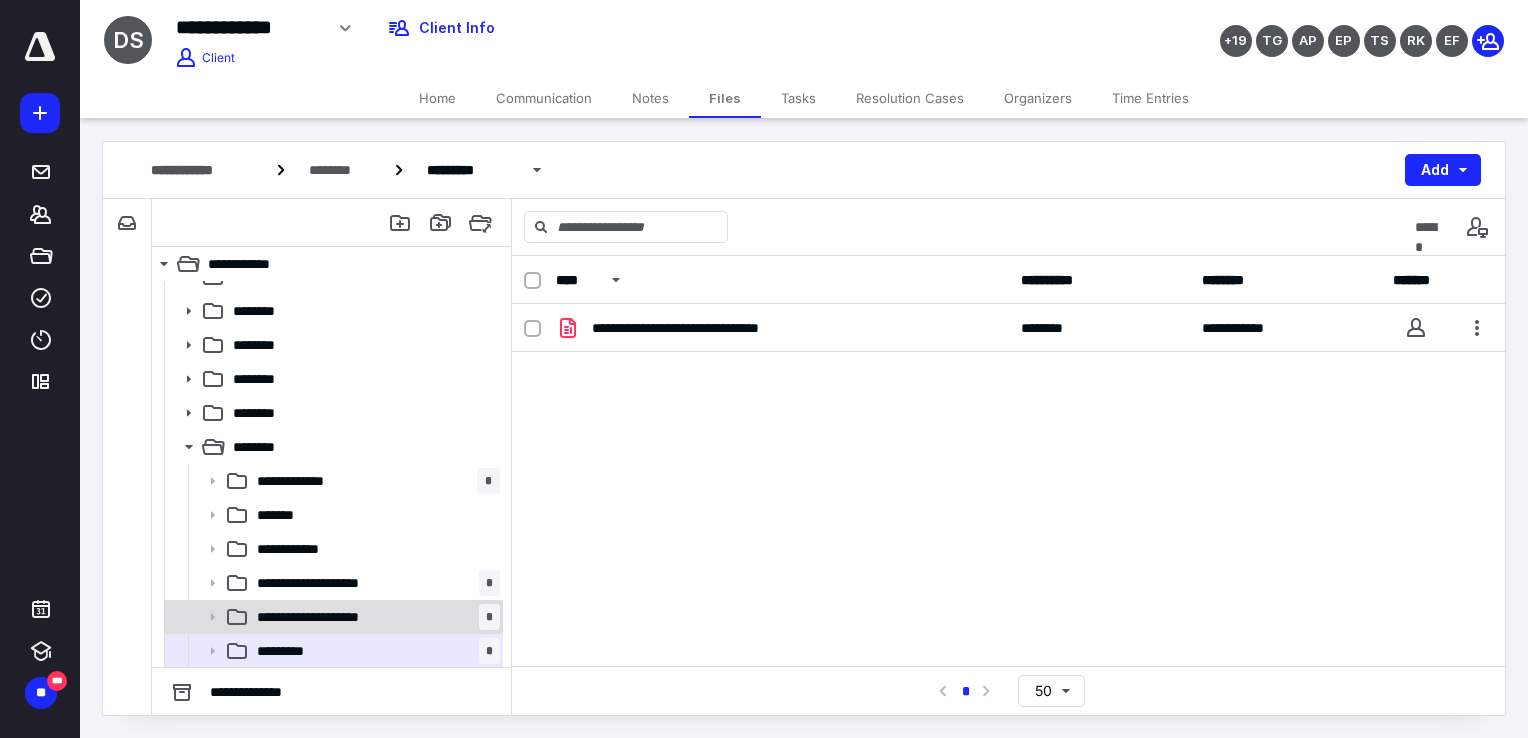 click on "**********" at bounding box center (374, 617) 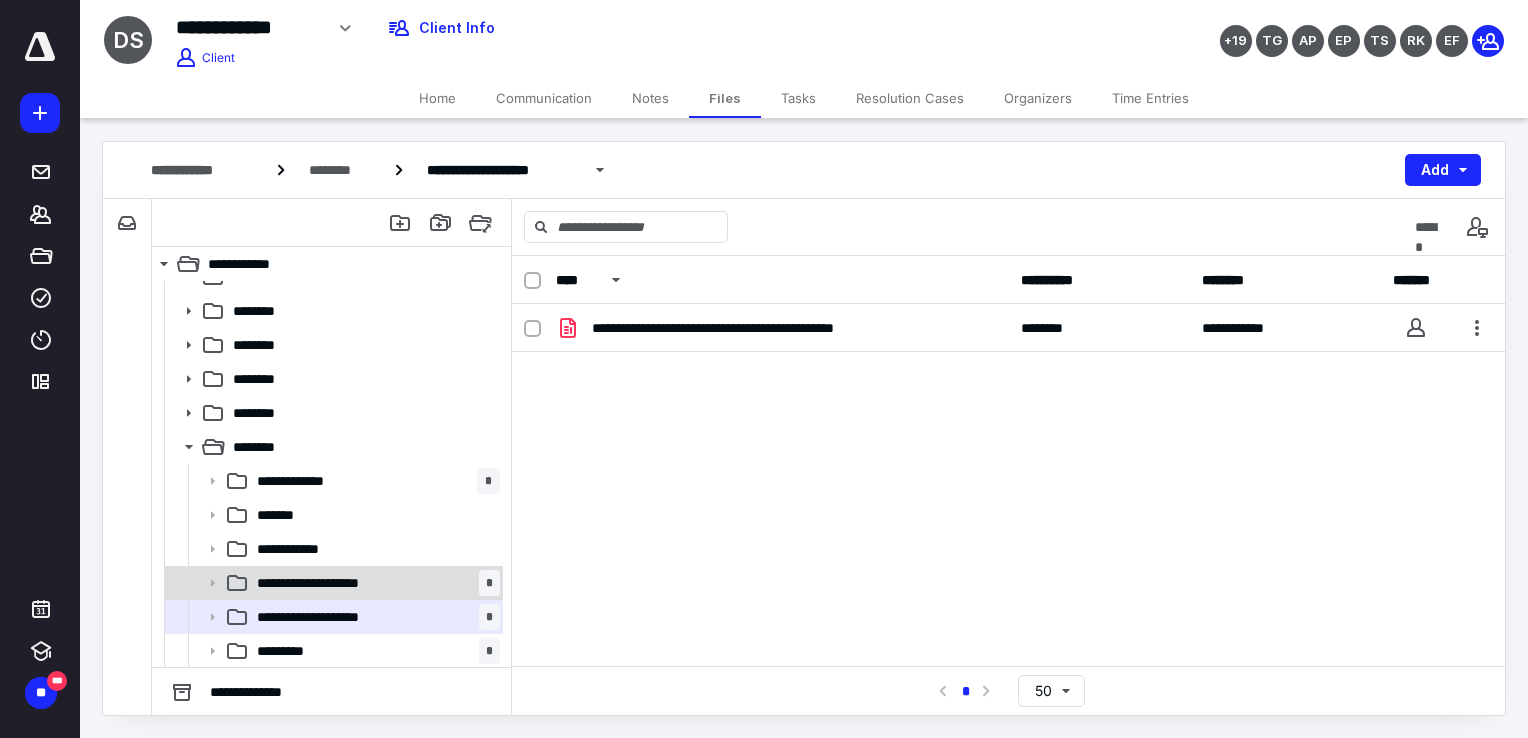 click on "**********" at bounding box center [334, 583] 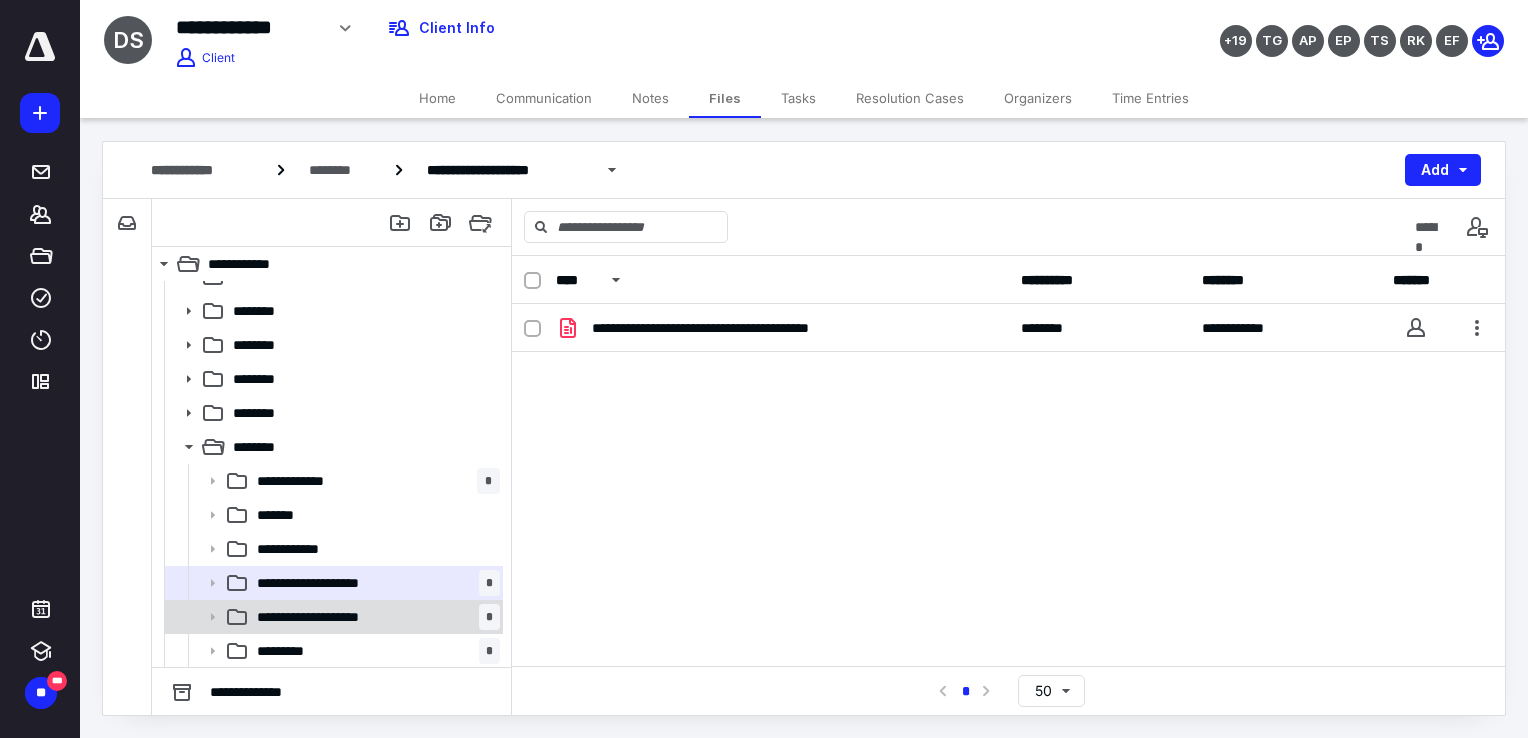 click on "**********" at bounding box center [328, 617] 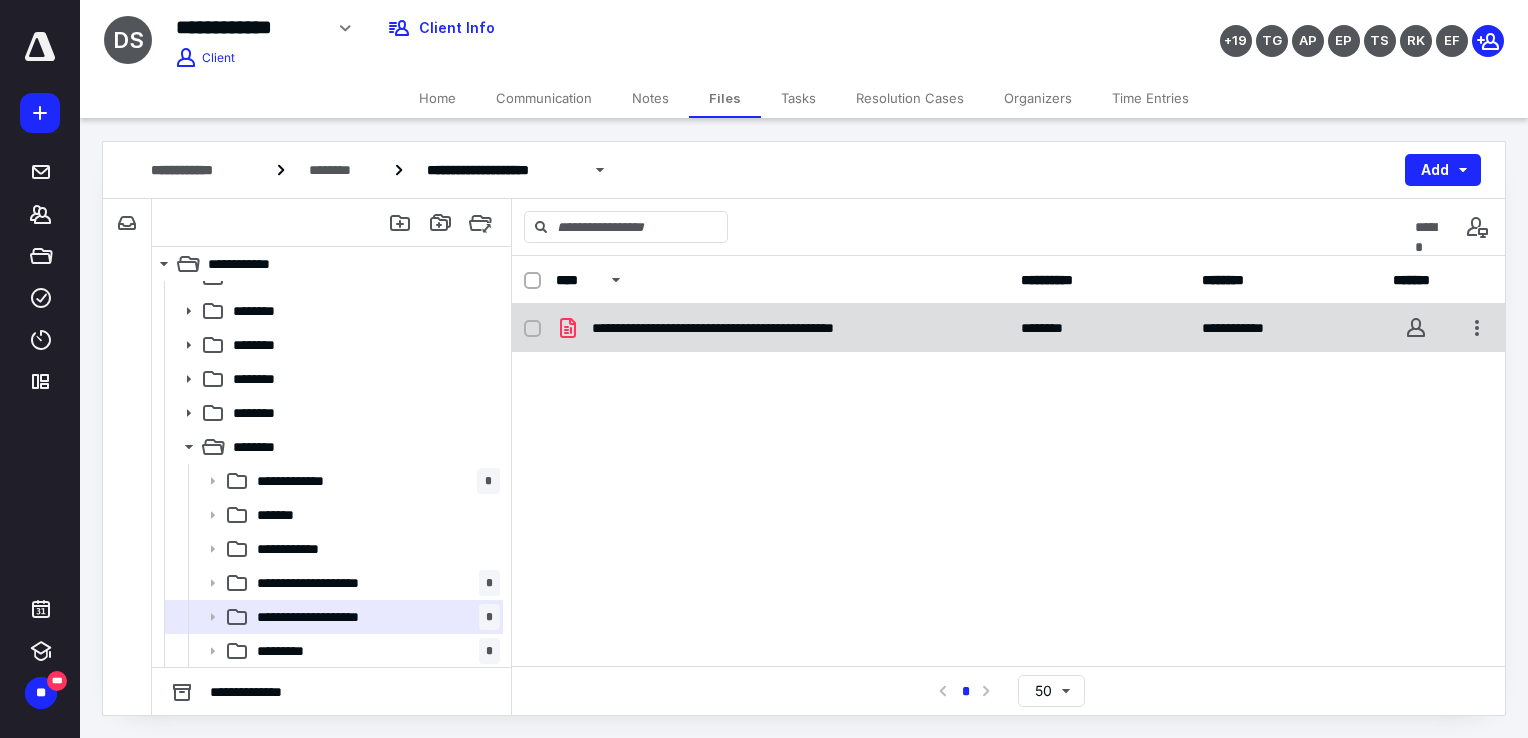 click on "**********" at bounding box center [783, 328] 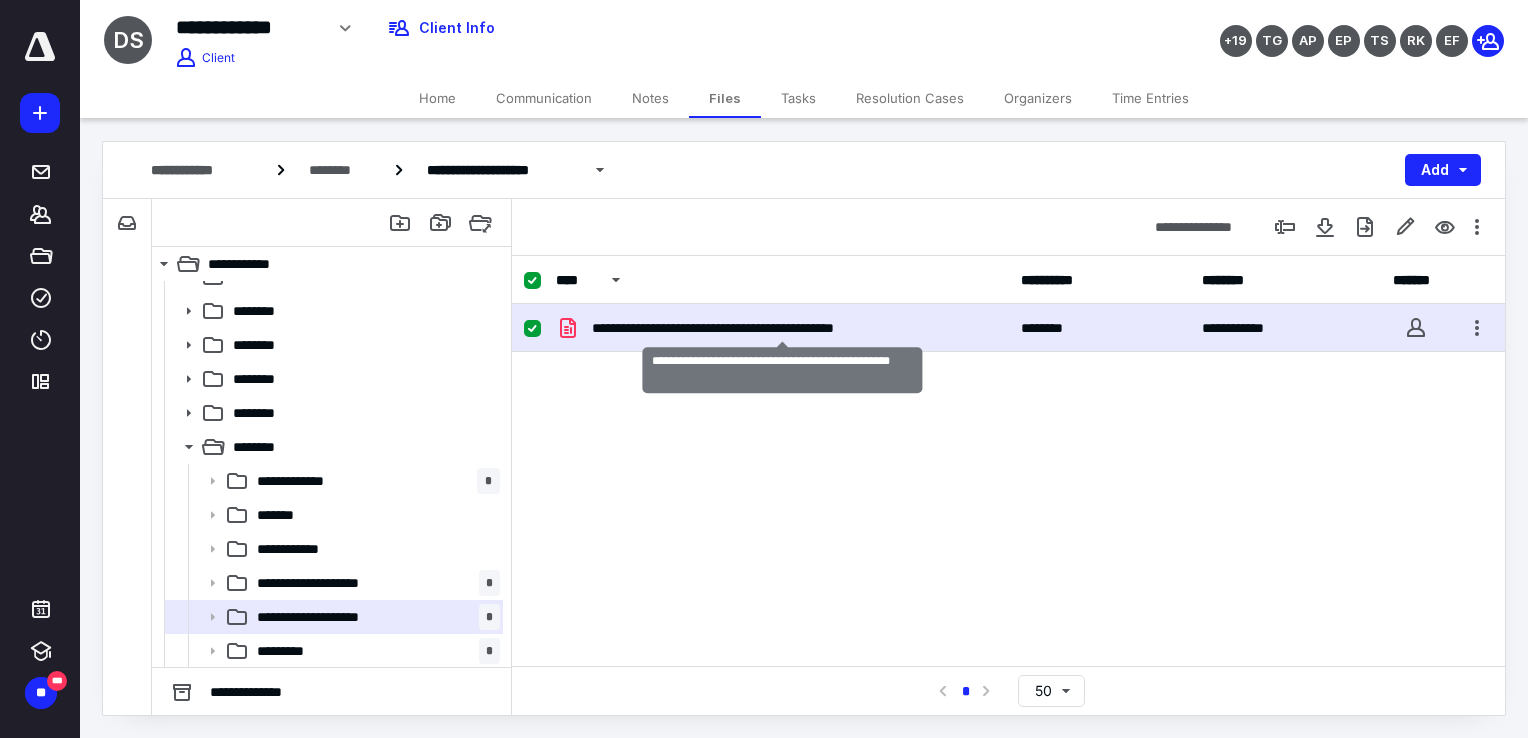 click on "**********" at bounding box center (783, 328) 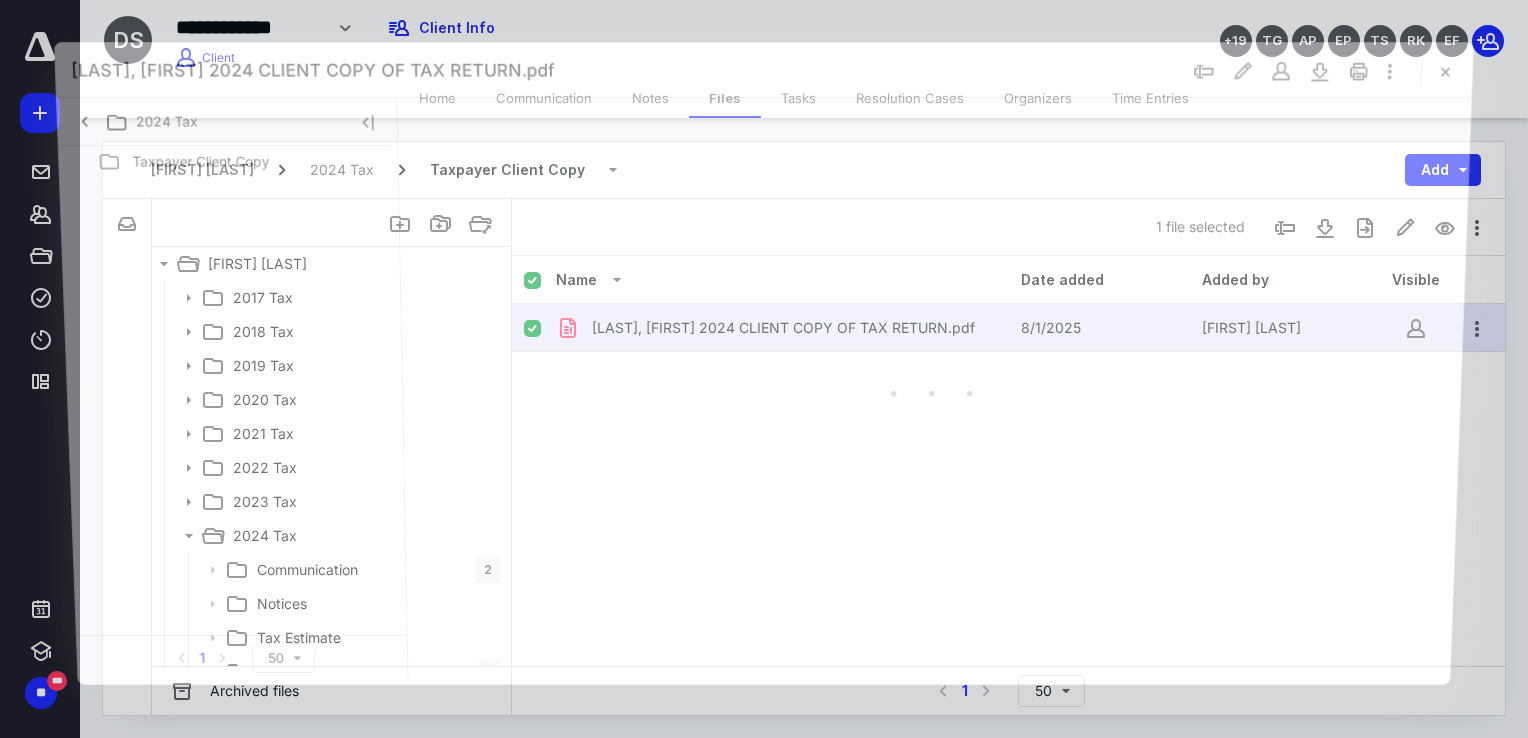 scroll, scrollTop: 89, scrollLeft: 0, axis: vertical 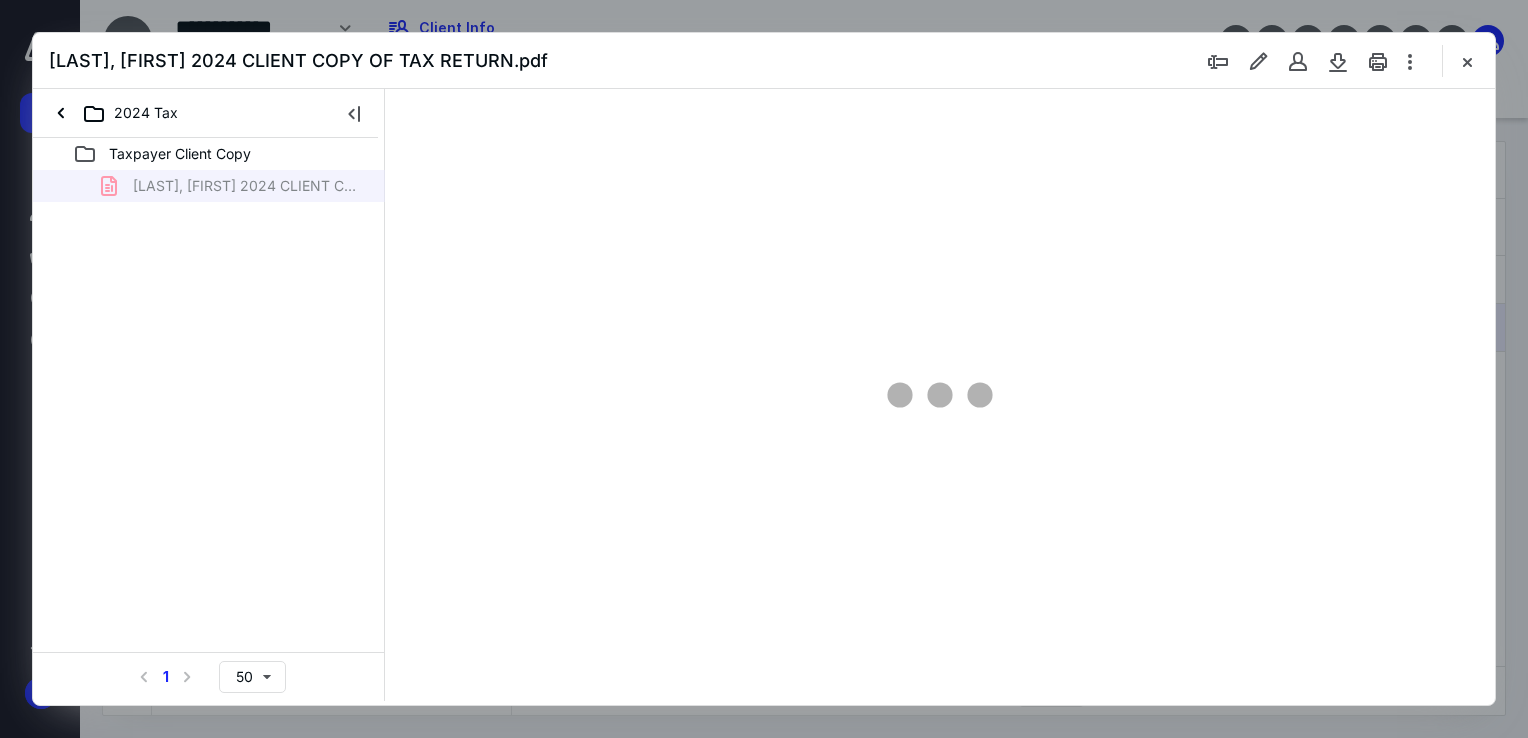 type on "68" 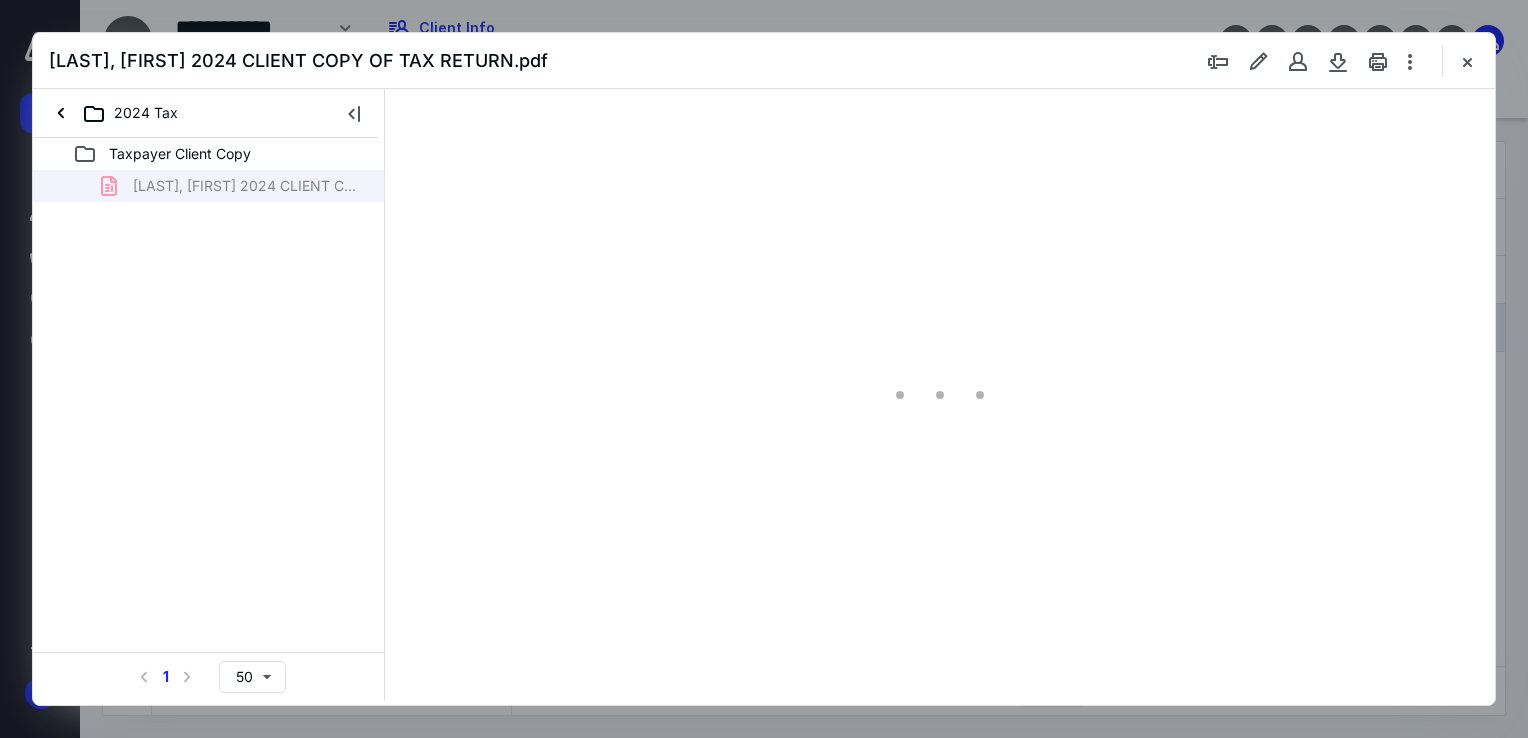 scroll, scrollTop: 79, scrollLeft: 0, axis: vertical 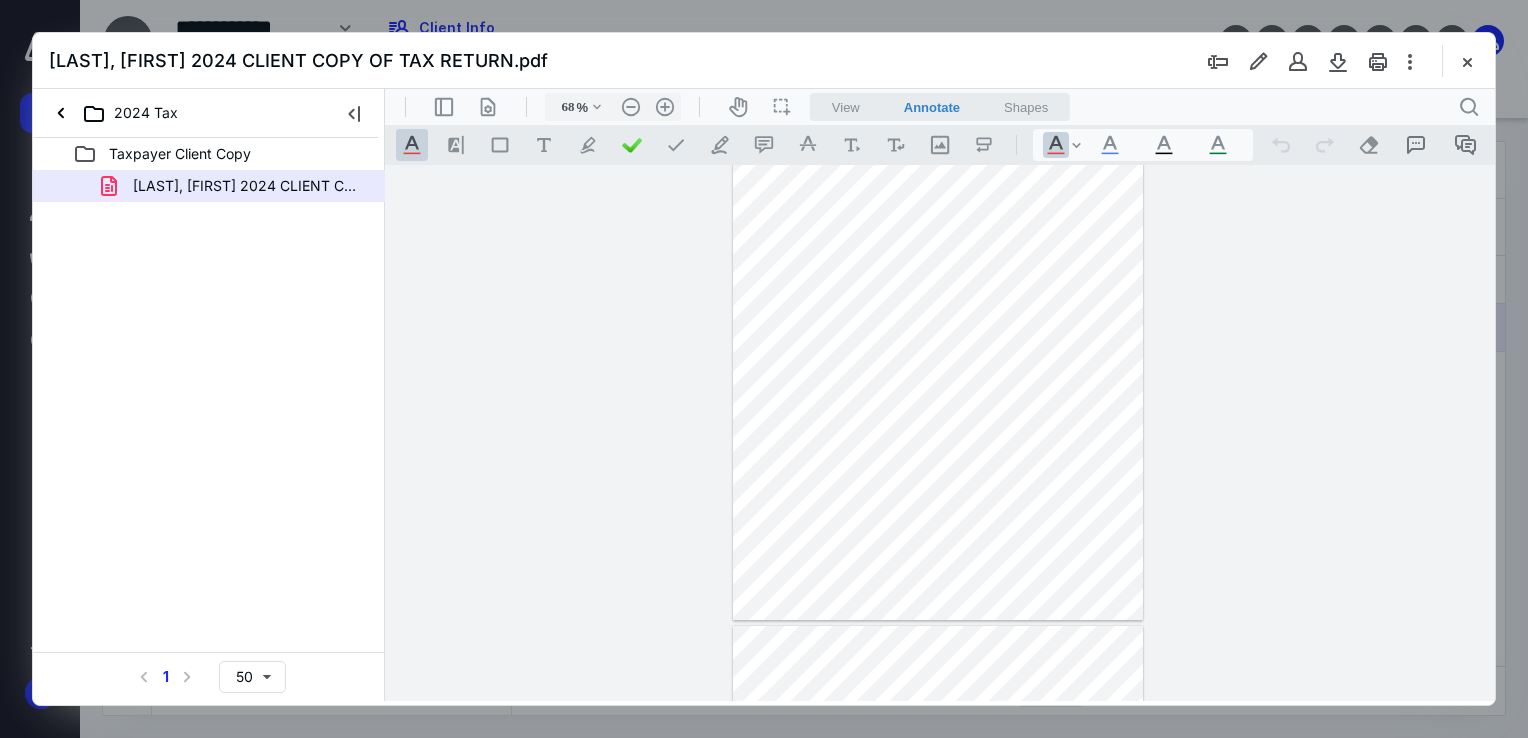 click on "[LAST], [FIRST] 2024 CLIENT COPY OF TAX RETURN.pdf" at bounding box center [764, 61] 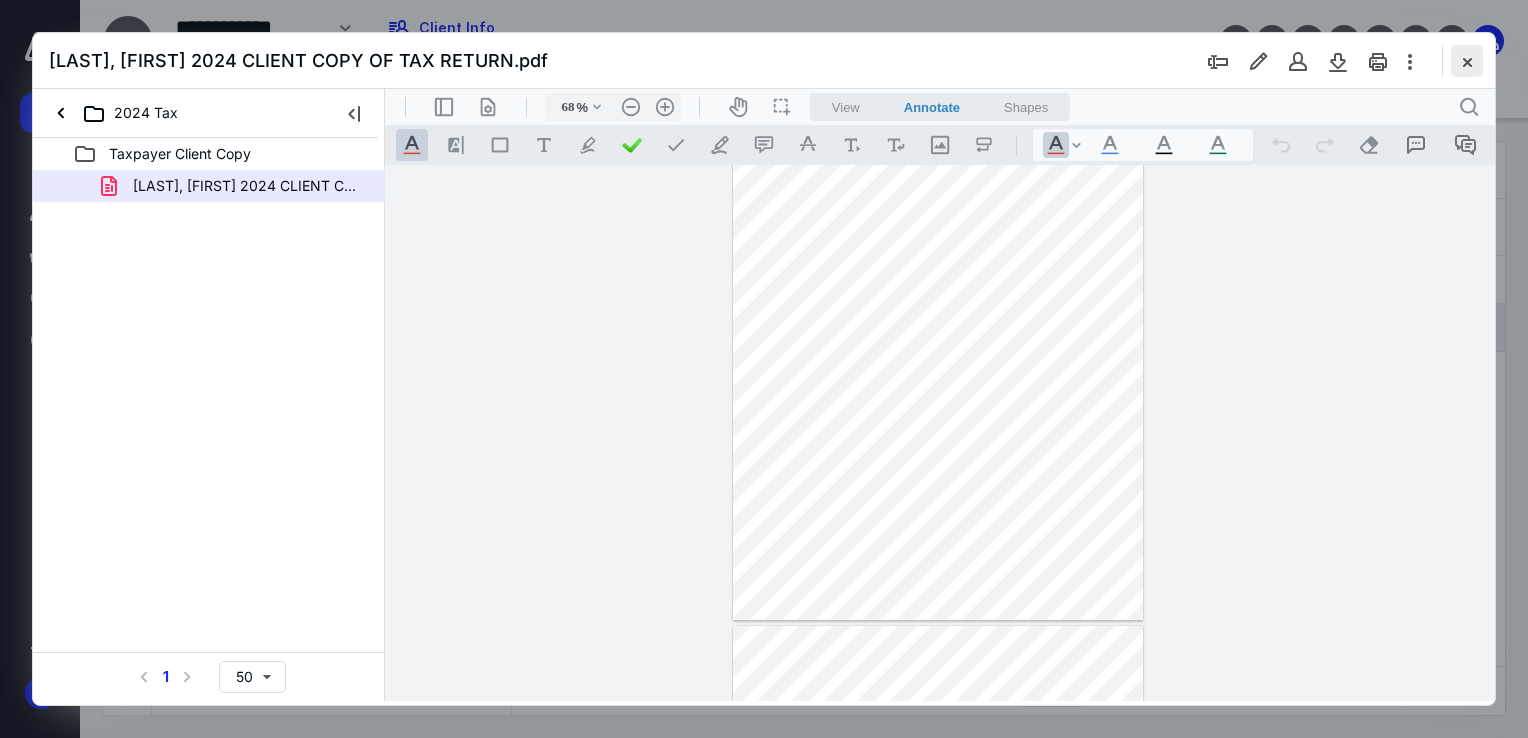 click at bounding box center [1467, 61] 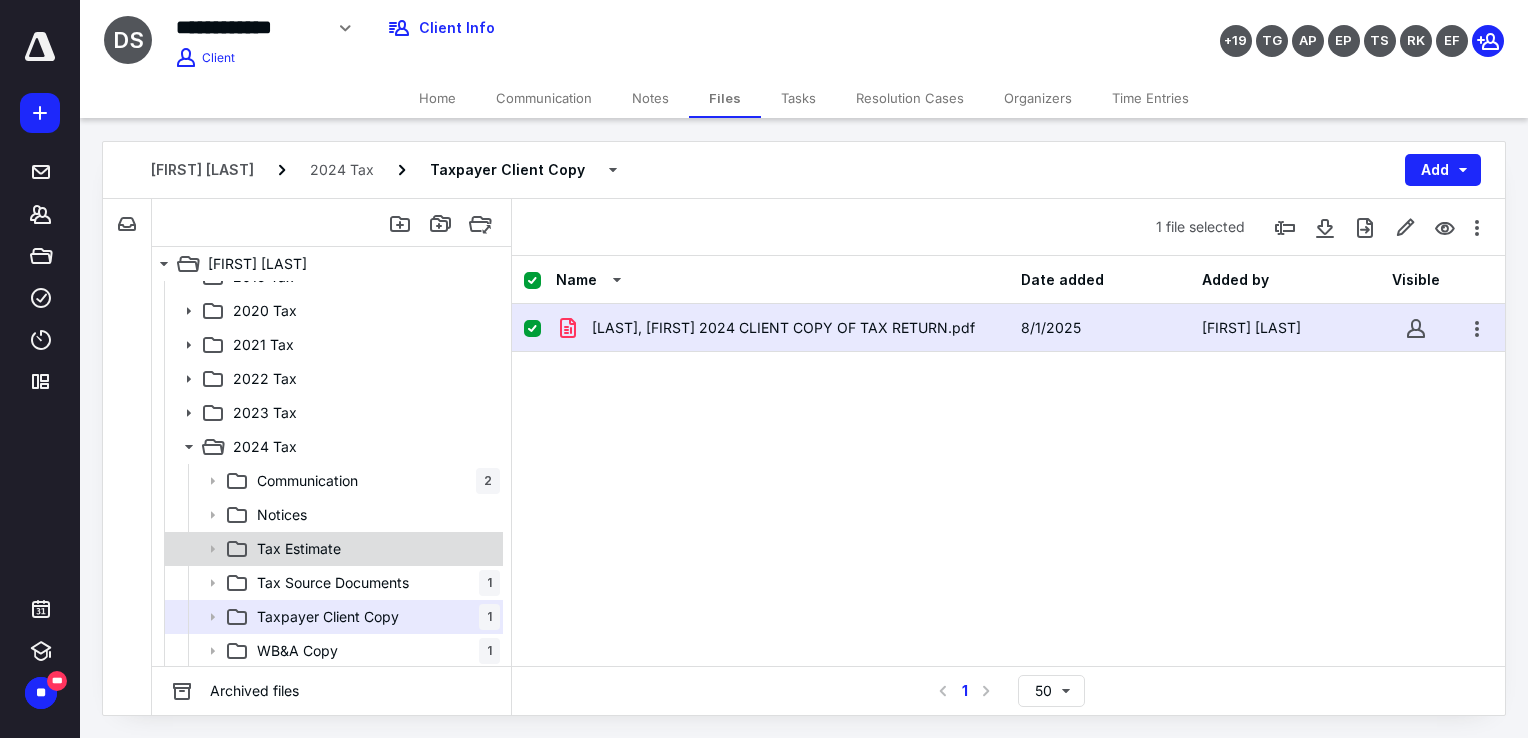 click on "Tax Estimate" at bounding box center (332, 549) 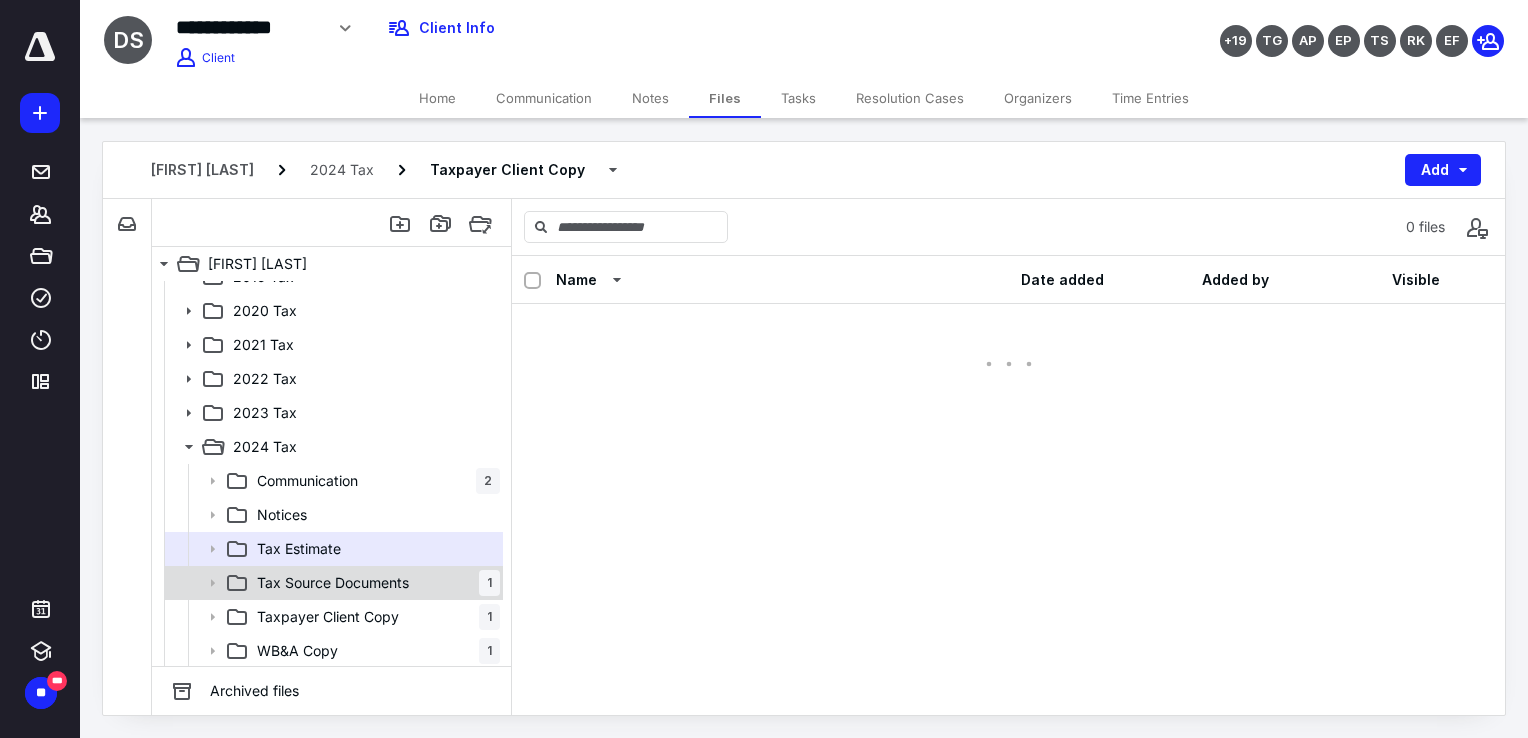click on "Tax Source Documents 1" at bounding box center (332, 583) 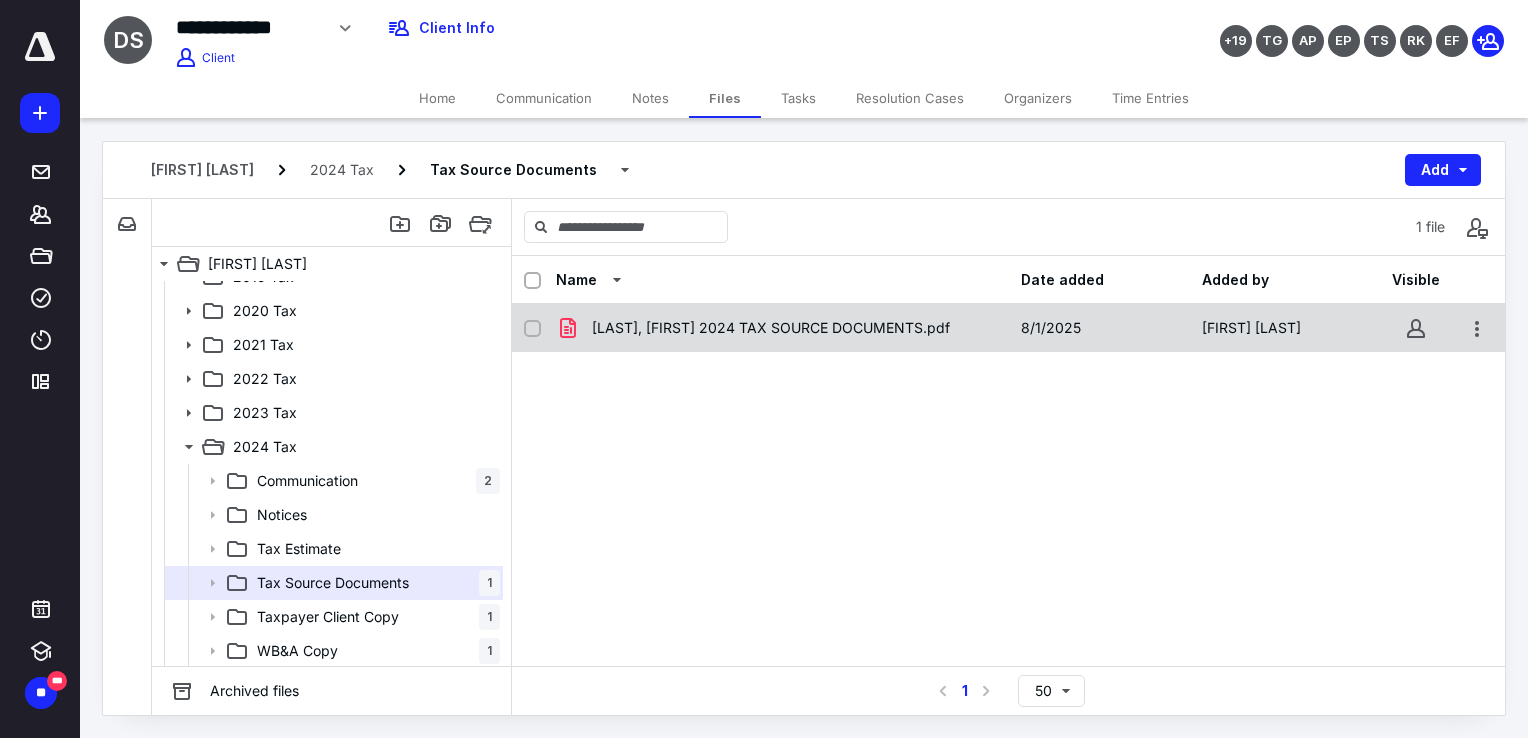 click on "[LAST], [FIRST] 2024 TAX SOURCE DOCUMENTS.pdf" at bounding box center [771, 328] 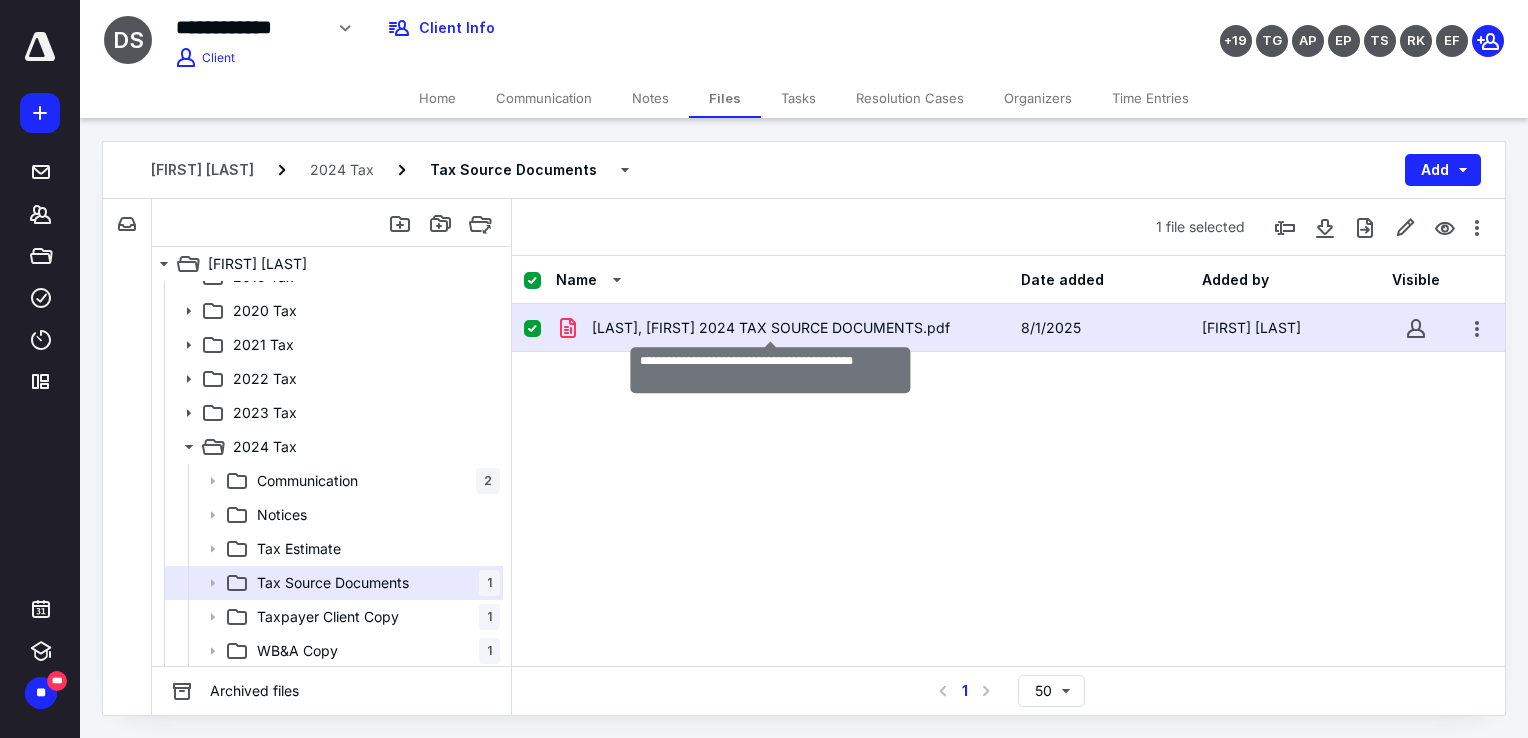 click on "[LAST], [FIRST] 2024 TAX SOURCE DOCUMENTS.pdf" at bounding box center (771, 328) 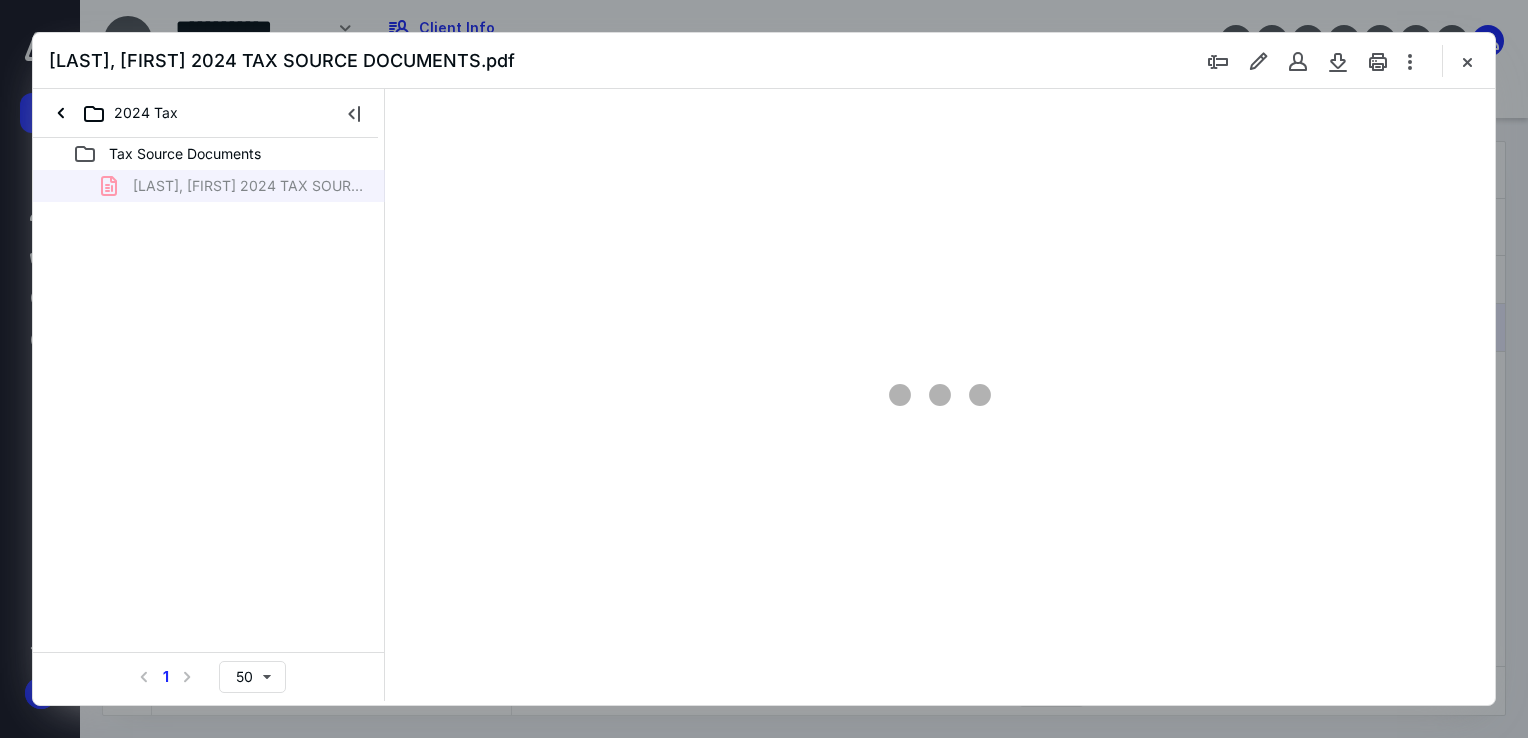 scroll, scrollTop: 0, scrollLeft: 0, axis: both 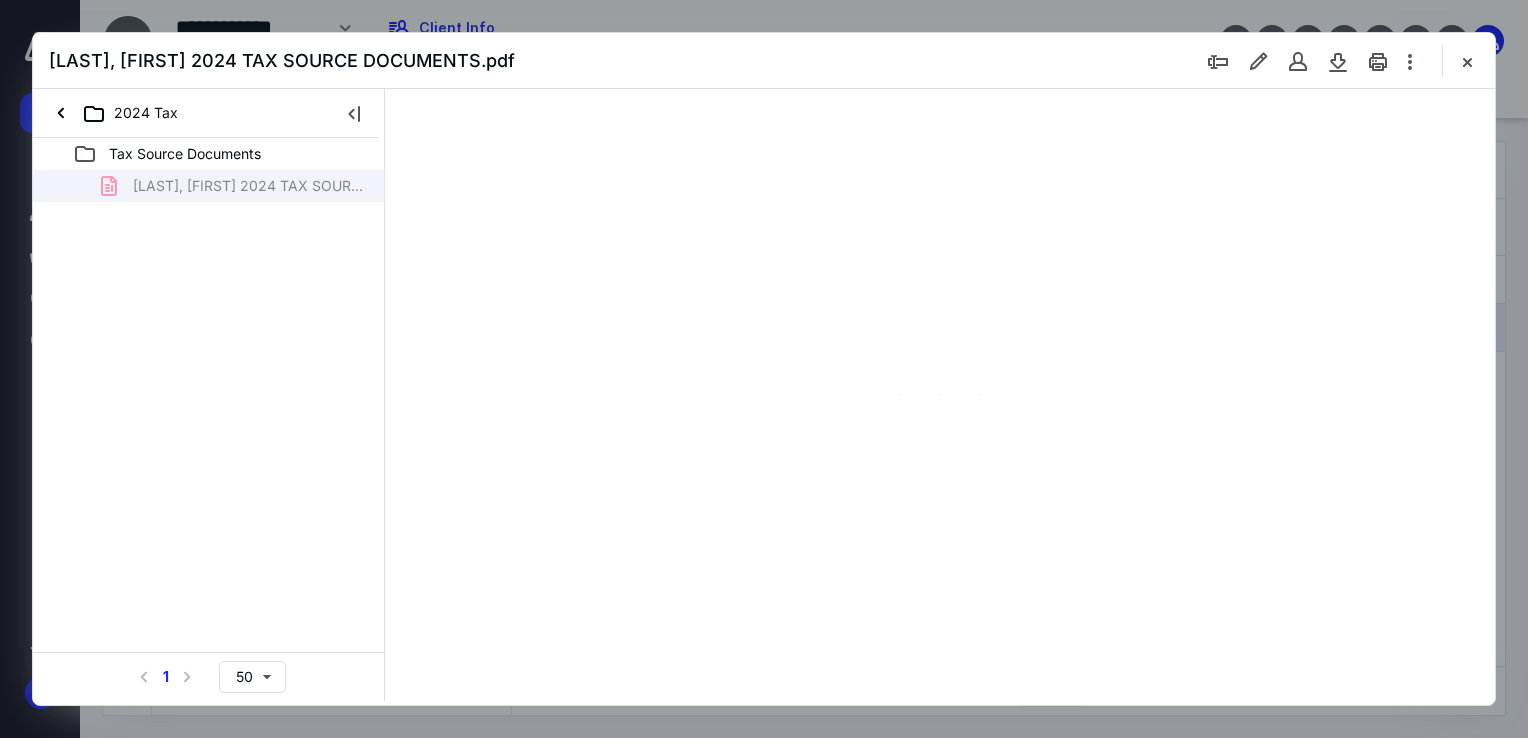 type on "68" 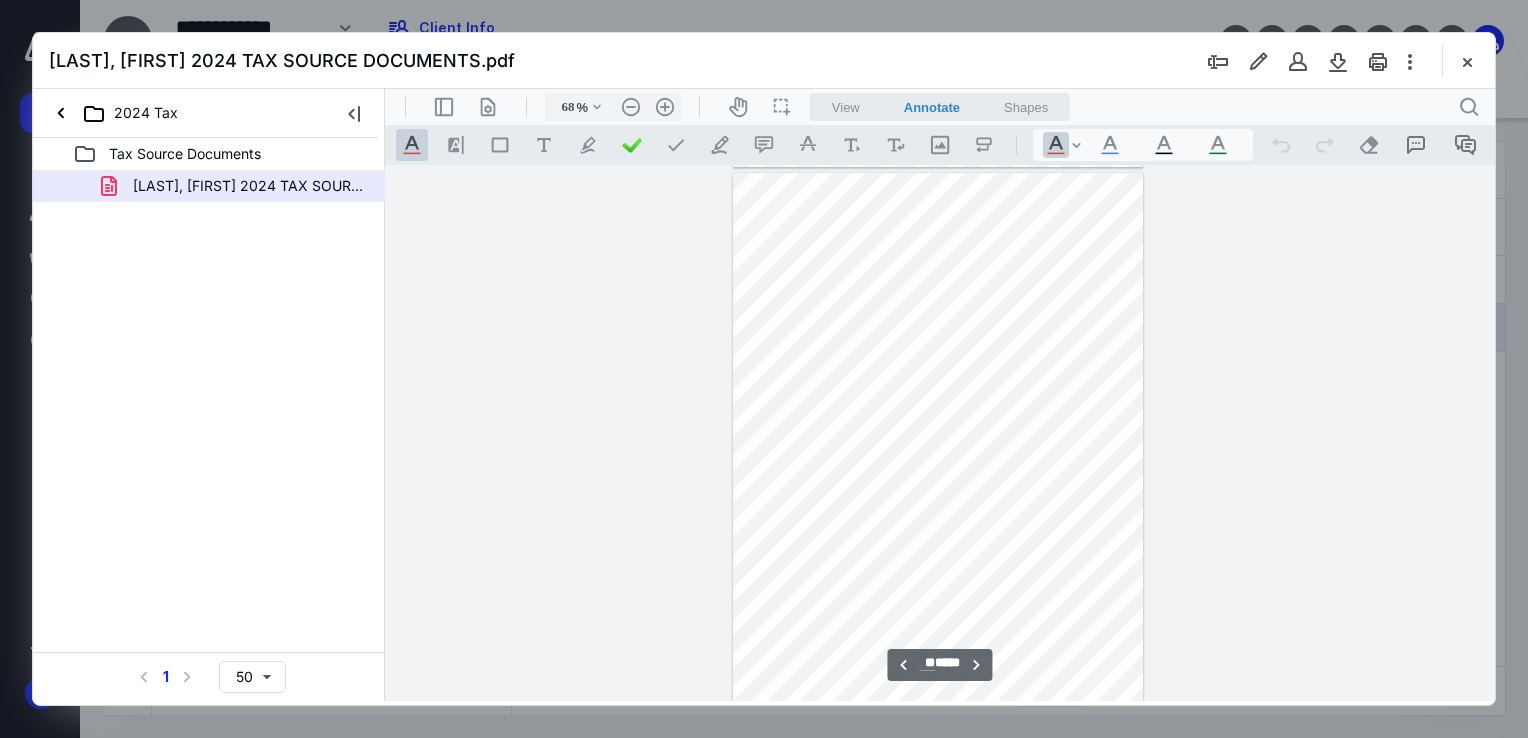 scroll, scrollTop: 20300, scrollLeft: 0, axis: vertical 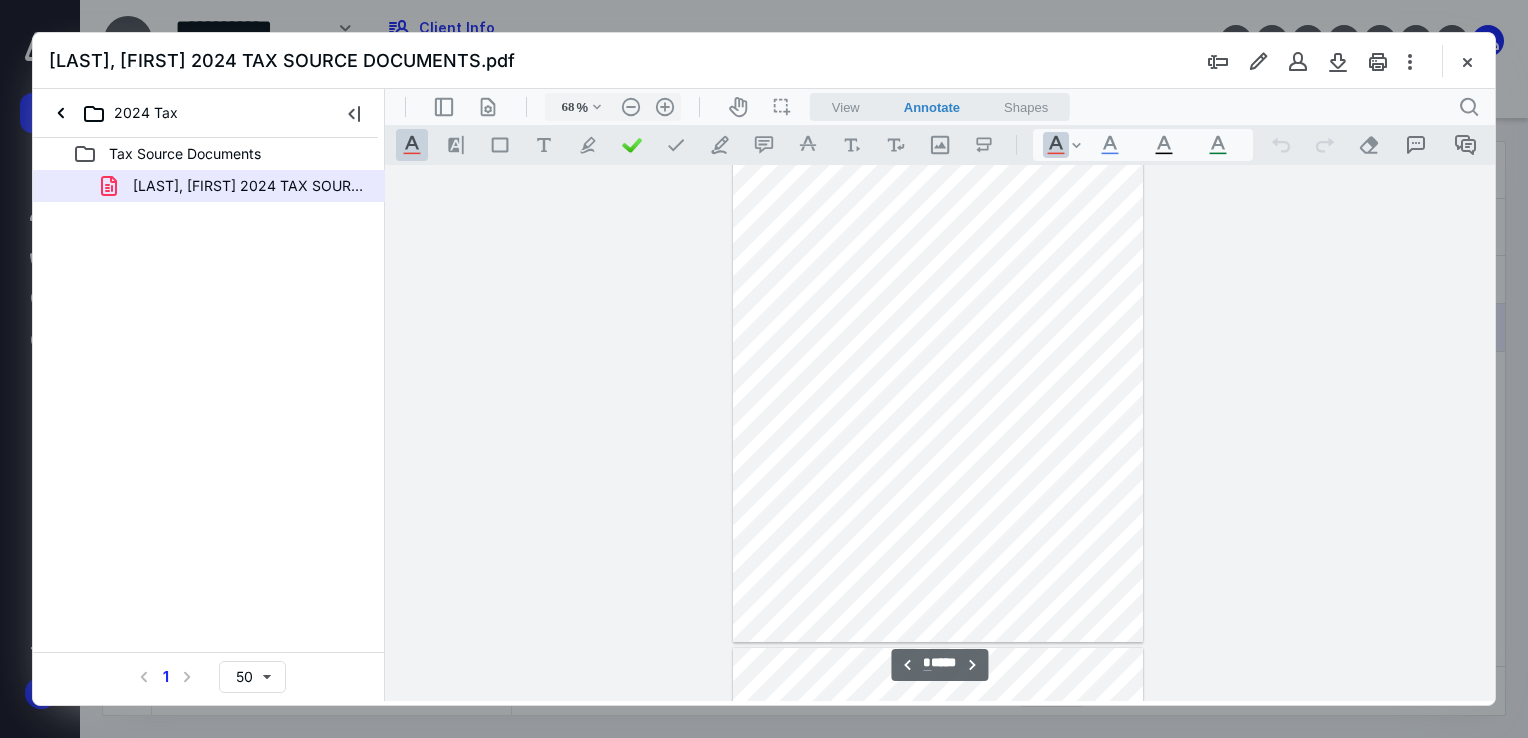 type on "*" 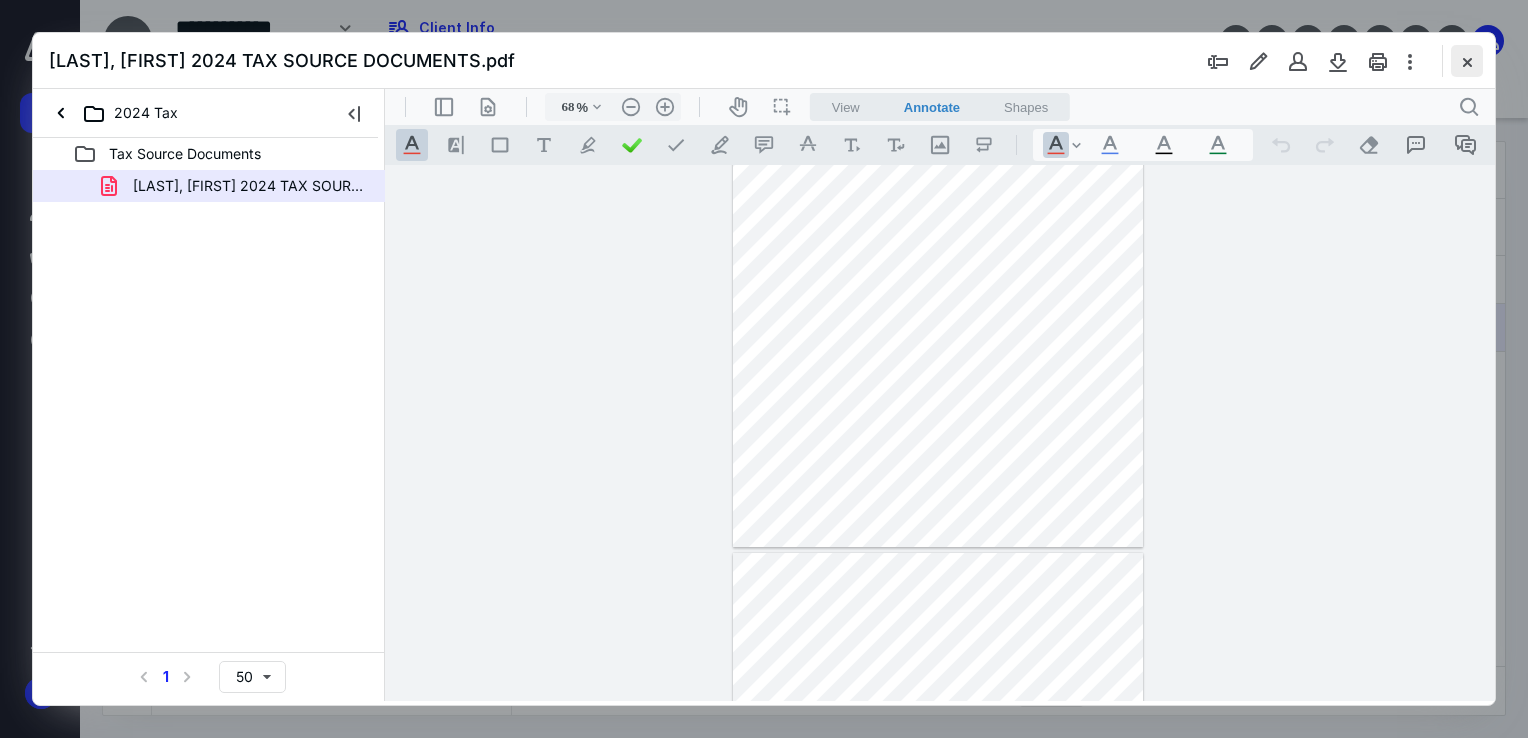 click on "[LAST], [FIRST] 2024 TAX SOURCE DOCUMENTS.pdf" at bounding box center (764, 61) 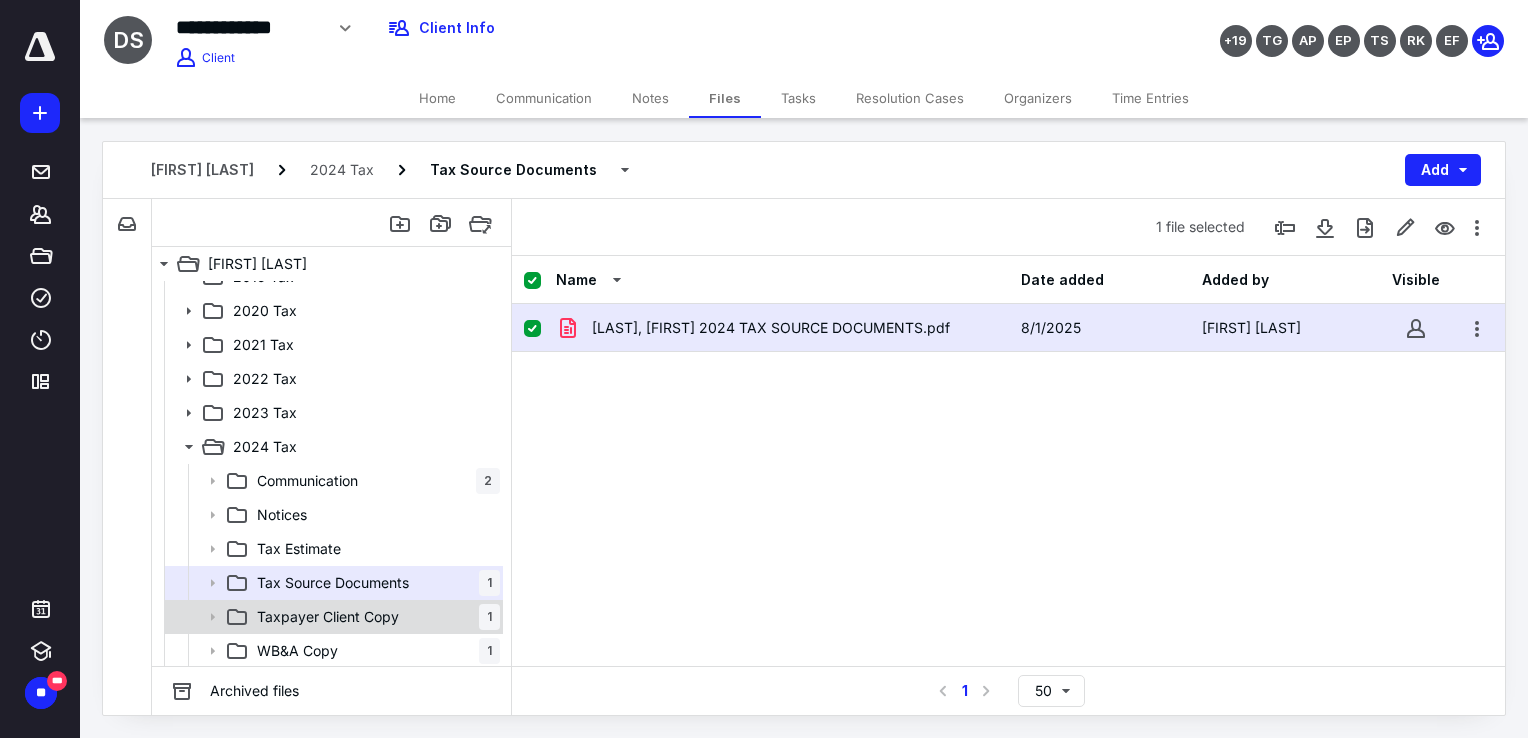 drag, startPoint x: 335, startPoint y: 616, endPoint x: 348, endPoint y: 605, distance: 17.029387 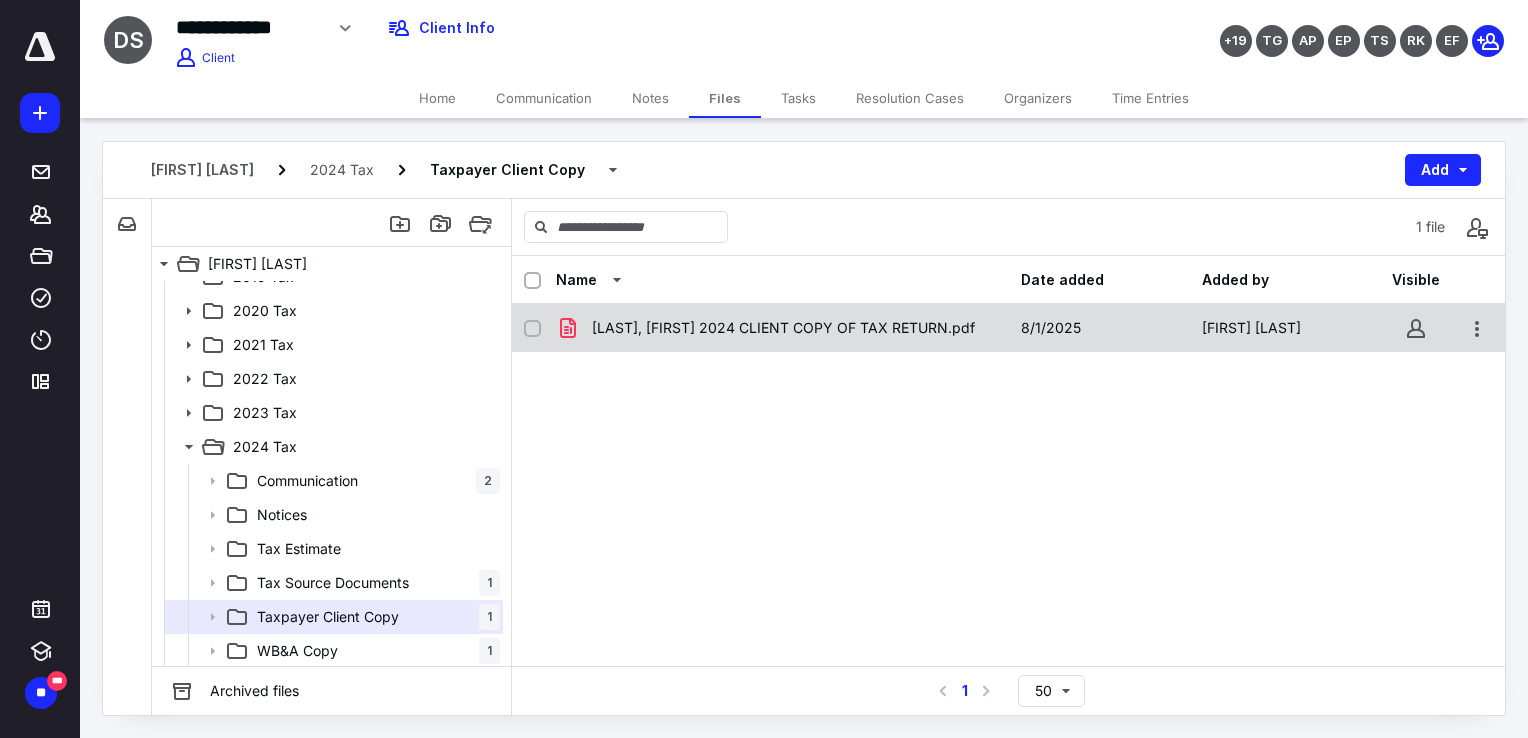 click on "[LAST], [FIRST] 2024 CLIENT COPY OF TAX RETURN.pdf" at bounding box center [783, 328] 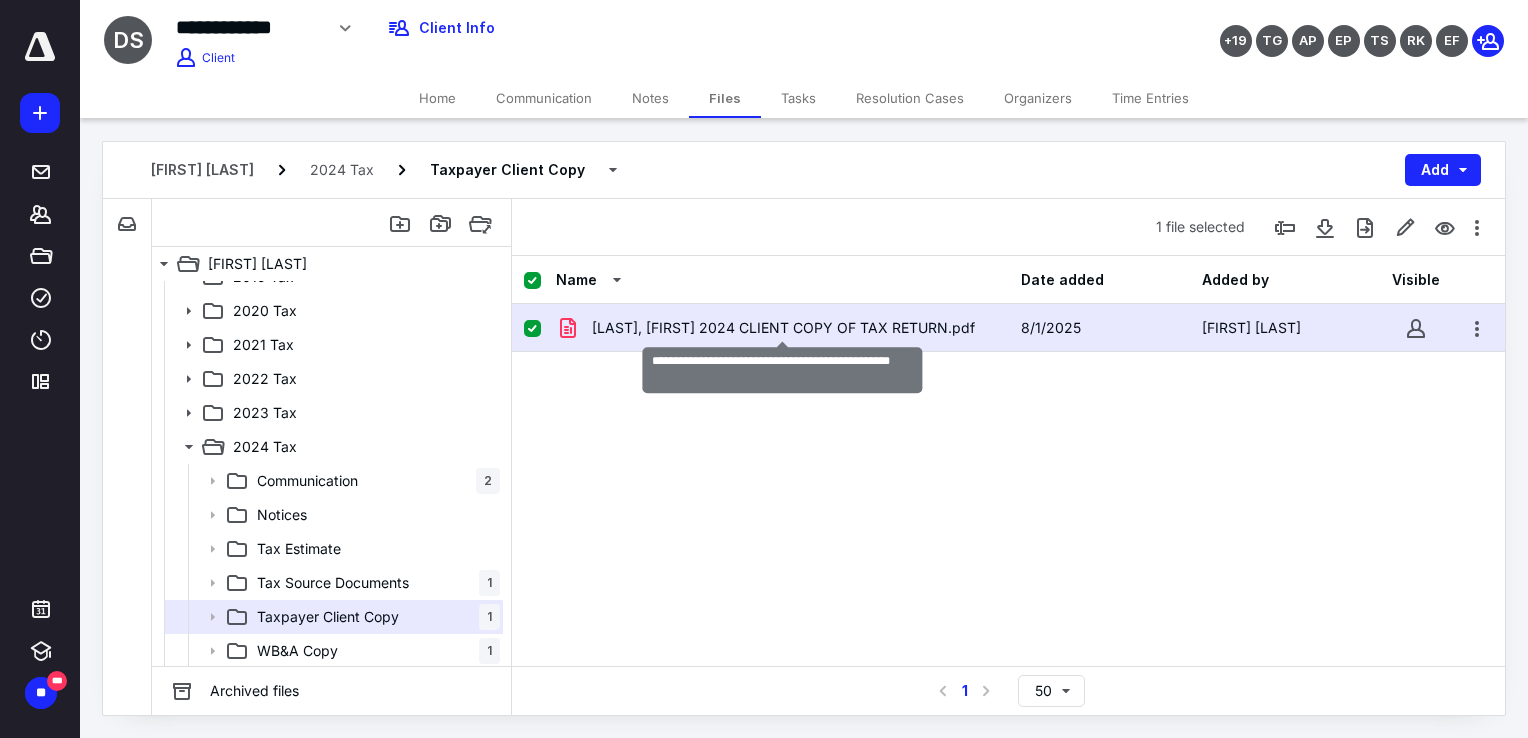 click on "[LAST], [FIRST] 2024 CLIENT COPY OF TAX RETURN.pdf" at bounding box center [783, 328] 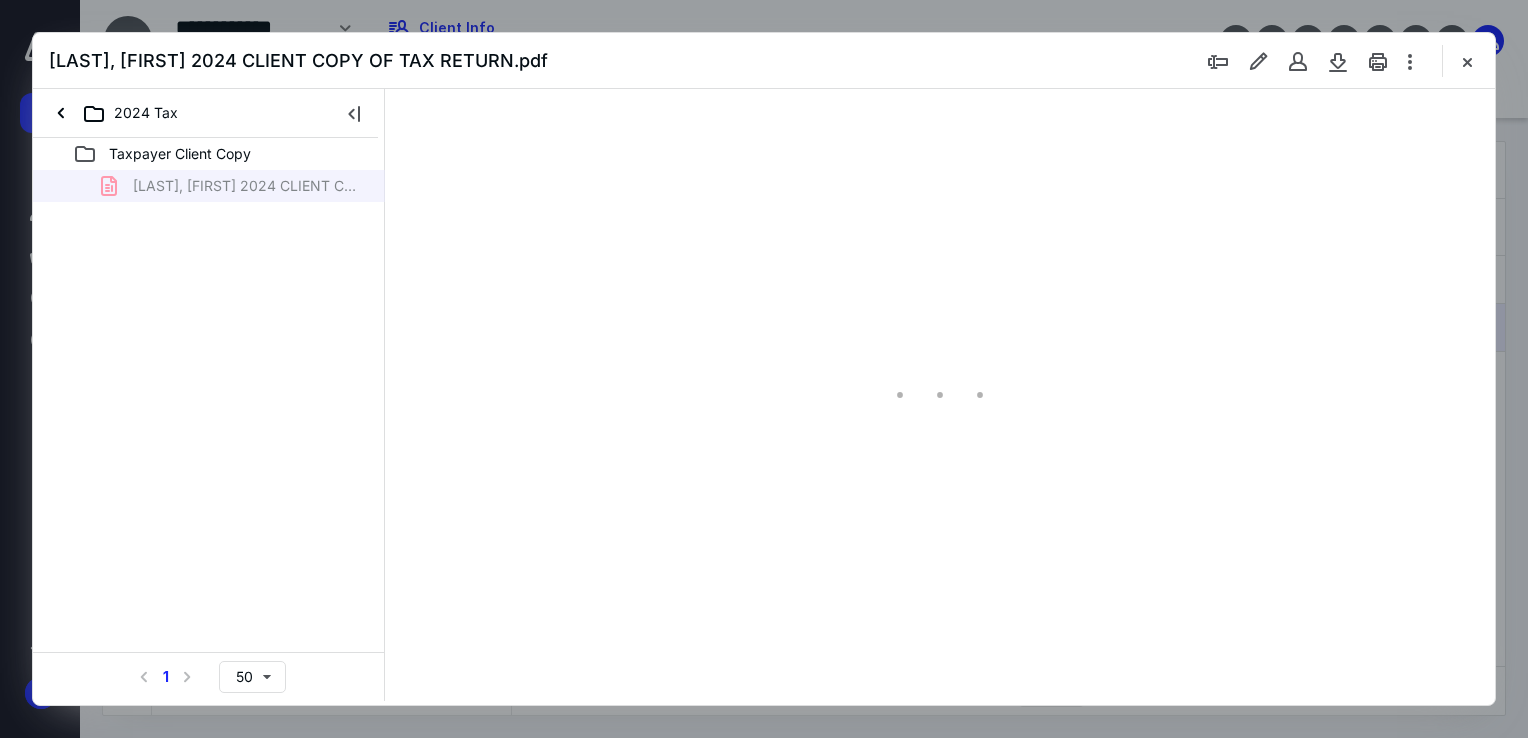 scroll, scrollTop: 0, scrollLeft: 0, axis: both 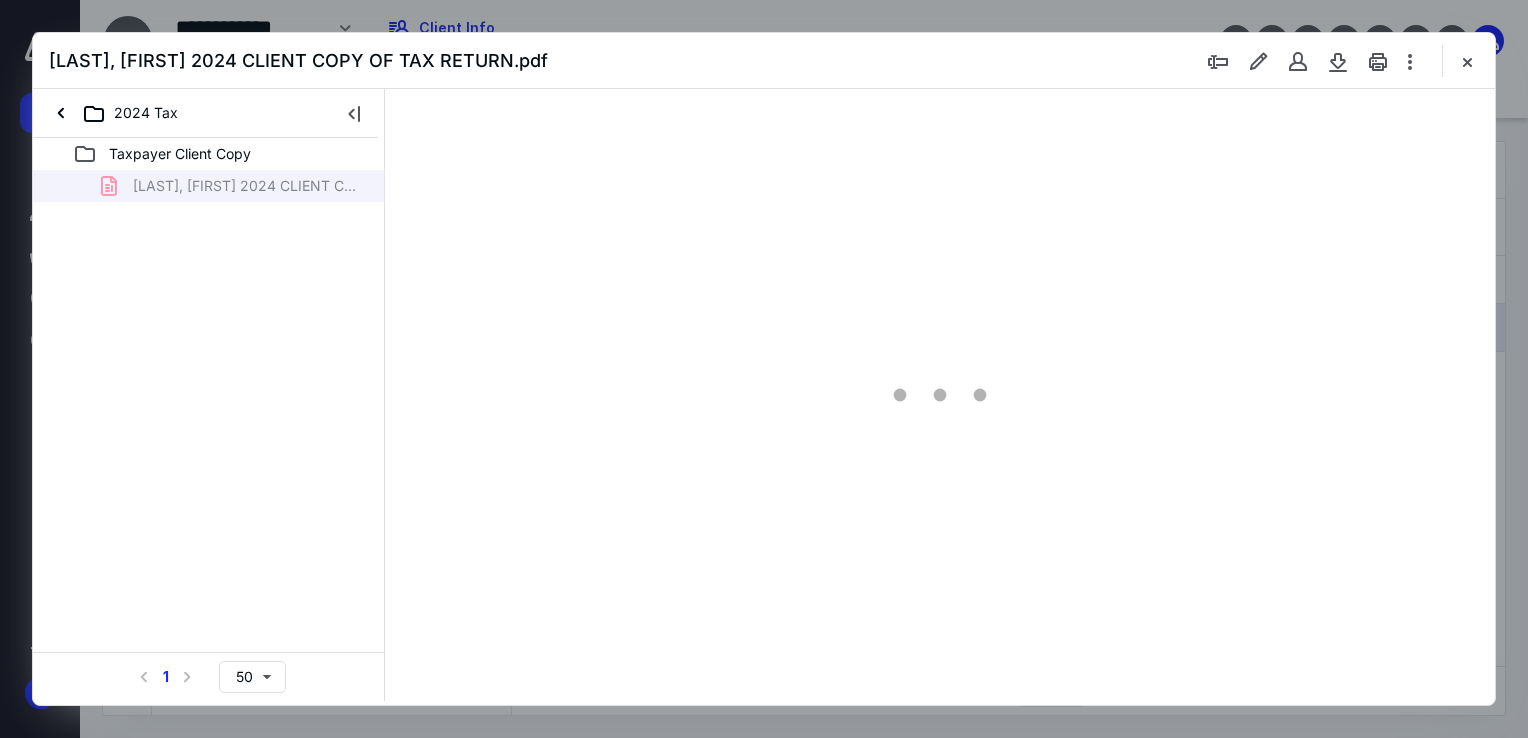 type on "68" 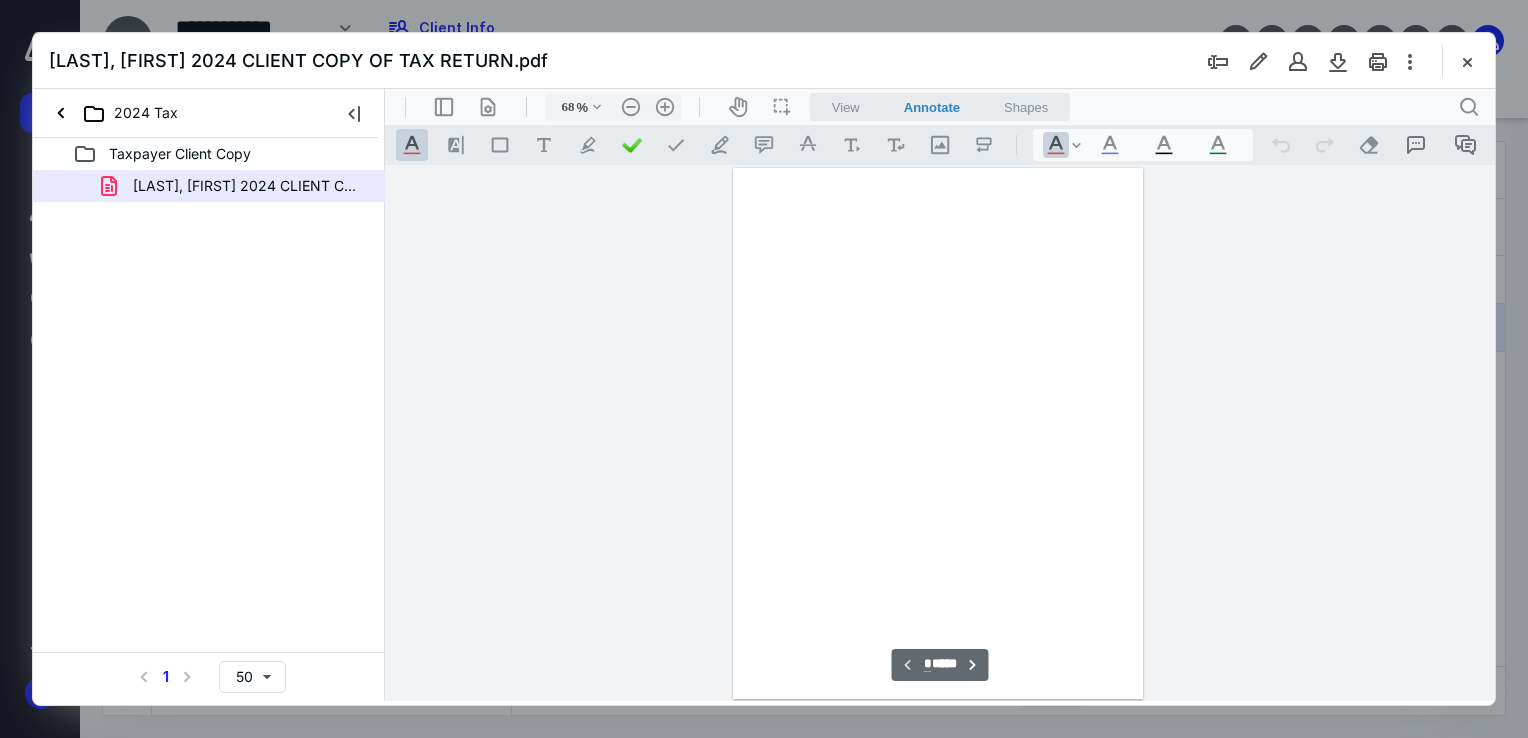 scroll, scrollTop: 79, scrollLeft: 0, axis: vertical 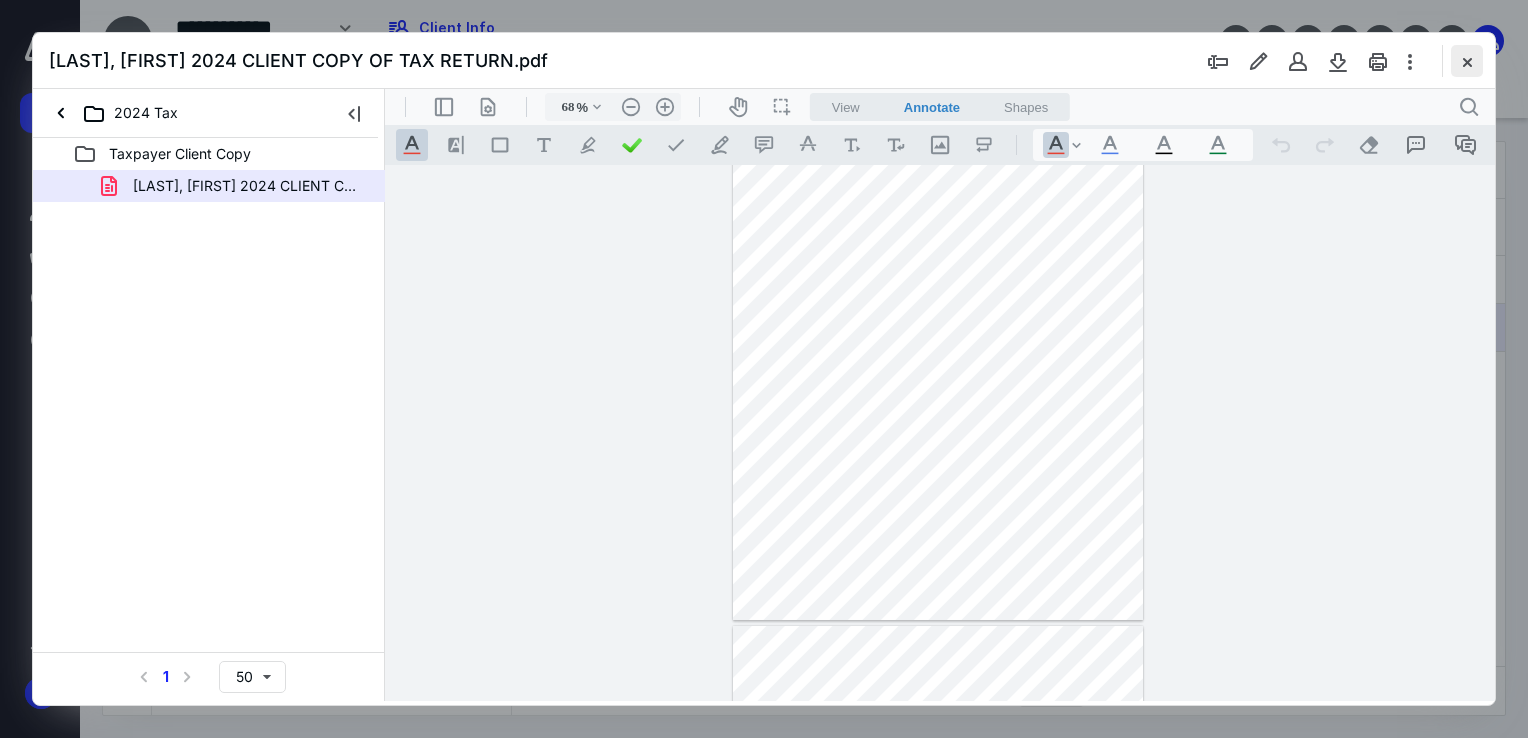 click at bounding box center [1467, 61] 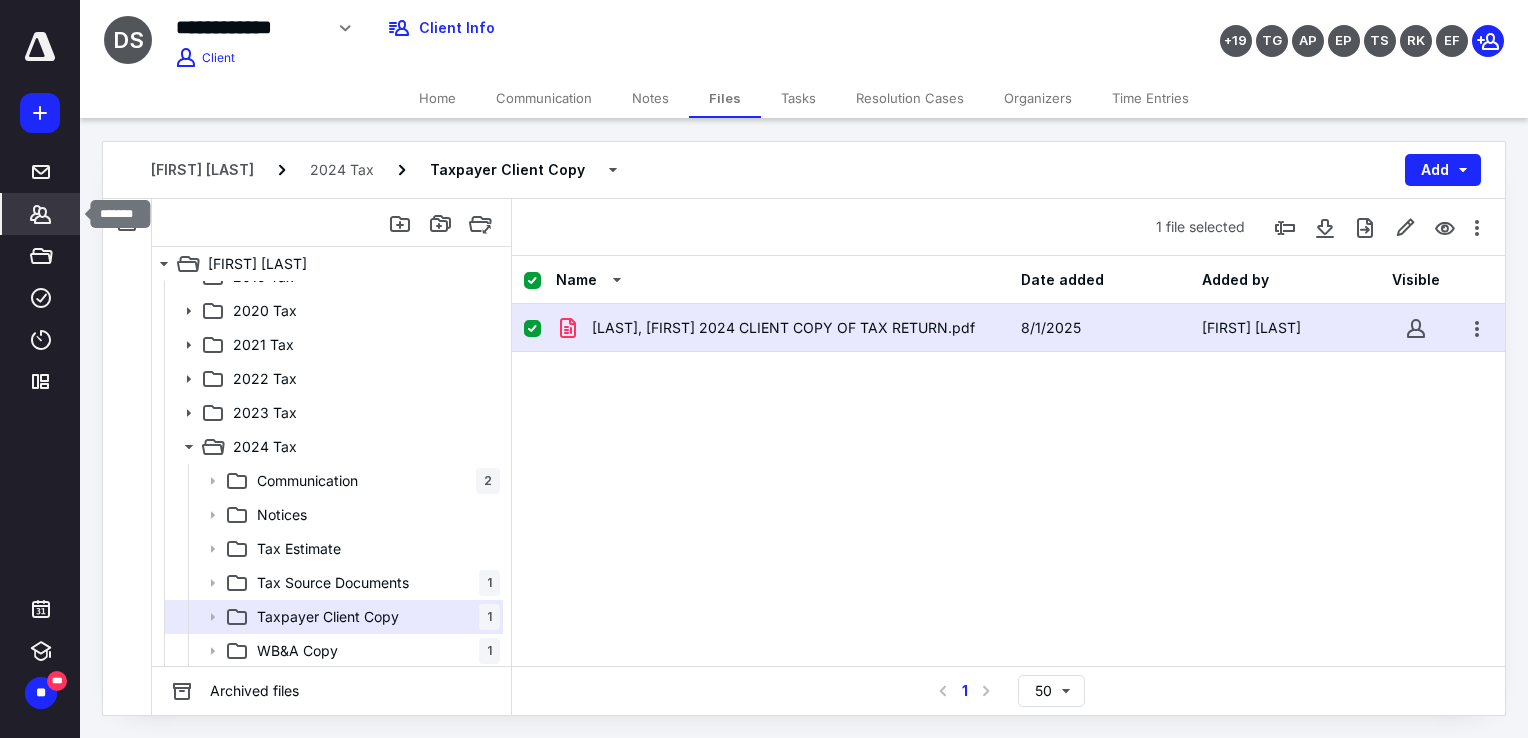click 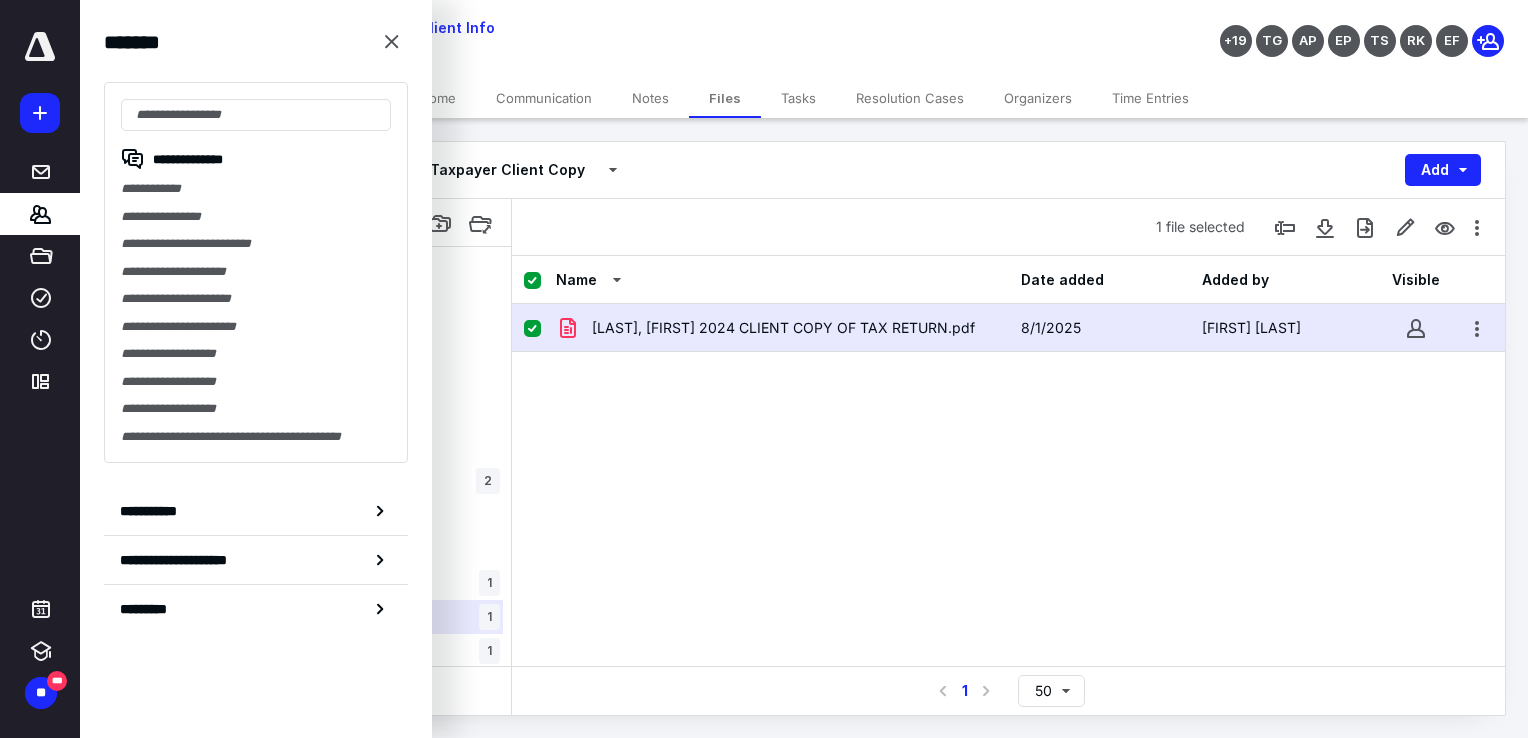 click on "**********" at bounding box center (256, 272) 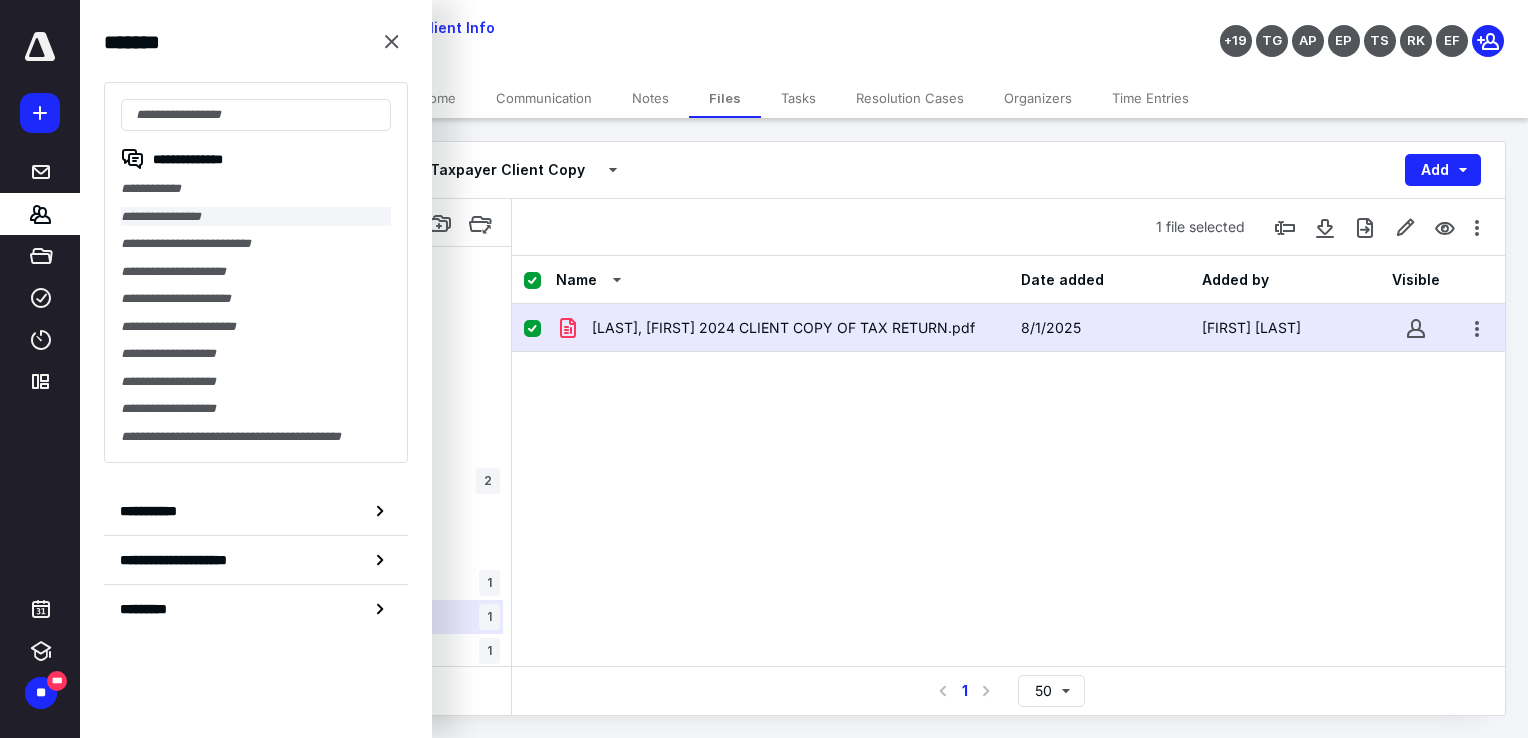 click on "**********" at bounding box center [256, 217] 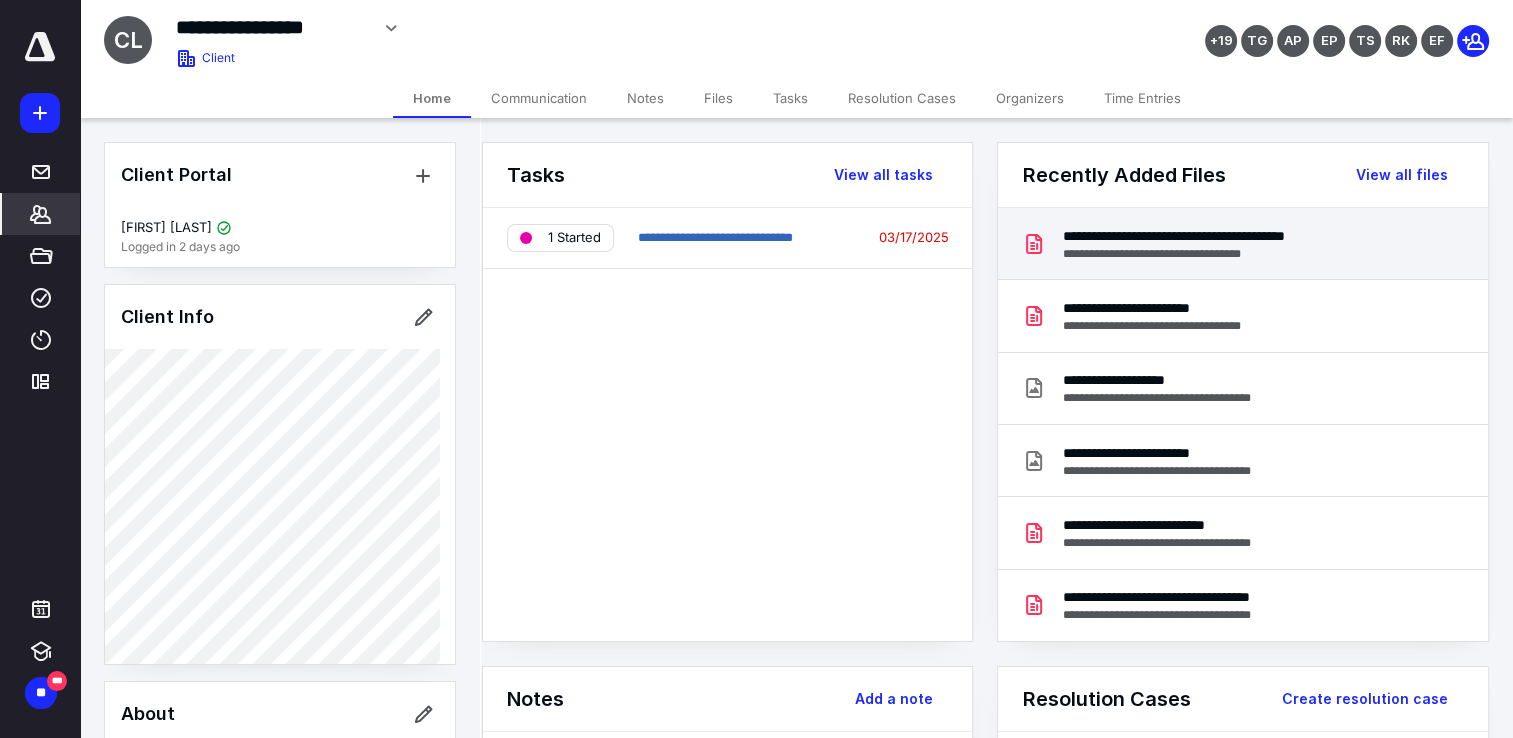 click on "**********" at bounding box center (1232, 236) 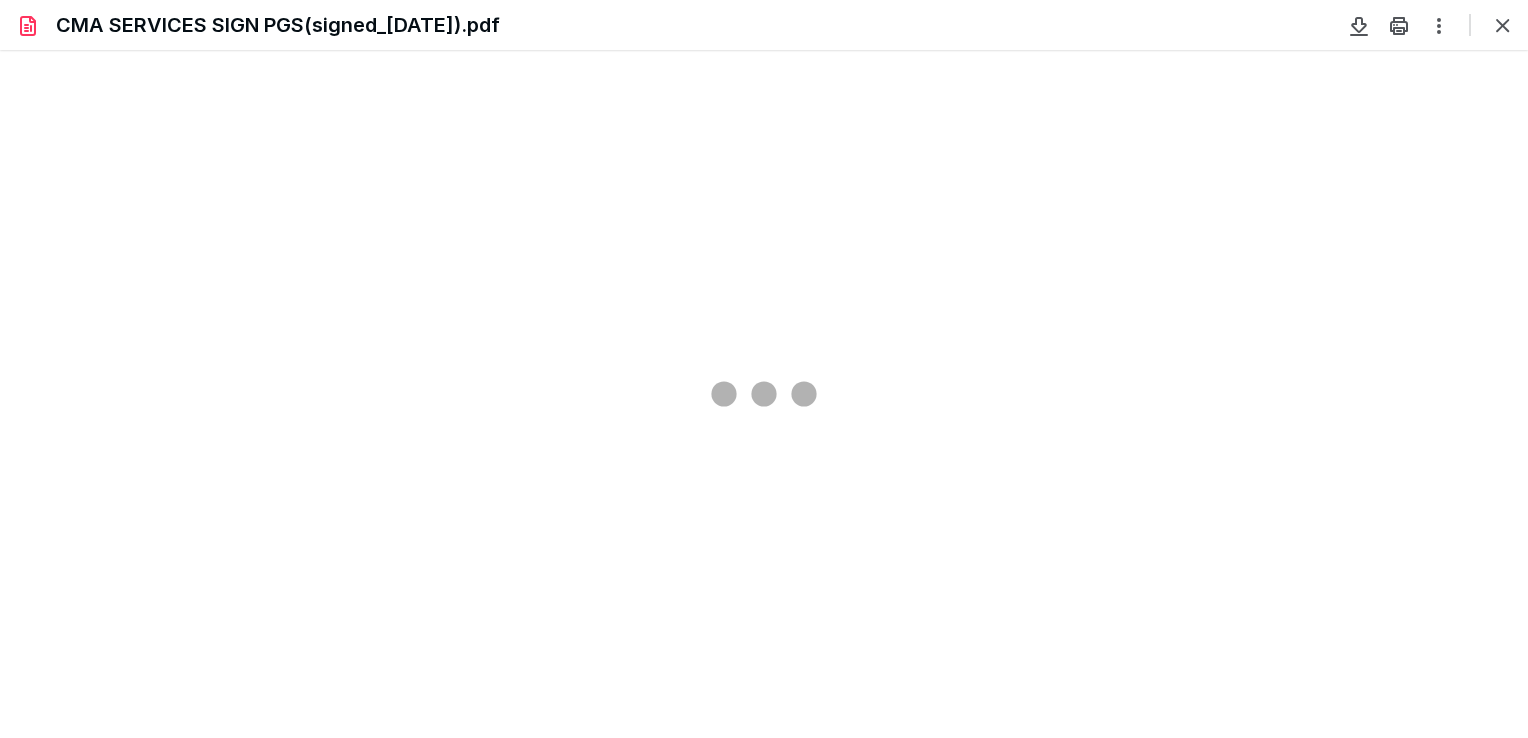 scroll, scrollTop: 0, scrollLeft: 0, axis: both 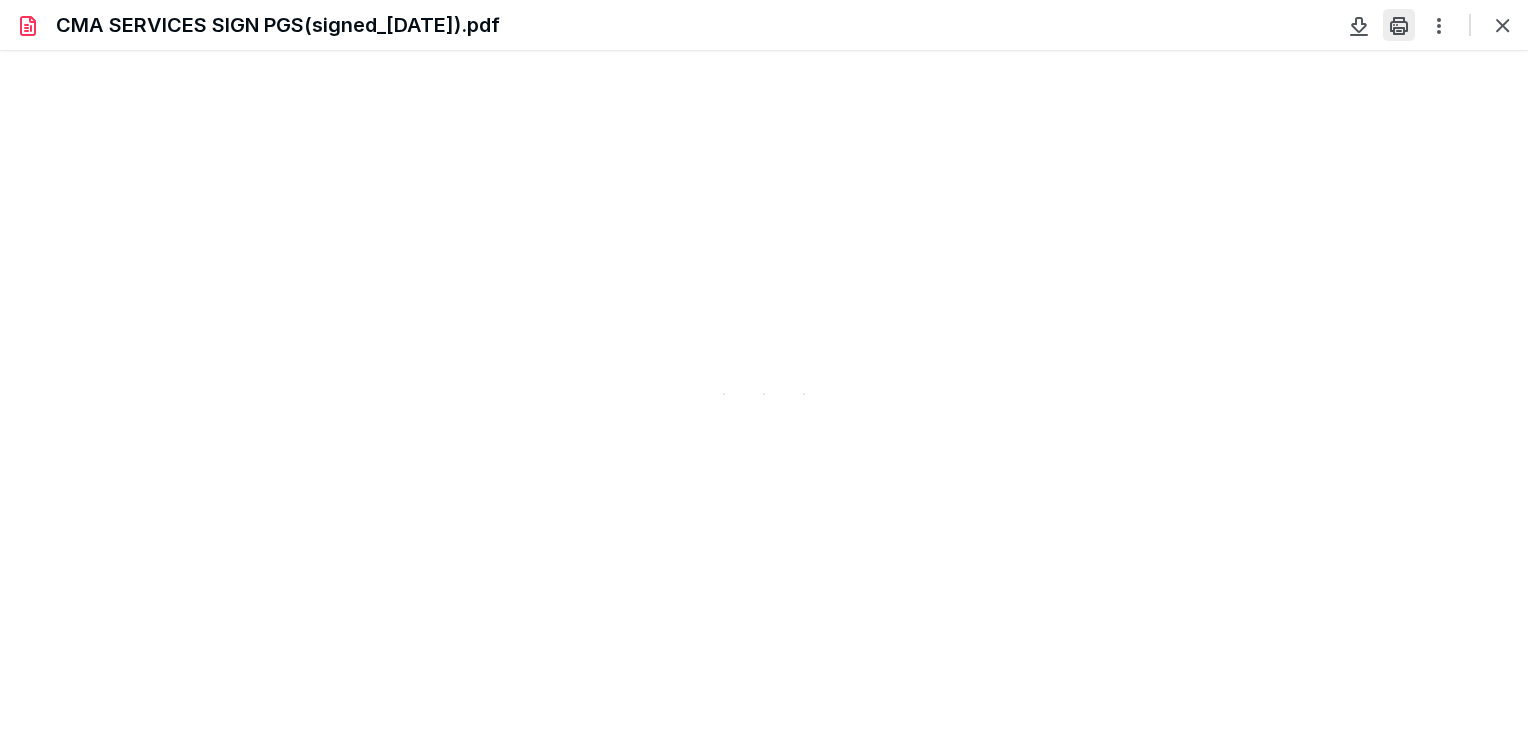 click at bounding box center [1399, 25] 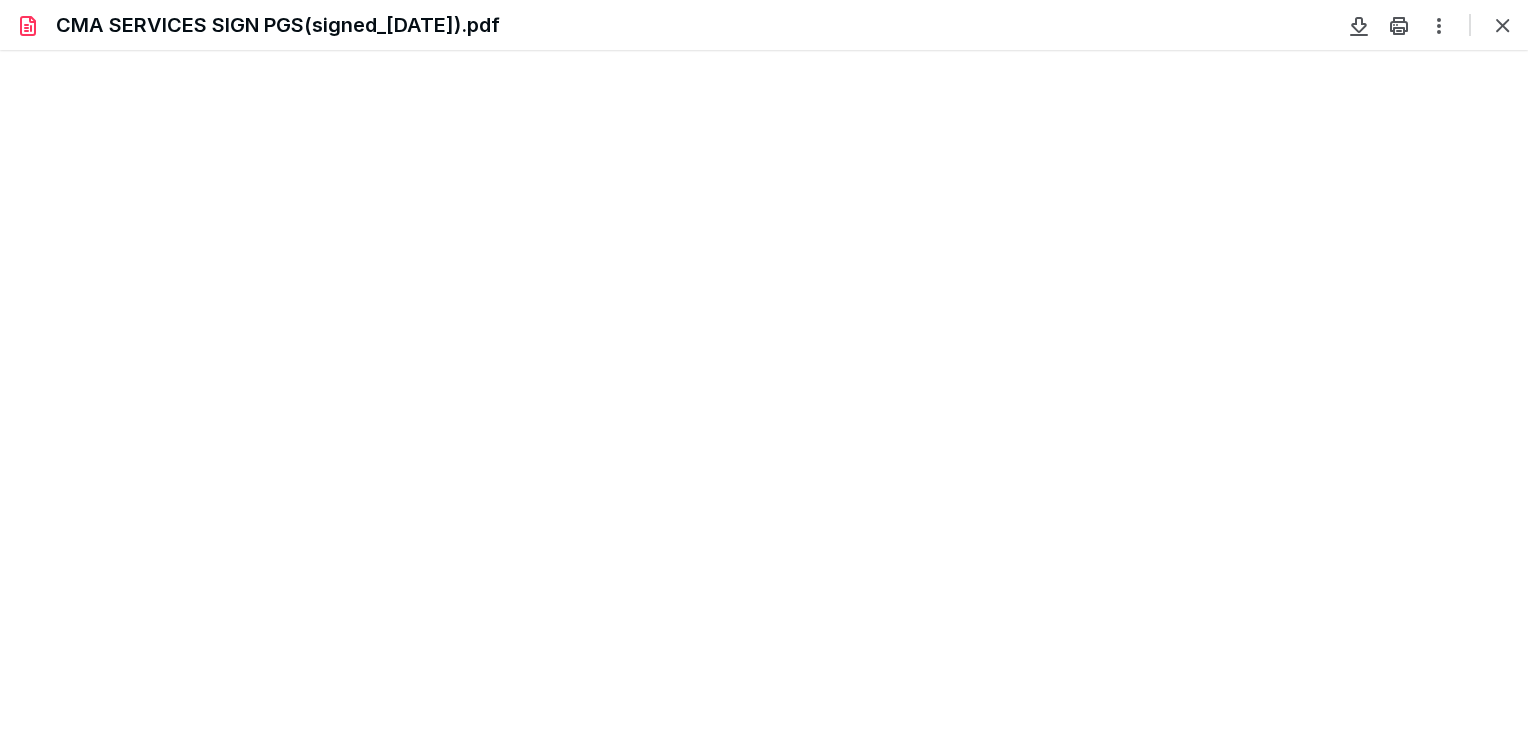 type on "84" 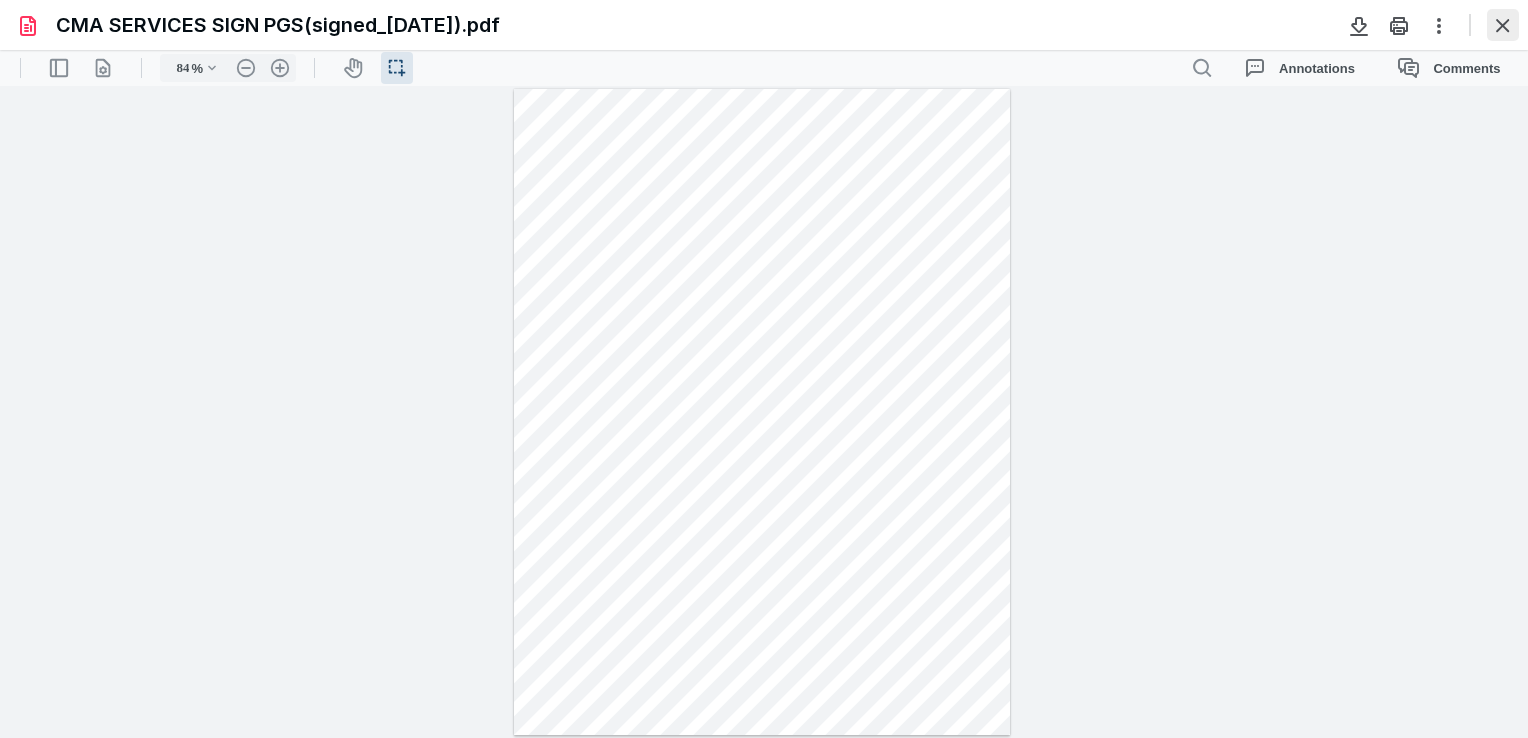 click at bounding box center (1503, 25) 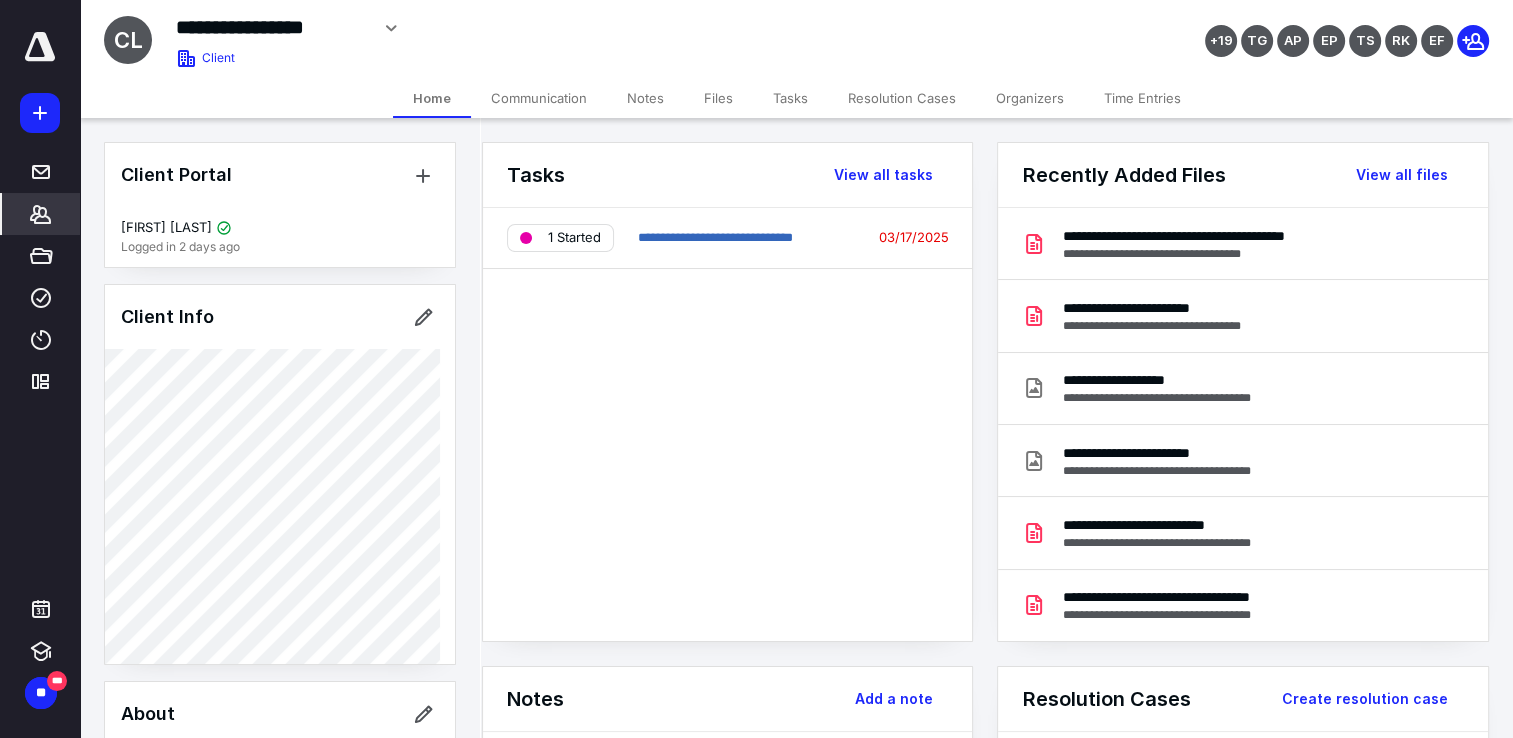 click on "Files" at bounding box center (718, 98) 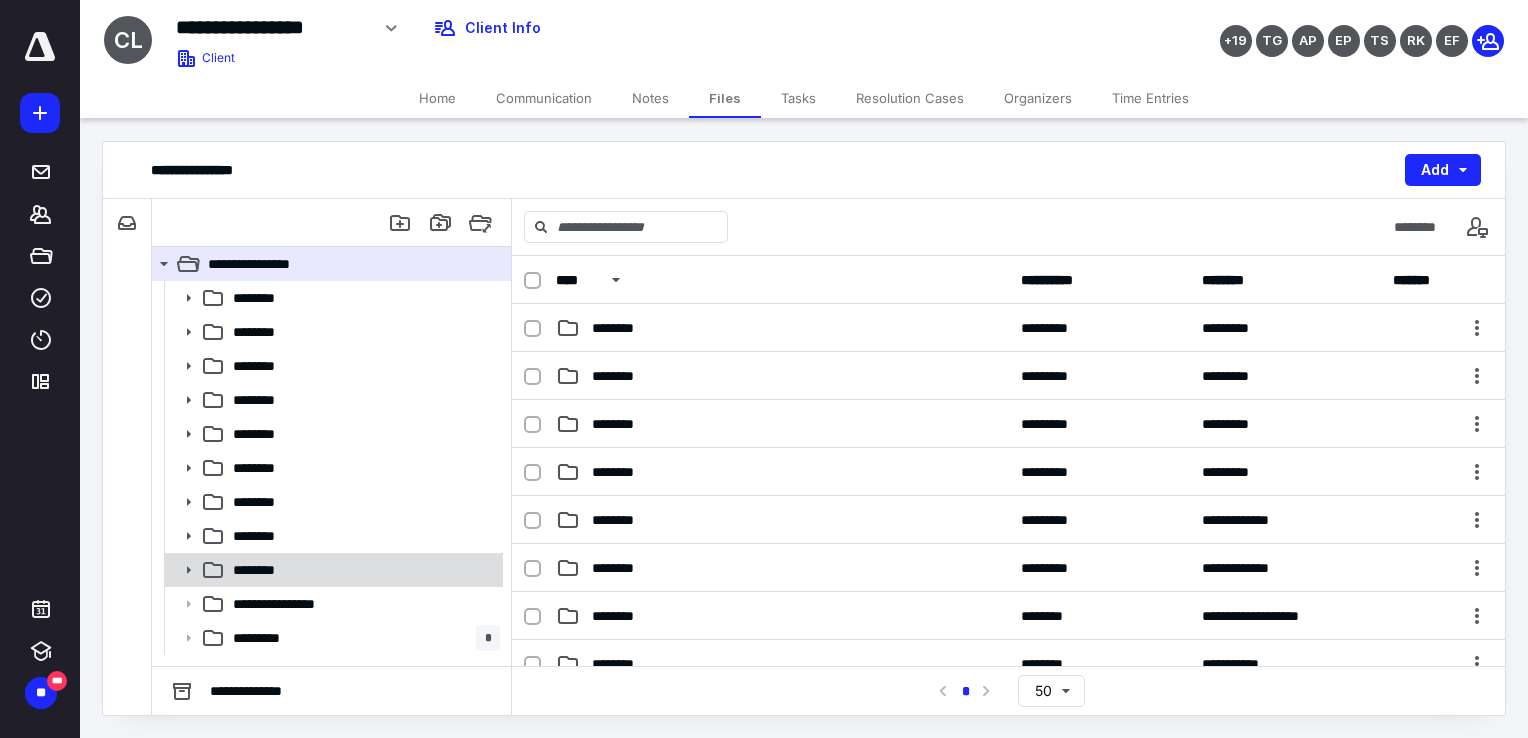 click 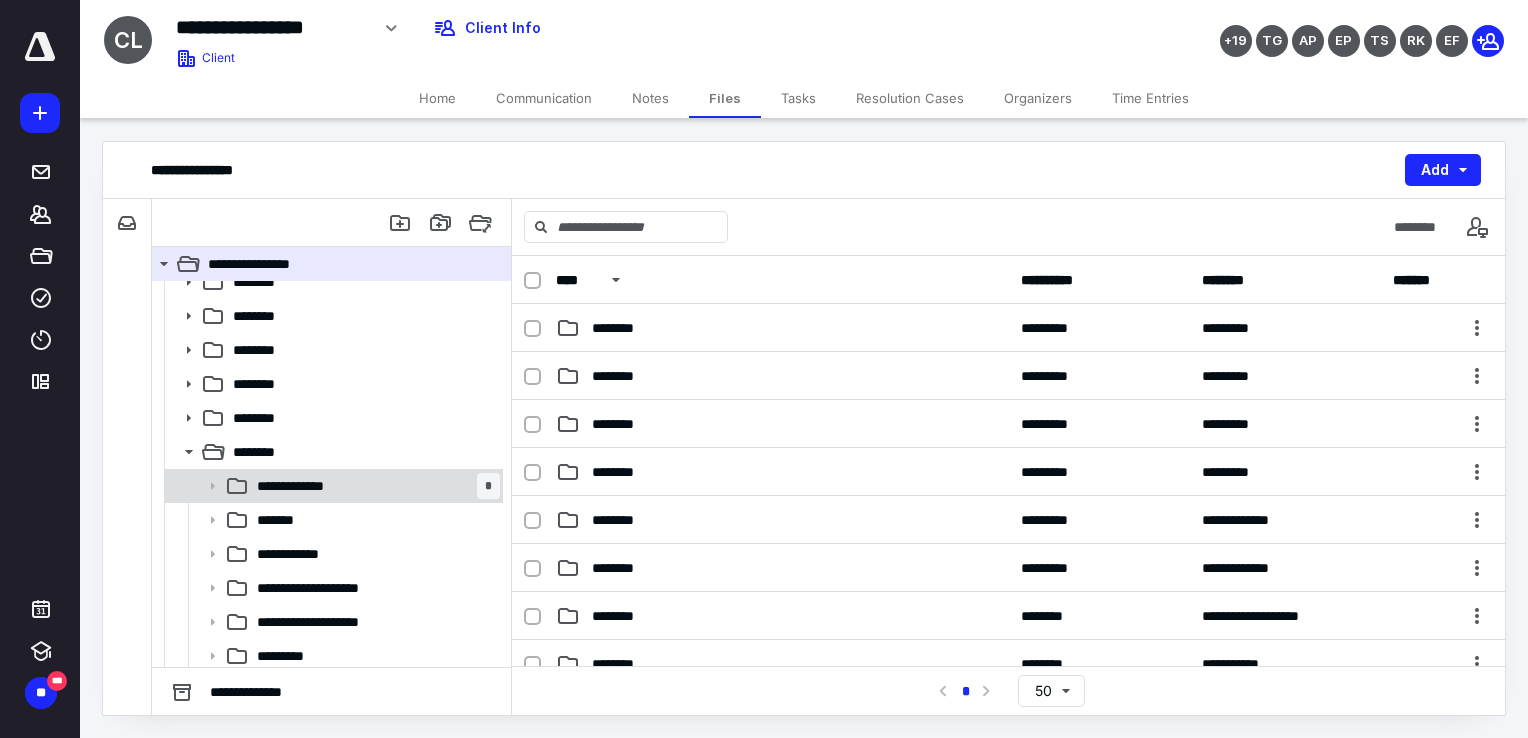 scroll, scrollTop: 191, scrollLeft: 0, axis: vertical 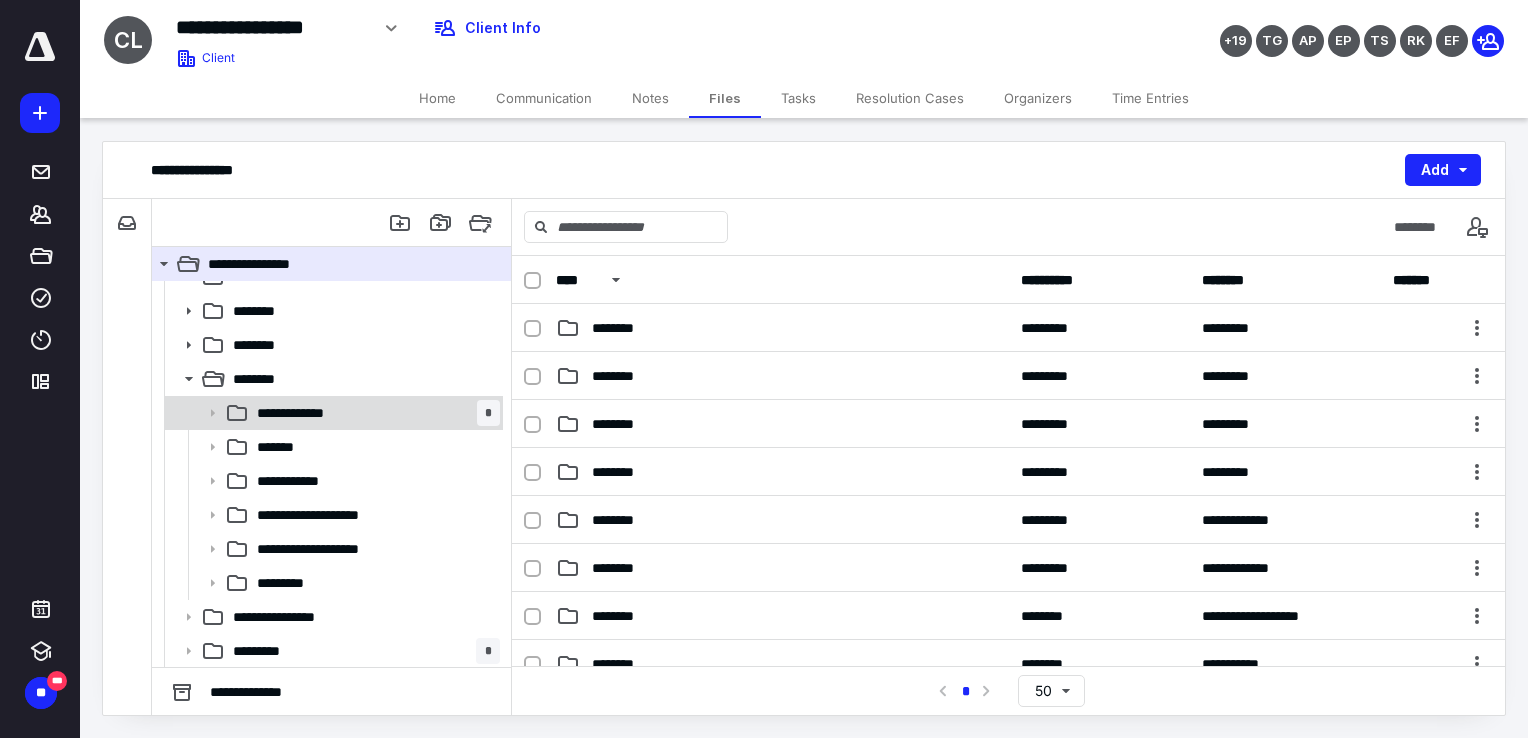 click on "**********" at bounding box center [309, 413] 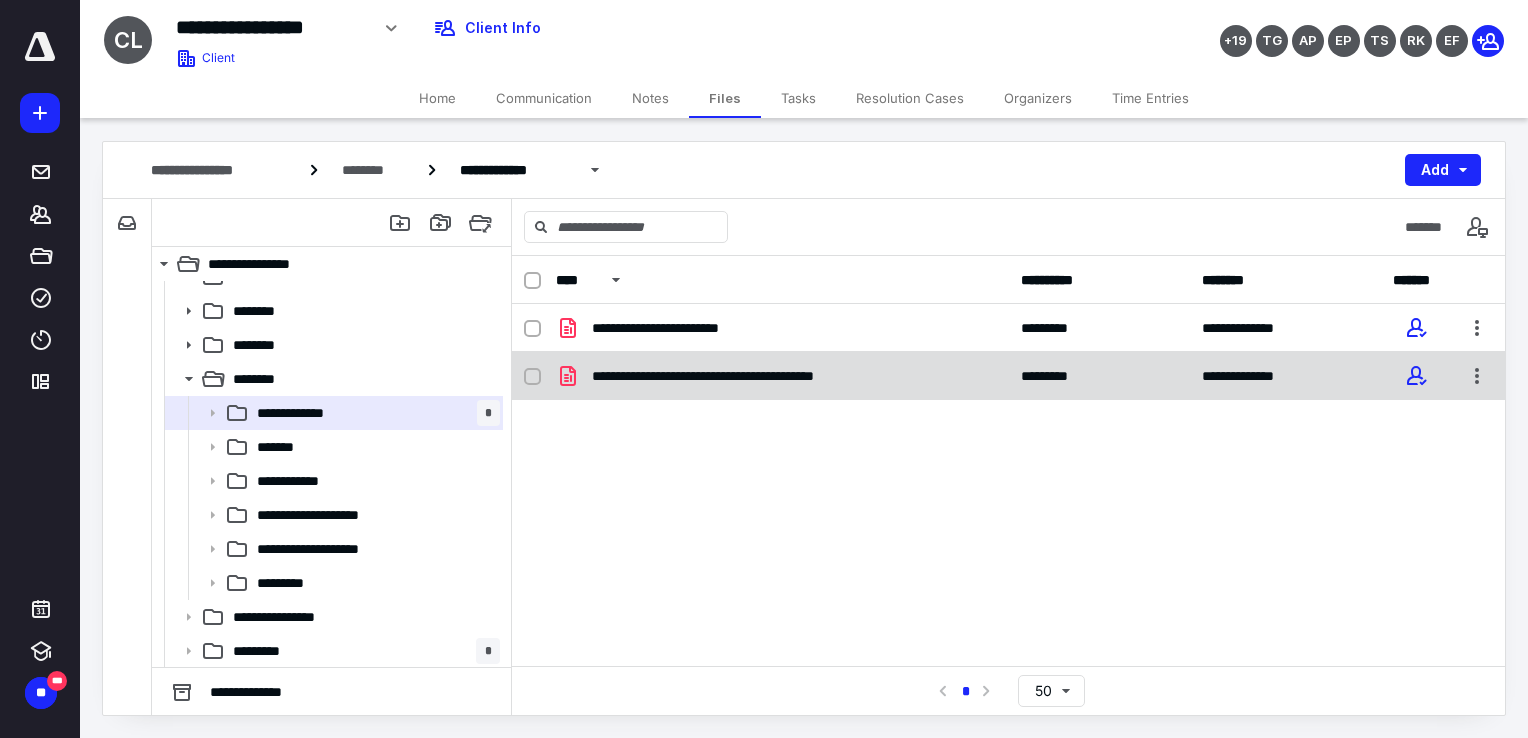 click on "**********" at bounding box center (762, 376) 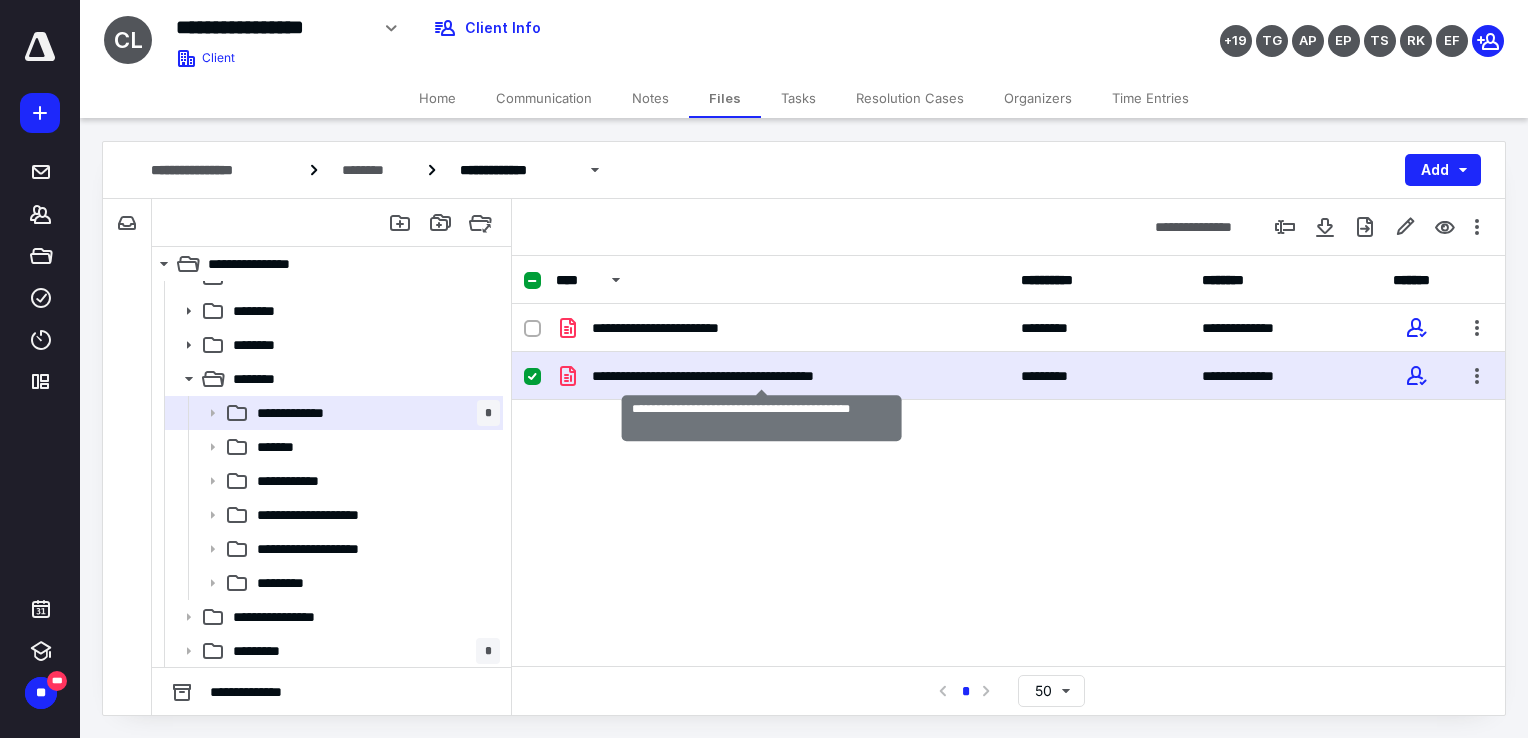 click on "**********" at bounding box center [762, 376] 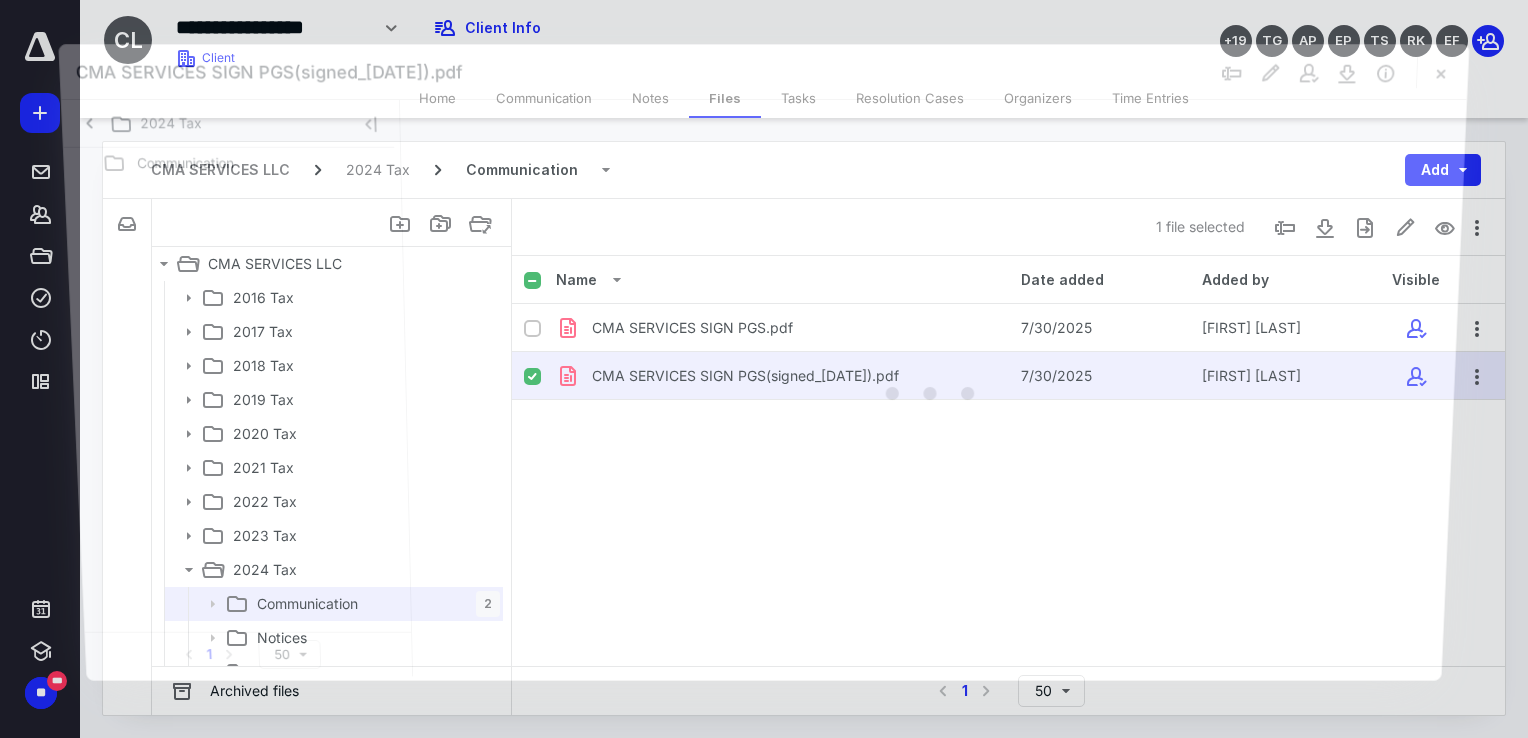 scroll, scrollTop: 191, scrollLeft: 0, axis: vertical 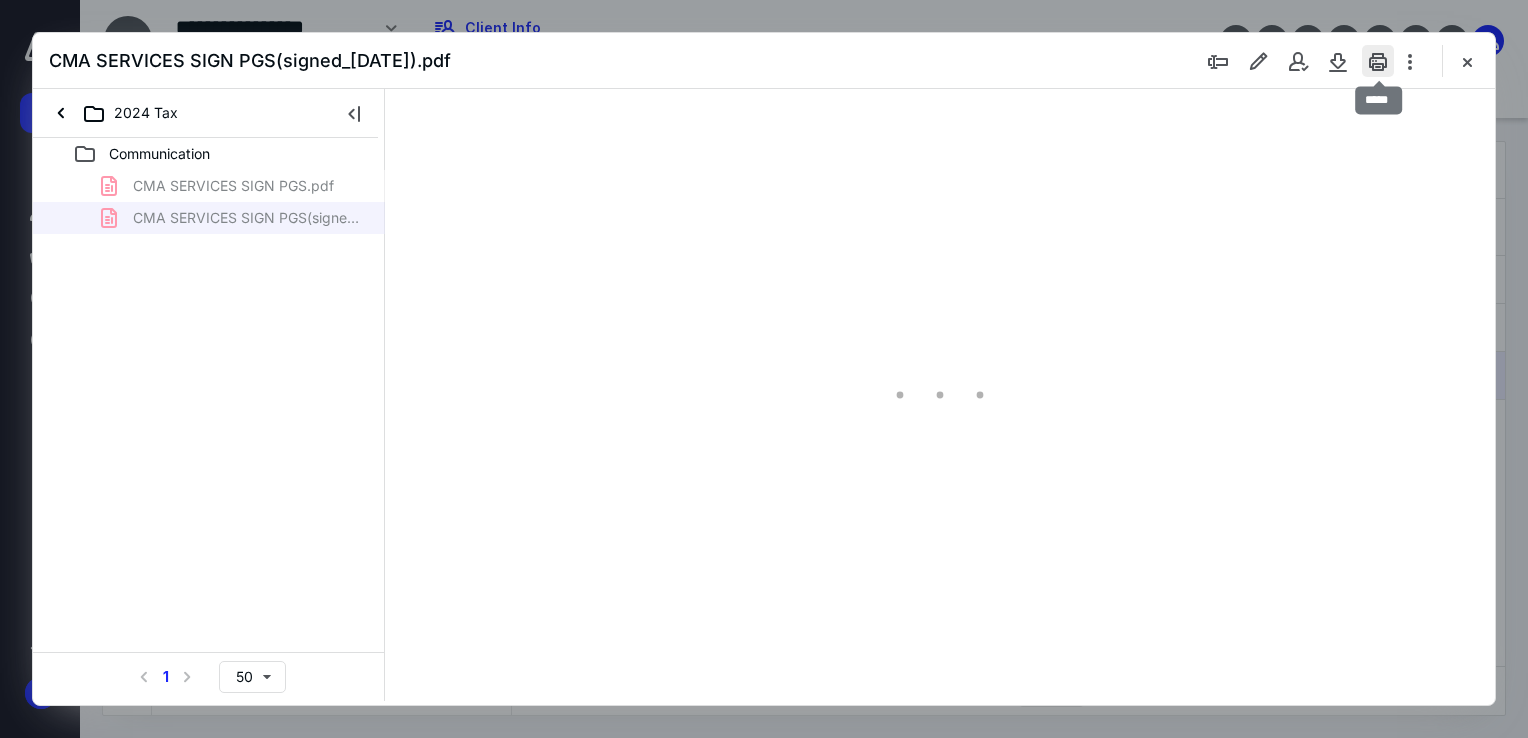 click at bounding box center (1378, 61) 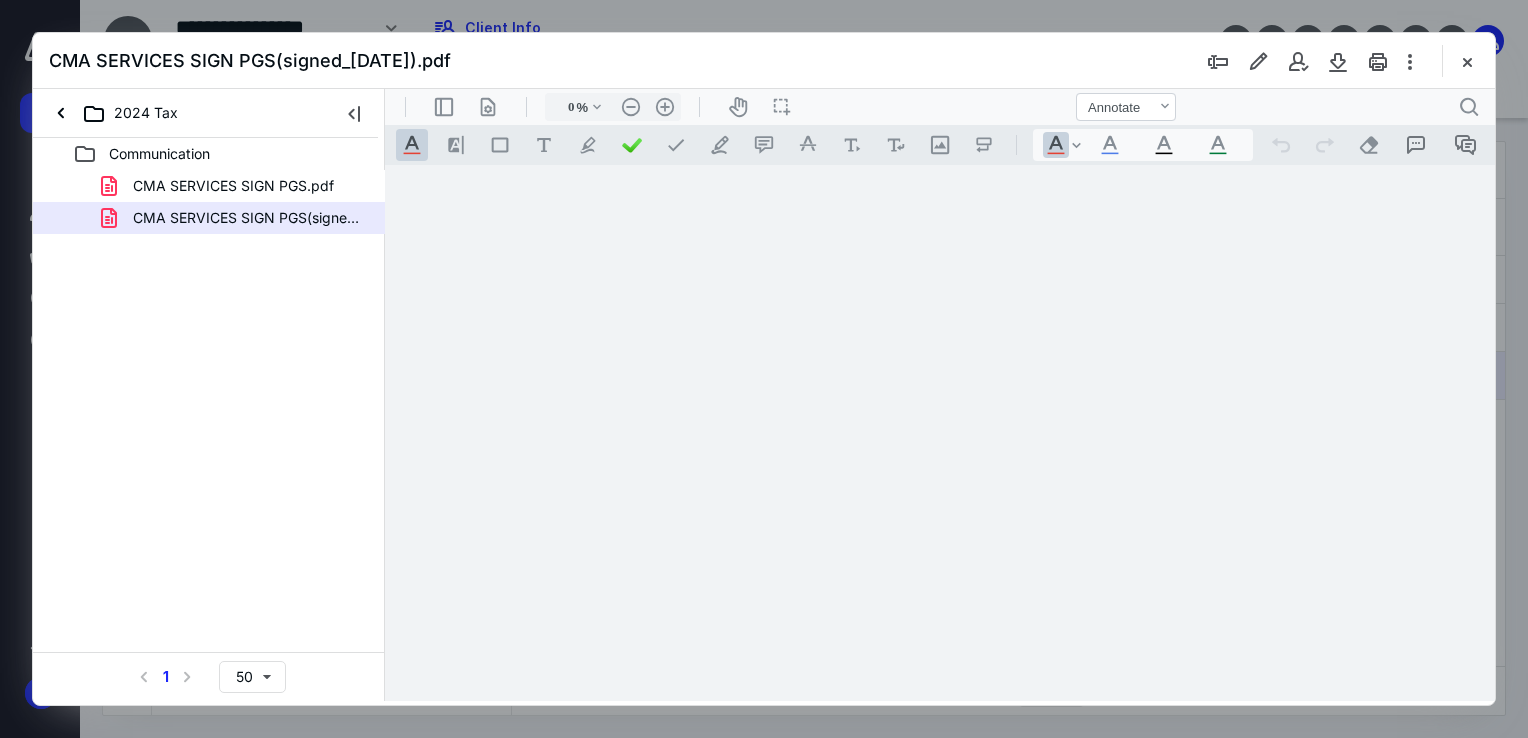 type on "69" 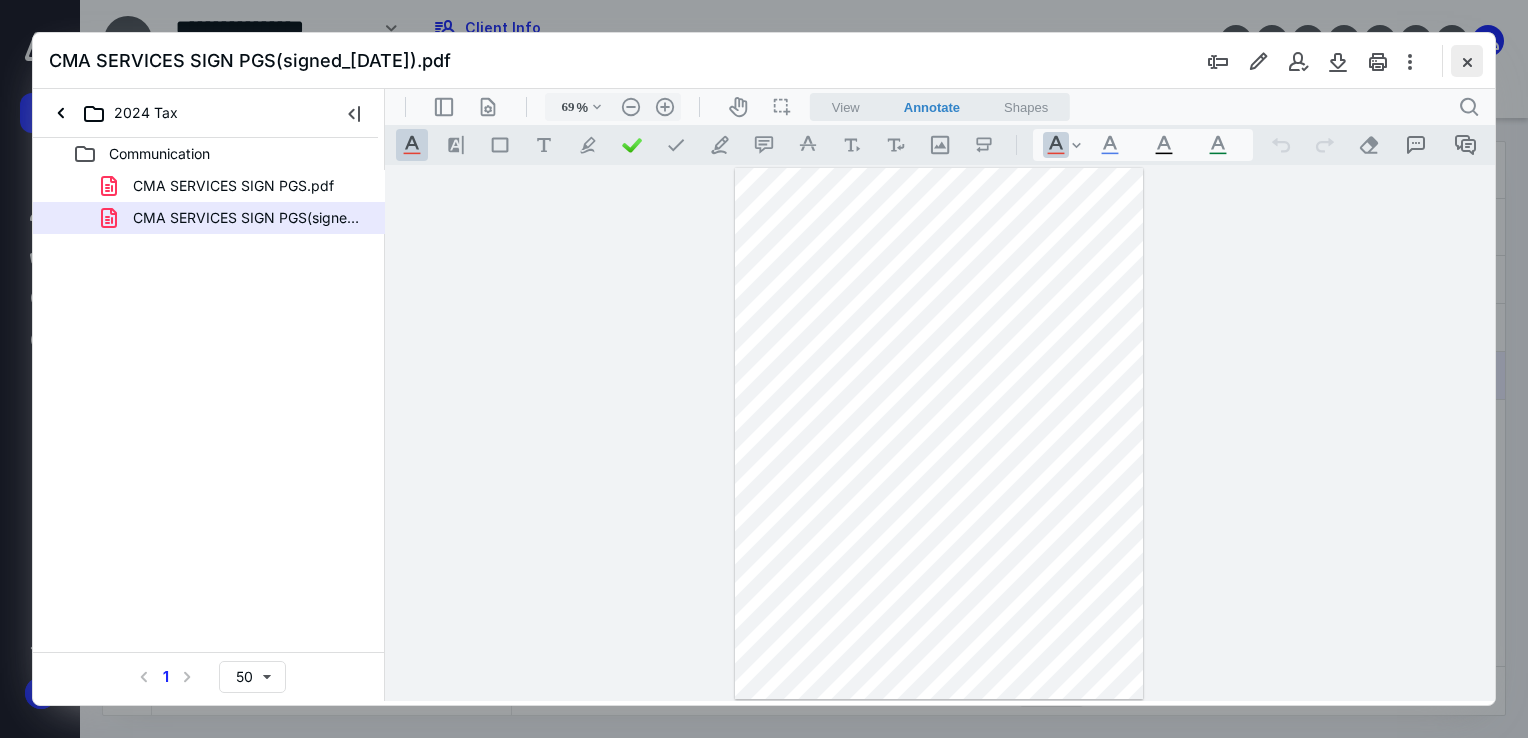 click at bounding box center [1467, 61] 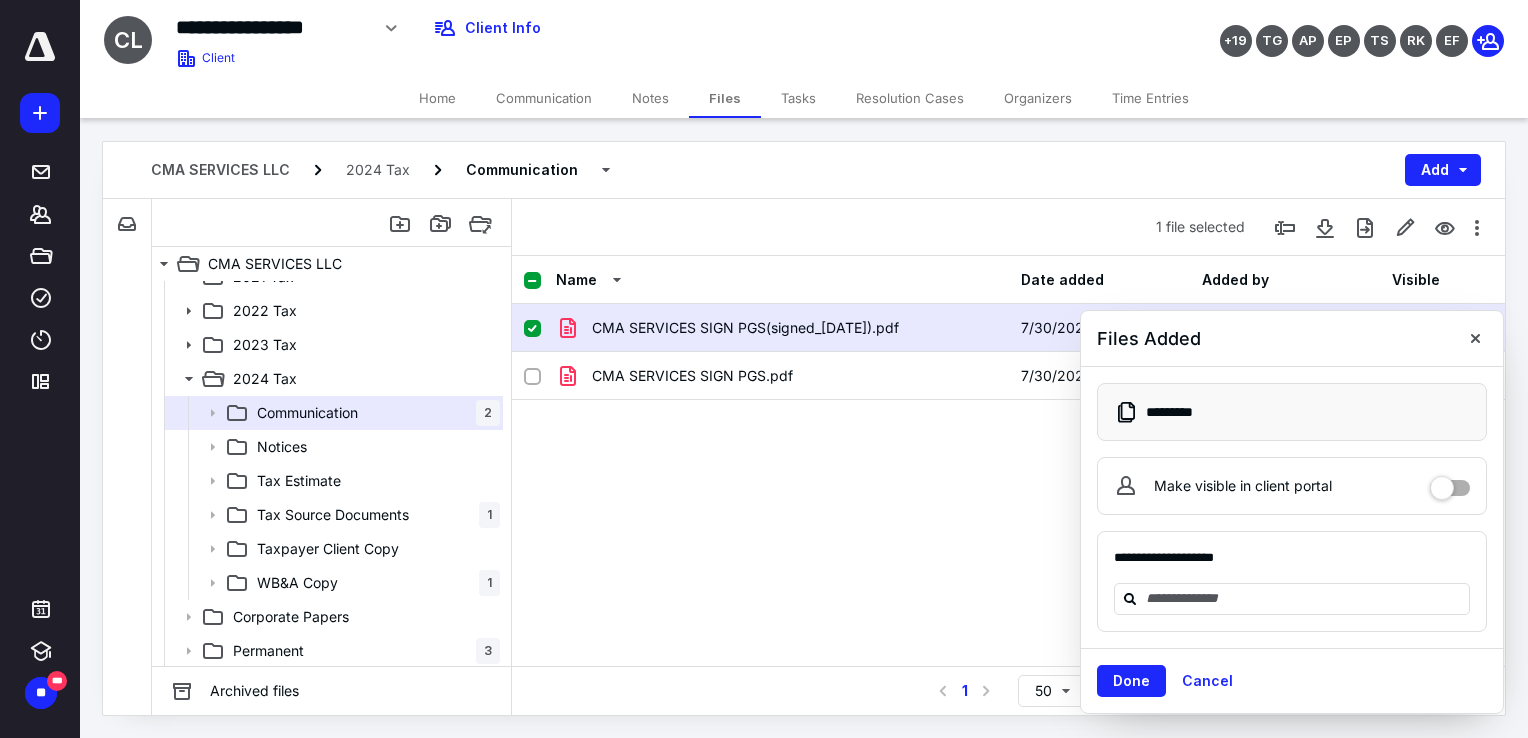 click on "Tasks" at bounding box center (798, 98) 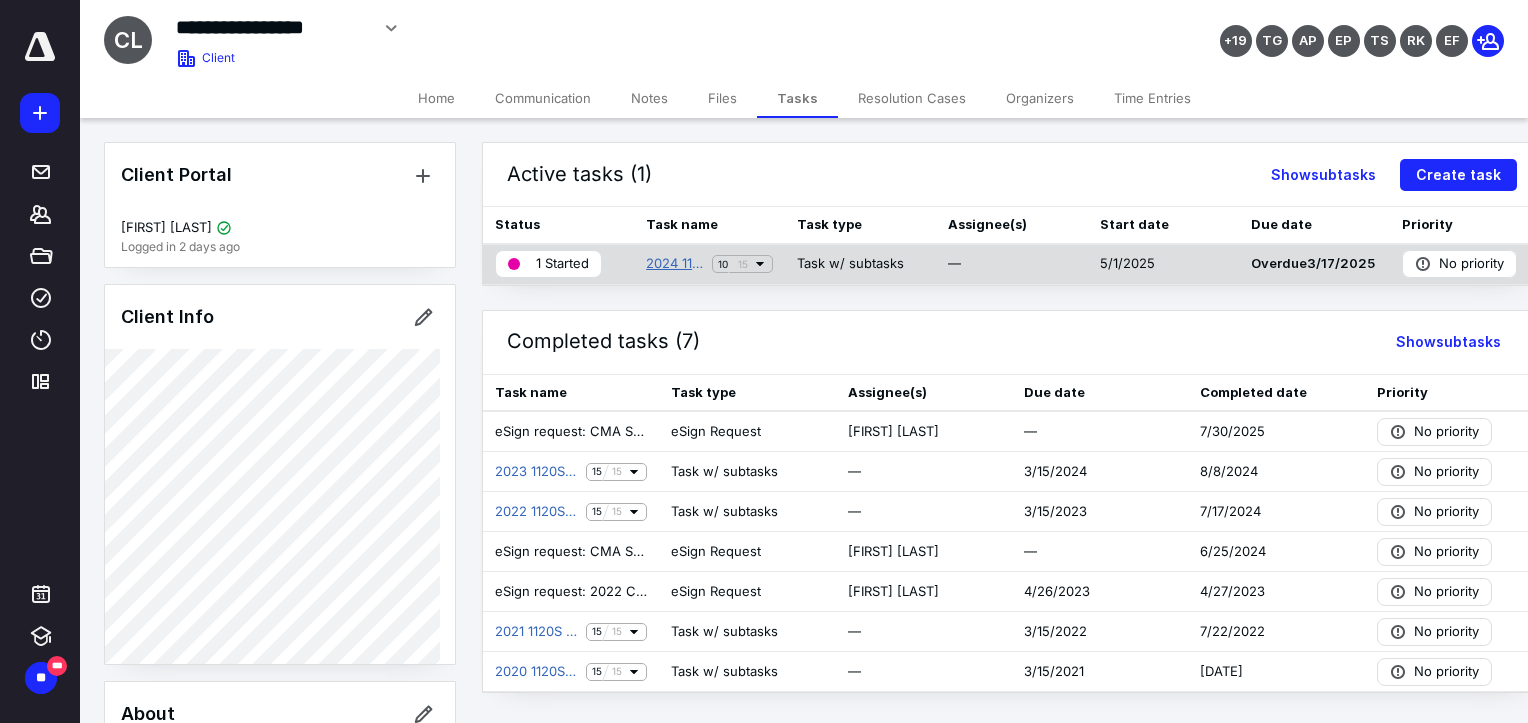 click on "2024 1120S Corporate Tax Return" at bounding box center [675, 264] 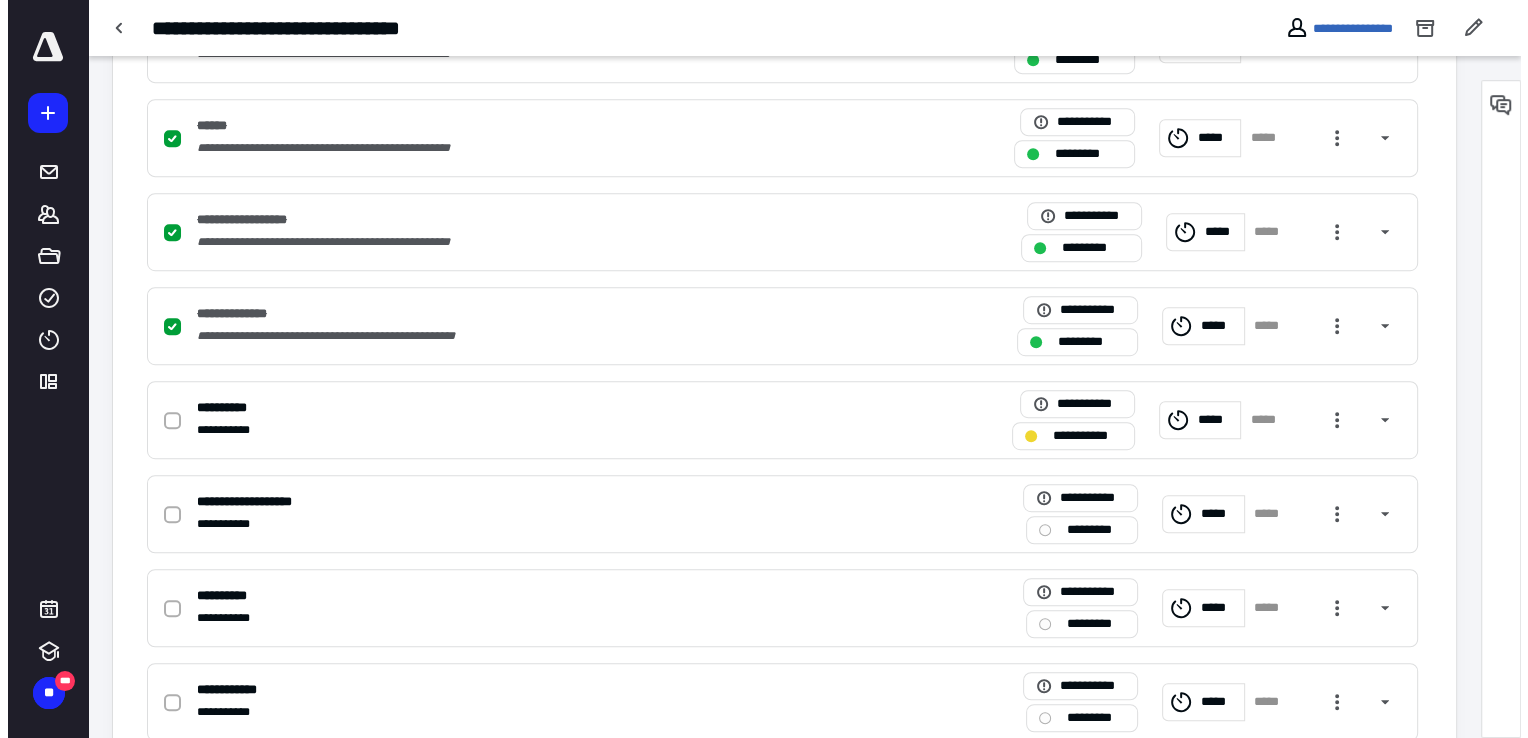 scroll, scrollTop: 1282, scrollLeft: 0, axis: vertical 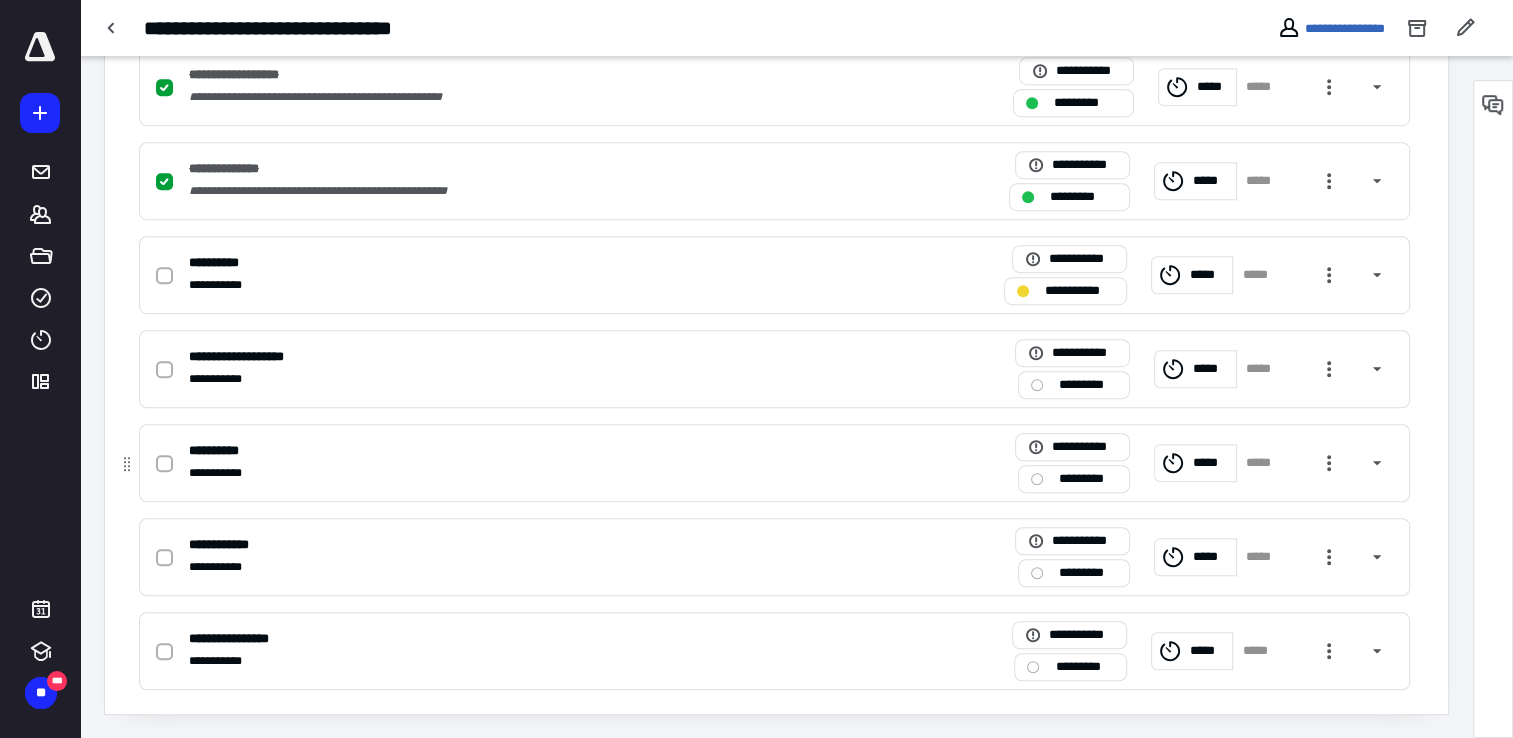 click 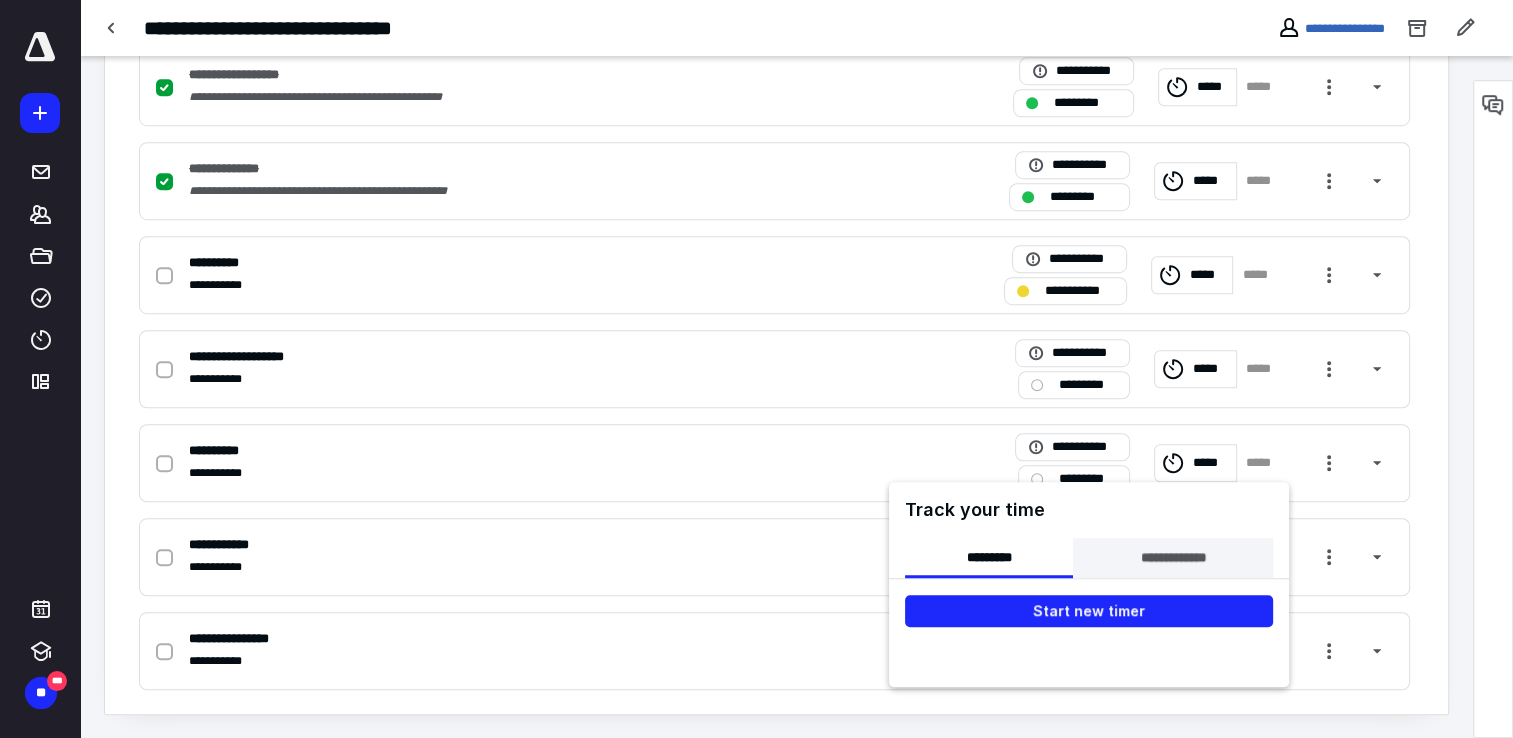 click on "**********" at bounding box center [1172, 558] 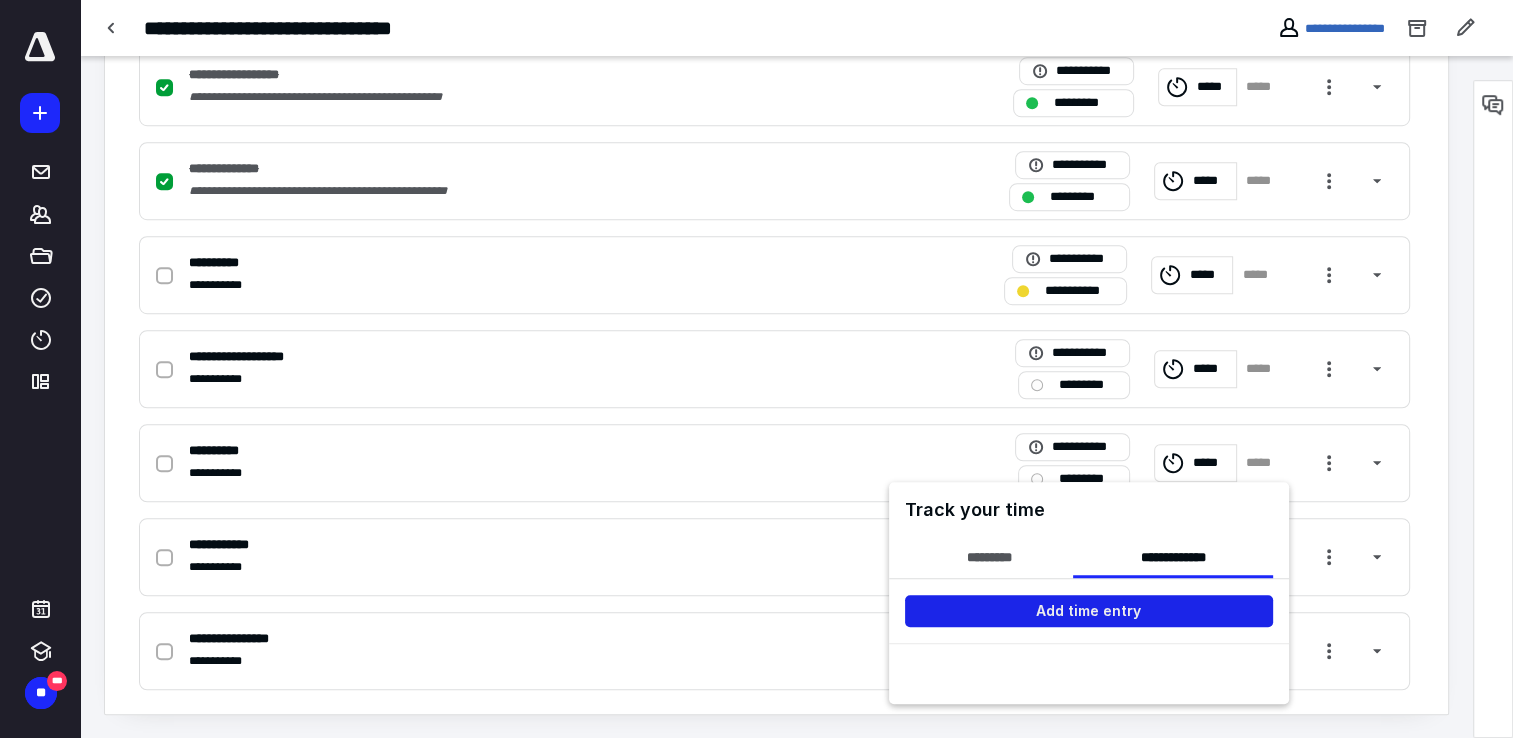 click on "Add time entry" at bounding box center (1089, 611) 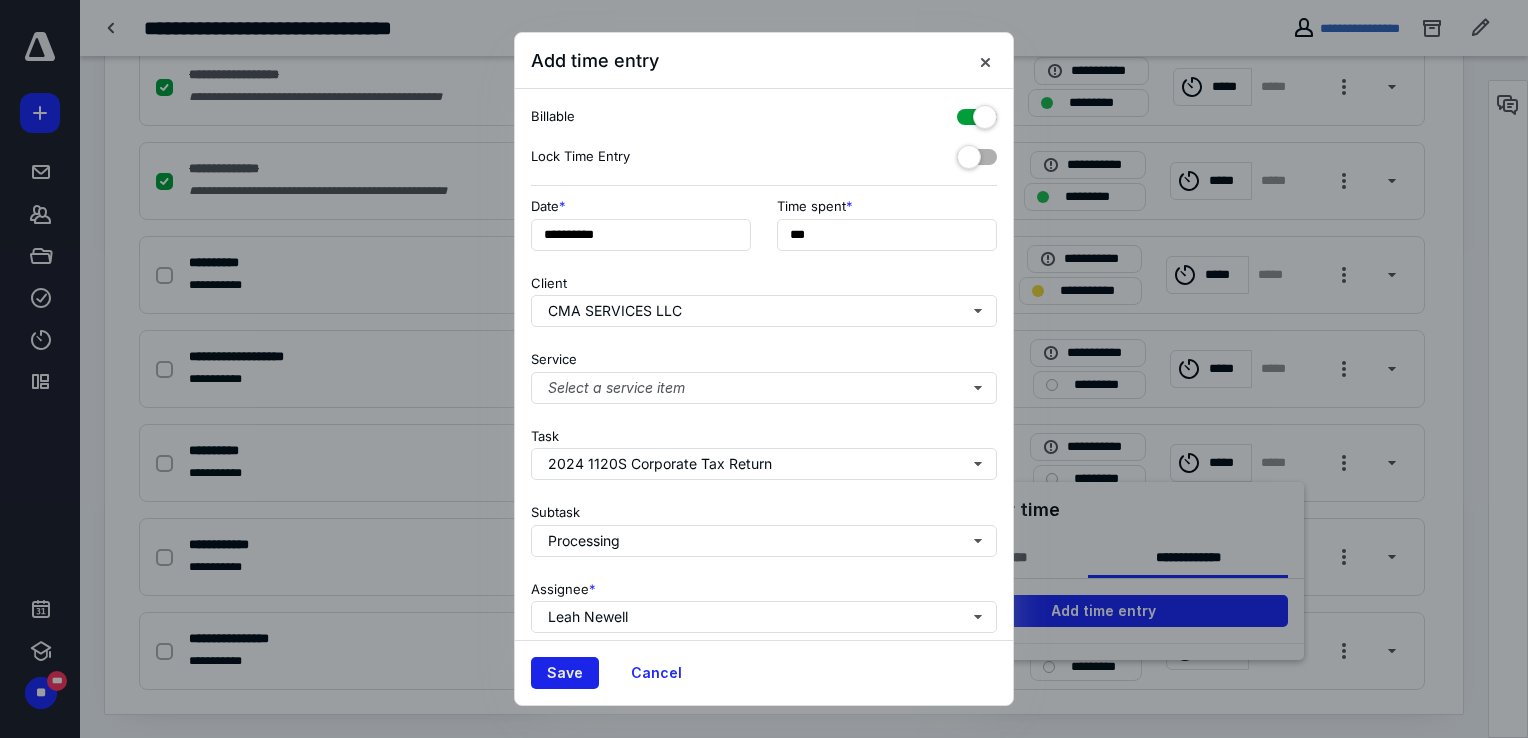 click on "Save" at bounding box center (565, 673) 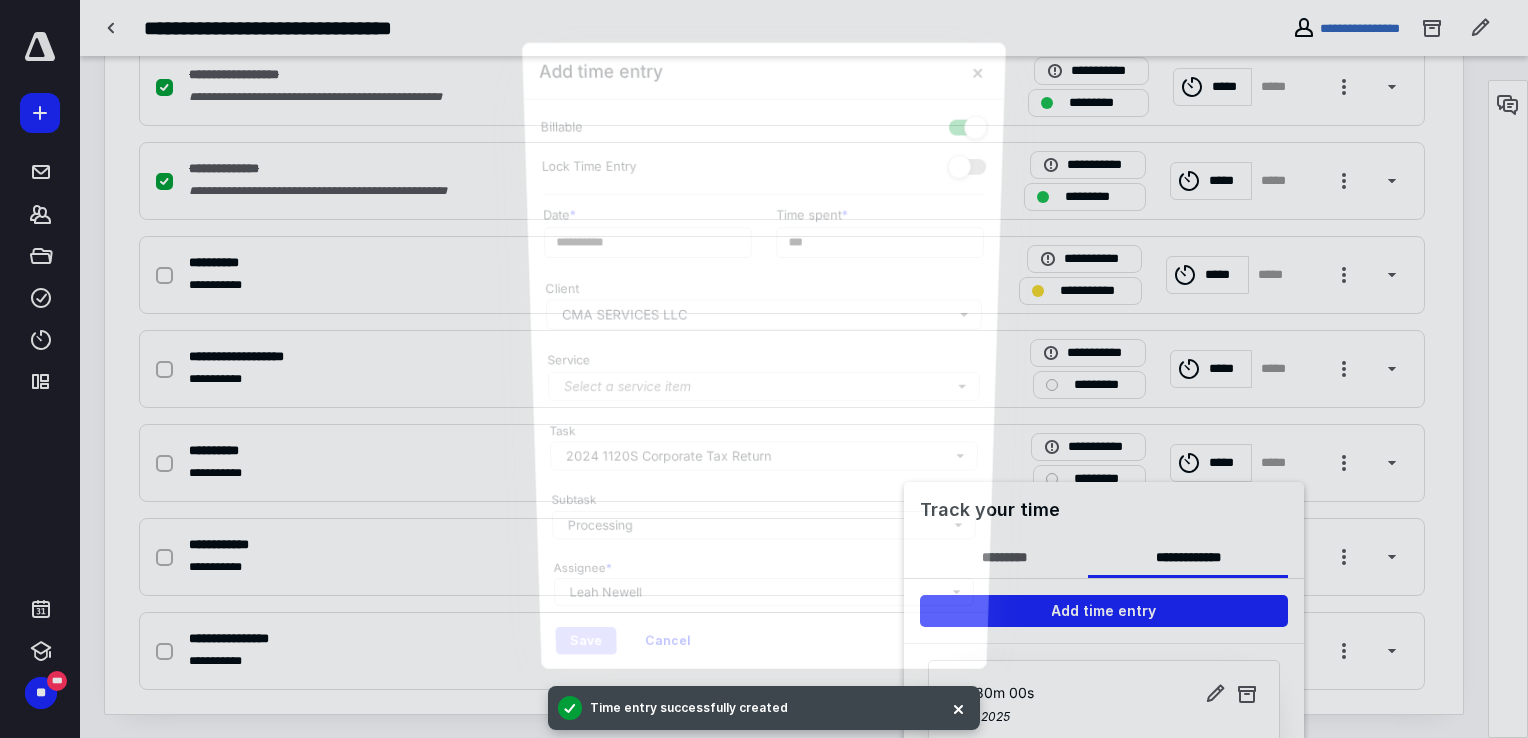 click at bounding box center (764, 369) 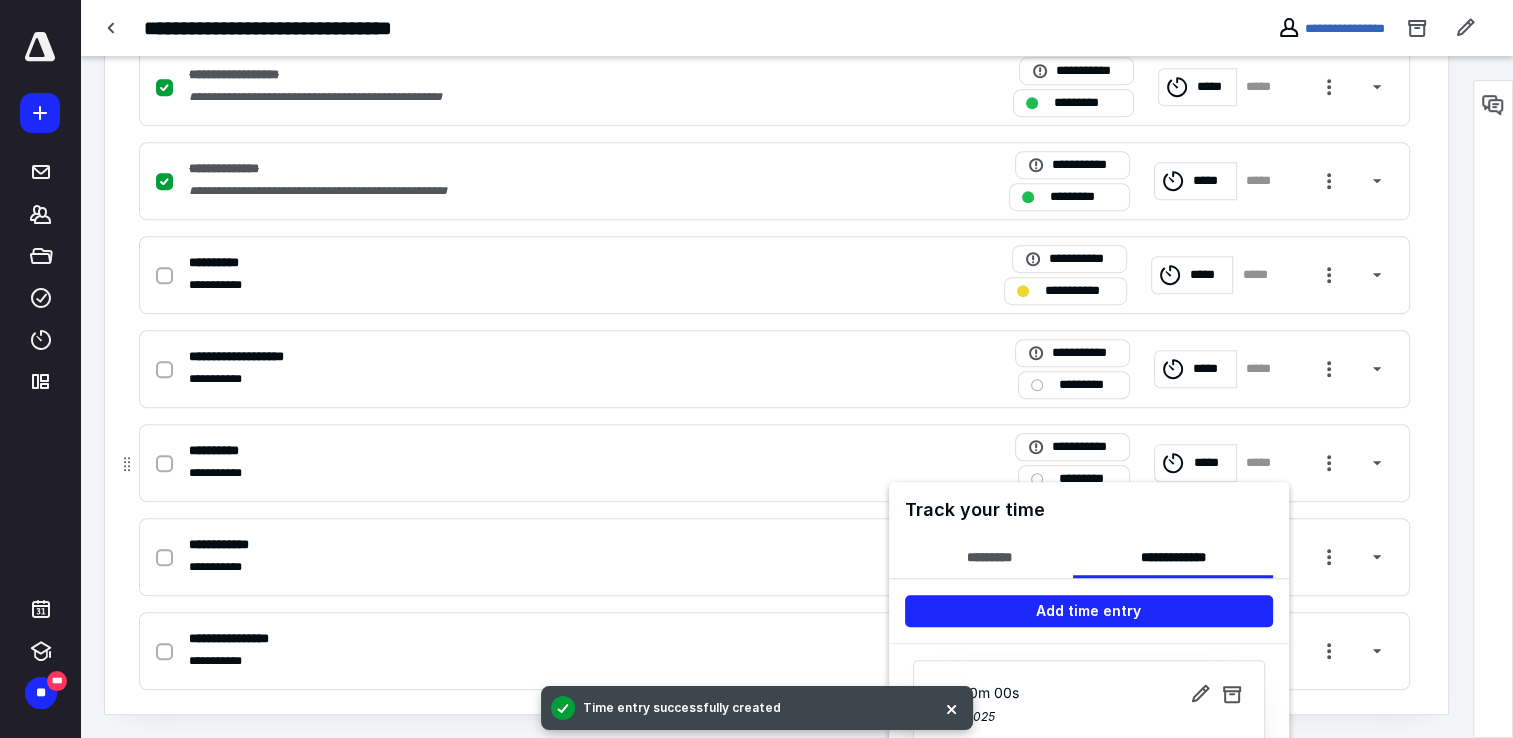 click at bounding box center [756, 369] 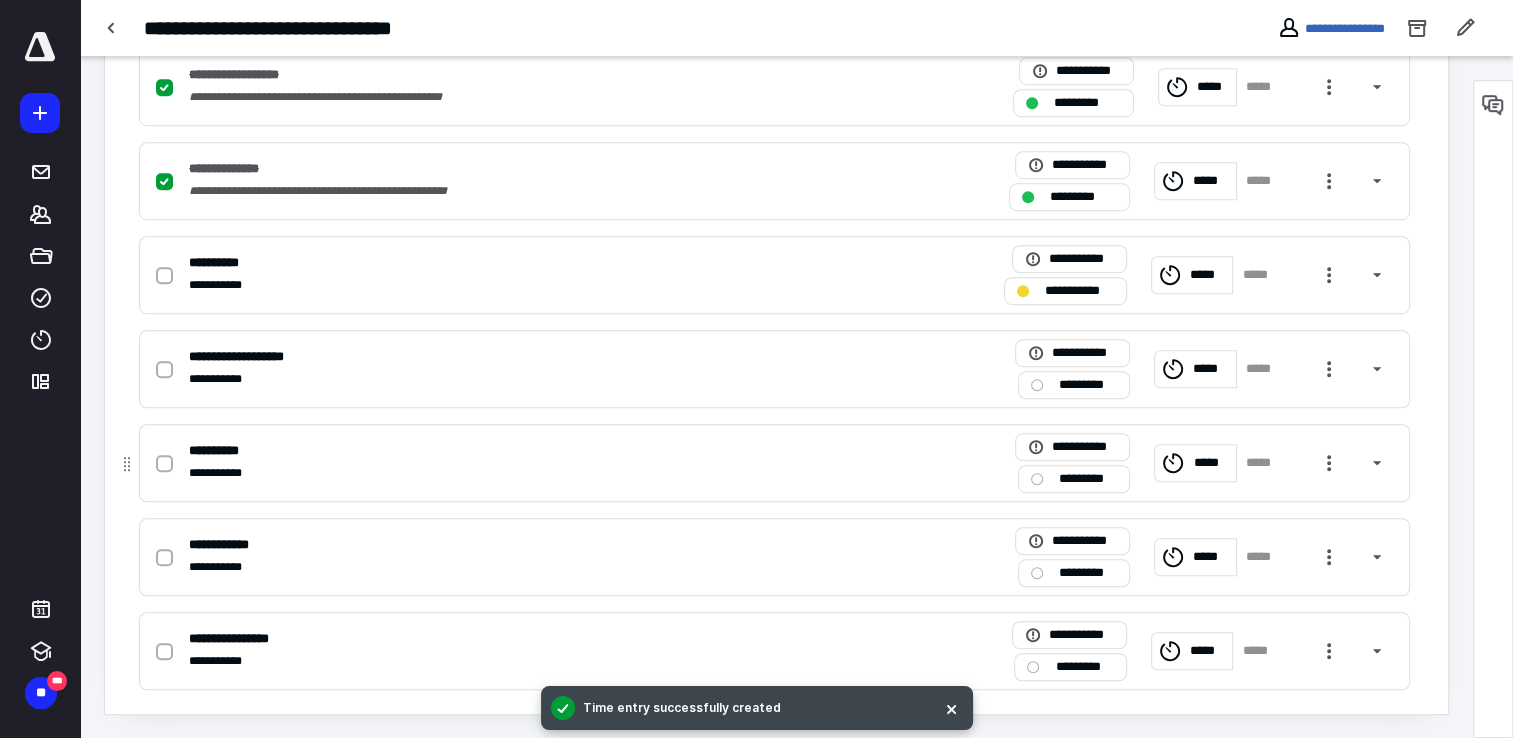 click on "**********" at bounding box center (512, 473) 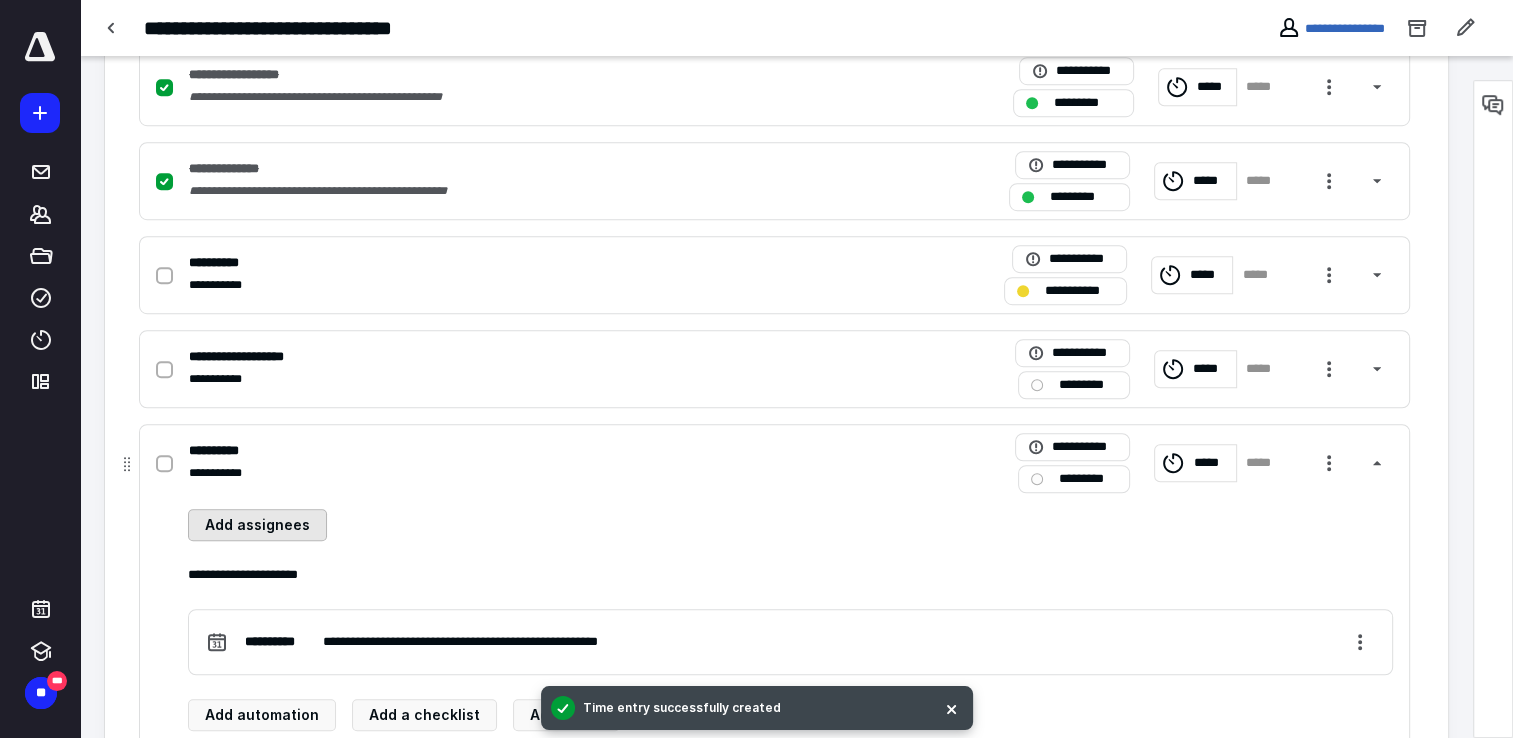 click on "Add assignees" at bounding box center (257, 525) 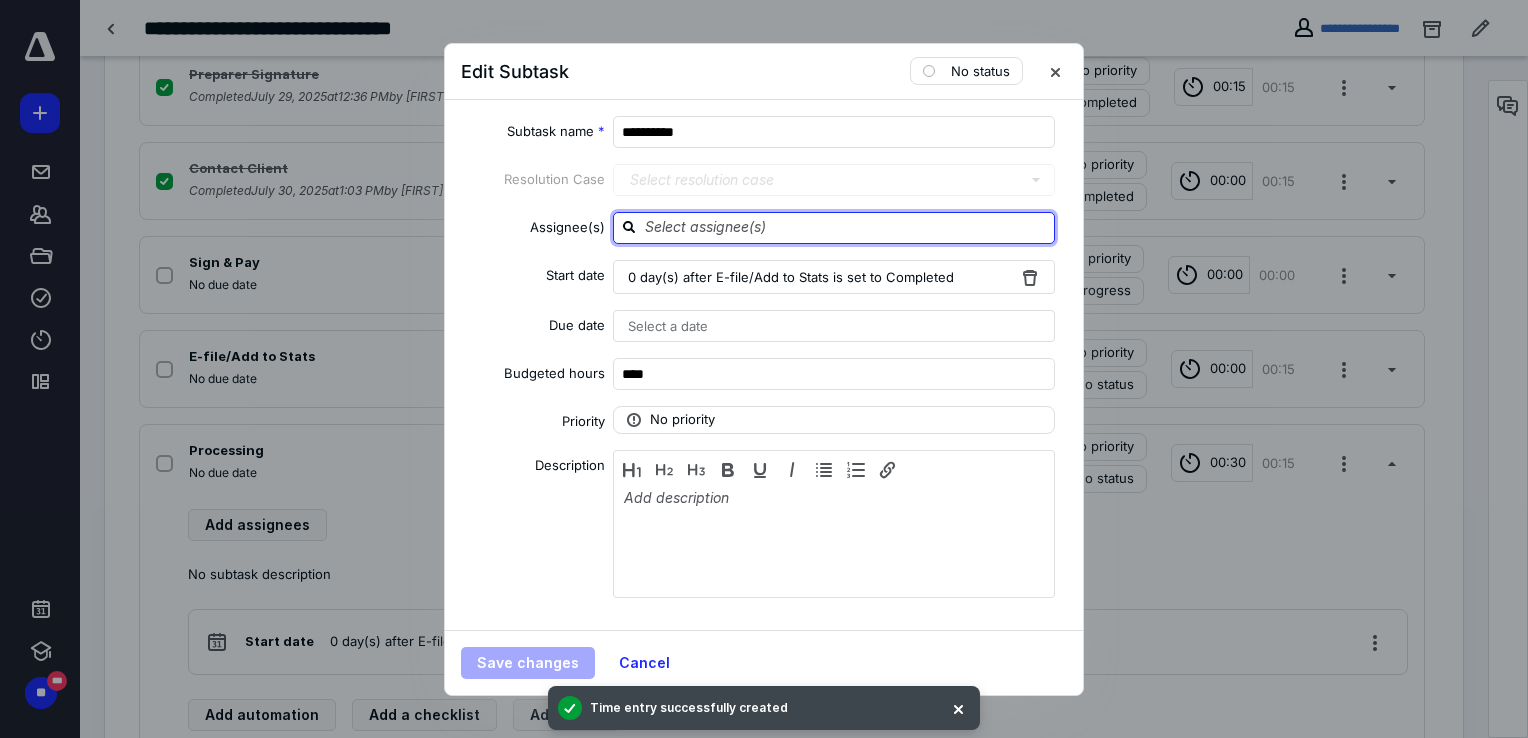 click at bounding box center [846, 227] 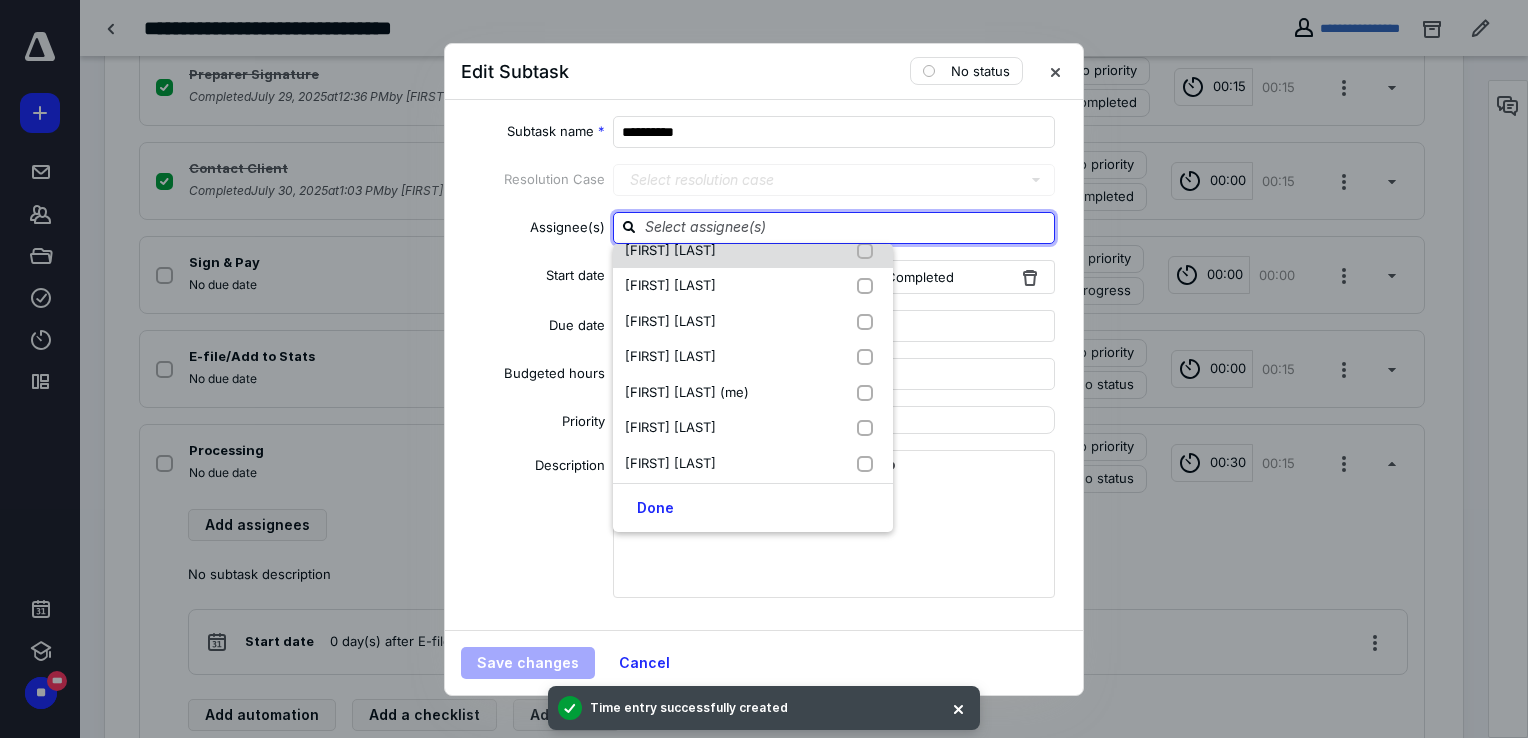 scroll, scrollTop: 600, scrollLeft: 0, axis: vertical 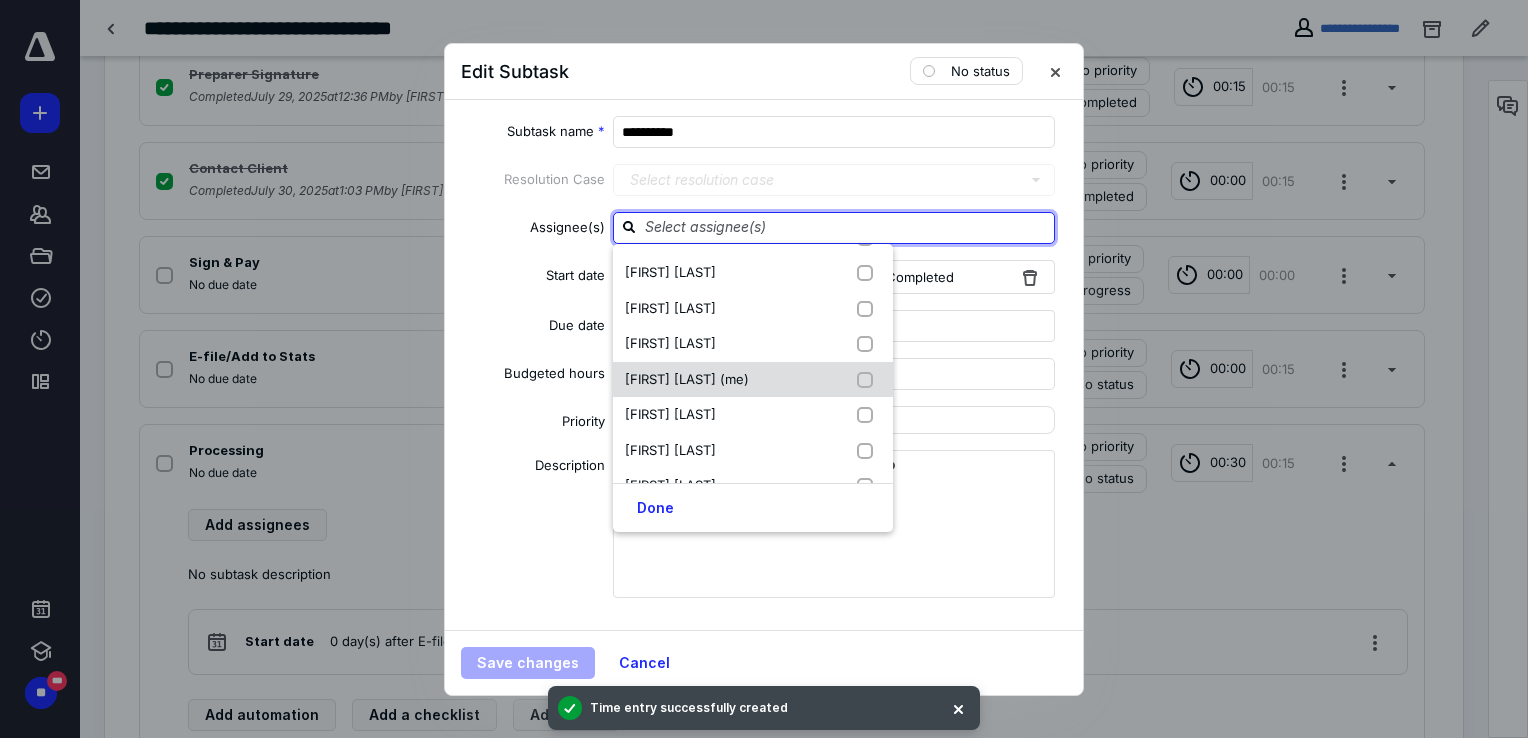 click on "[FIRST] [LAST] (me)" at bounding box center [687, 379] 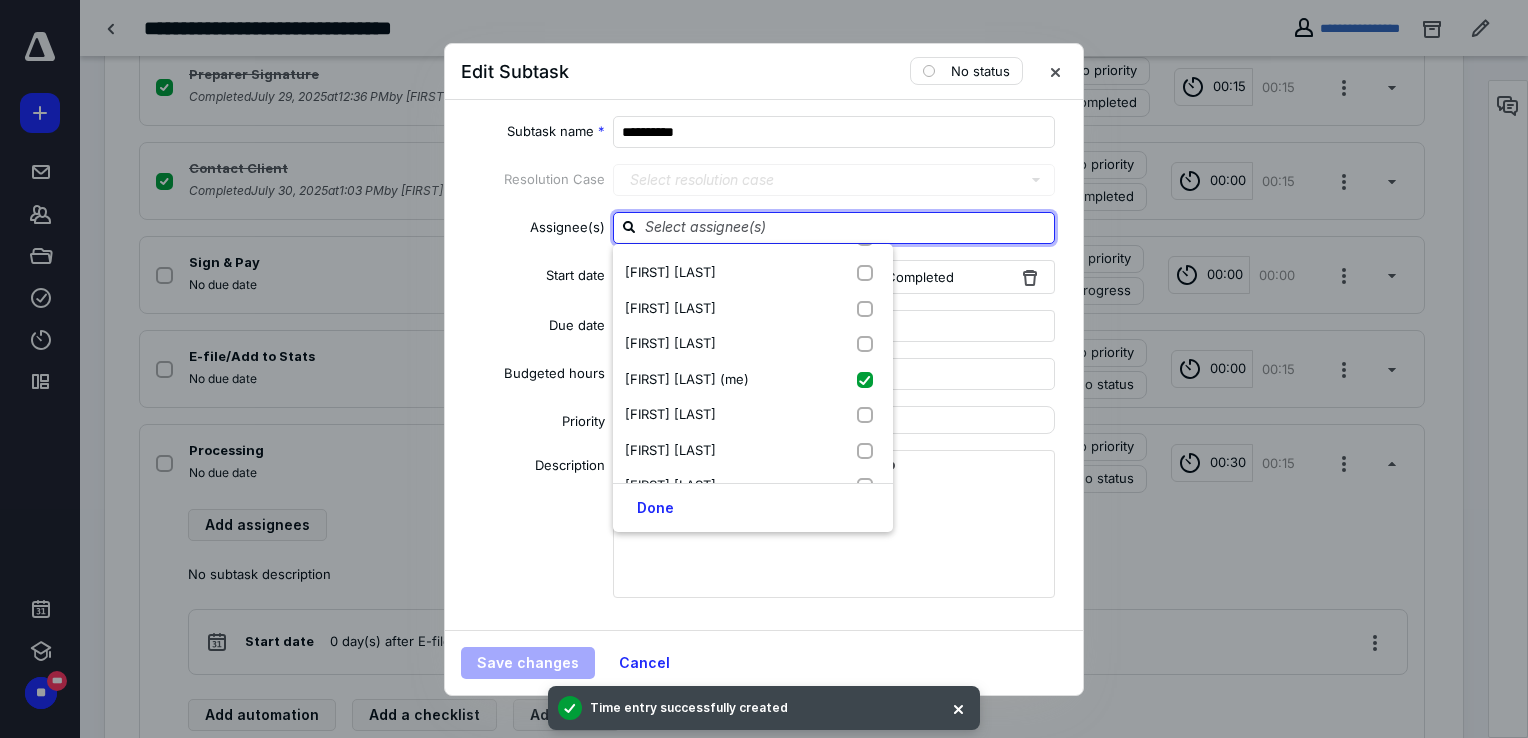 checkbox on "true" 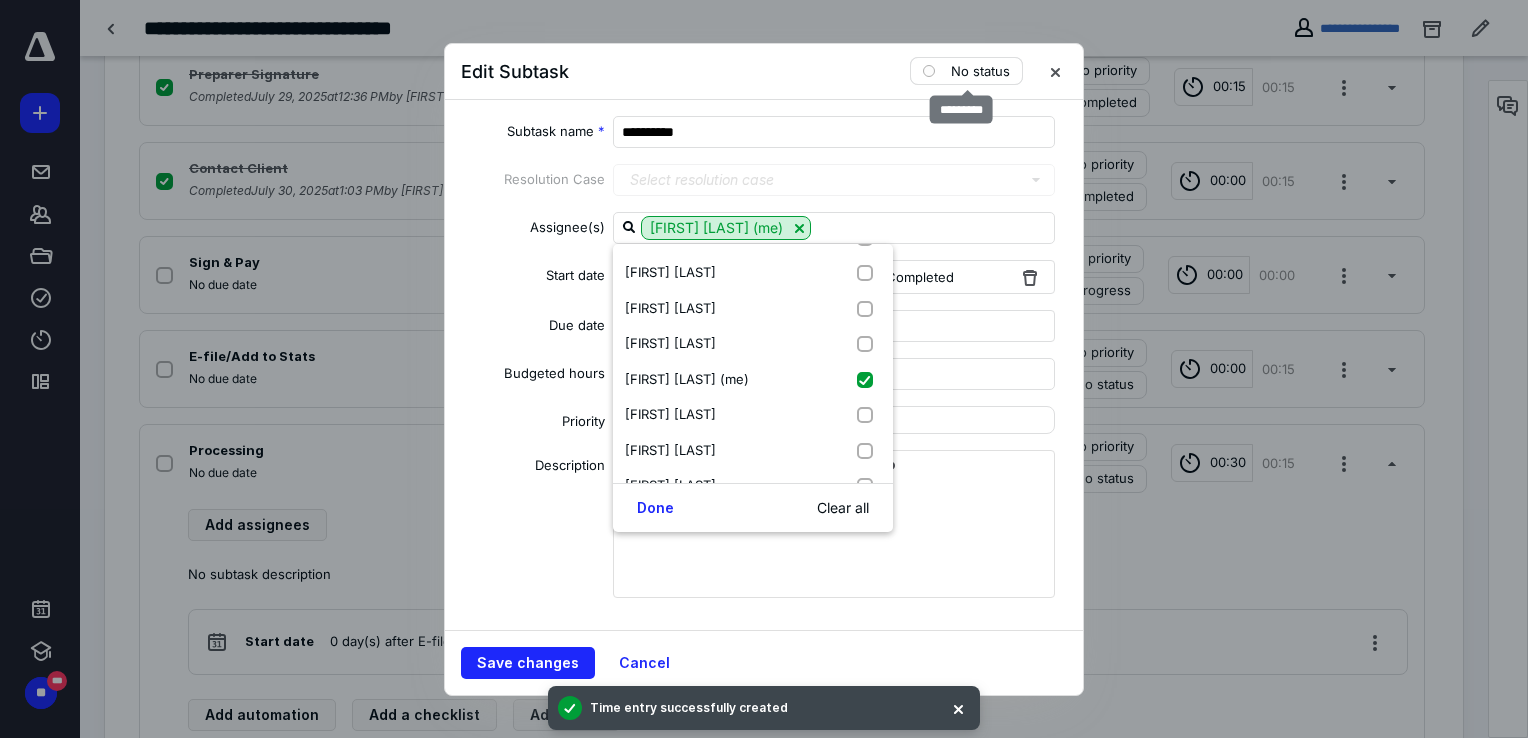 click on "No status" at bounding box center (980, 71) 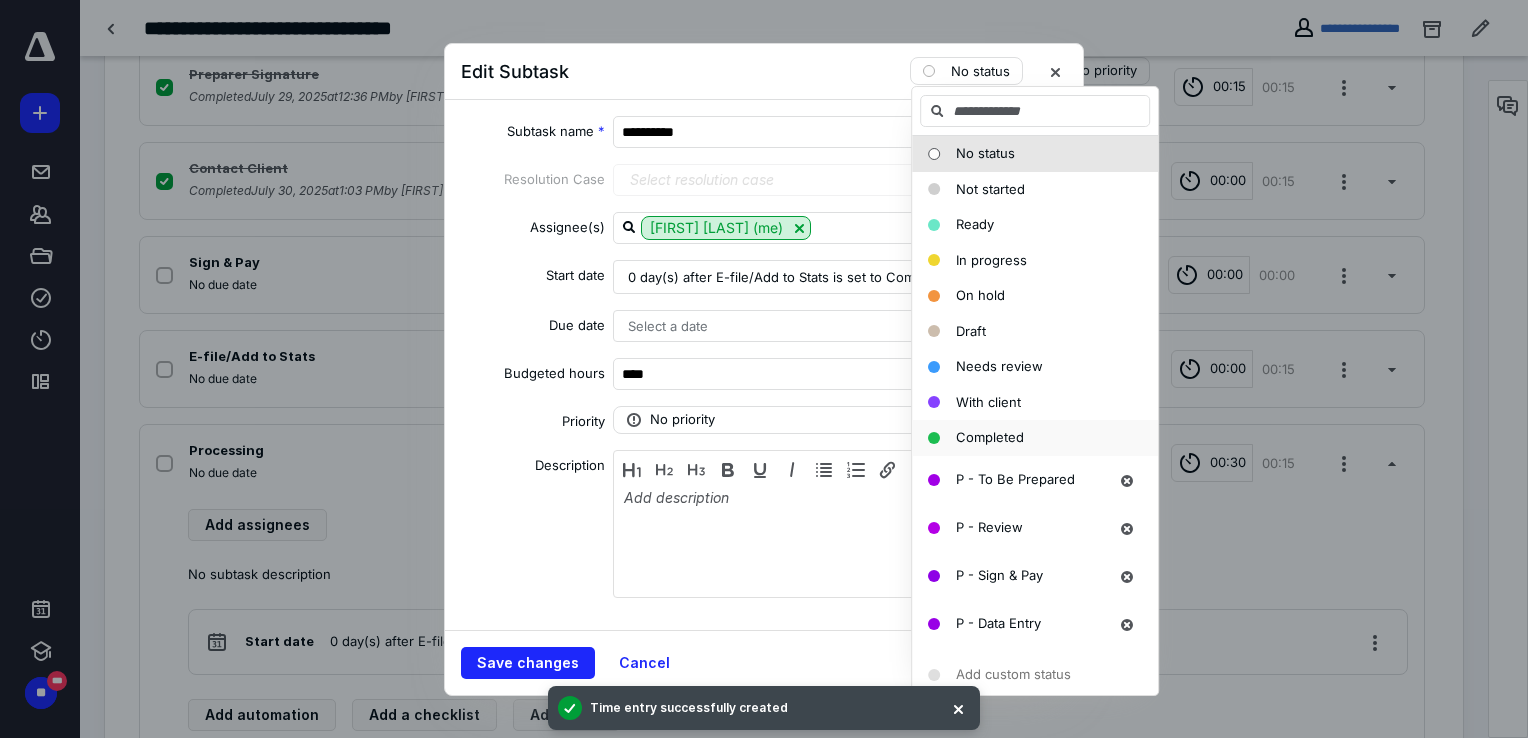 click on "Completed" at bounding box center [990, 437] 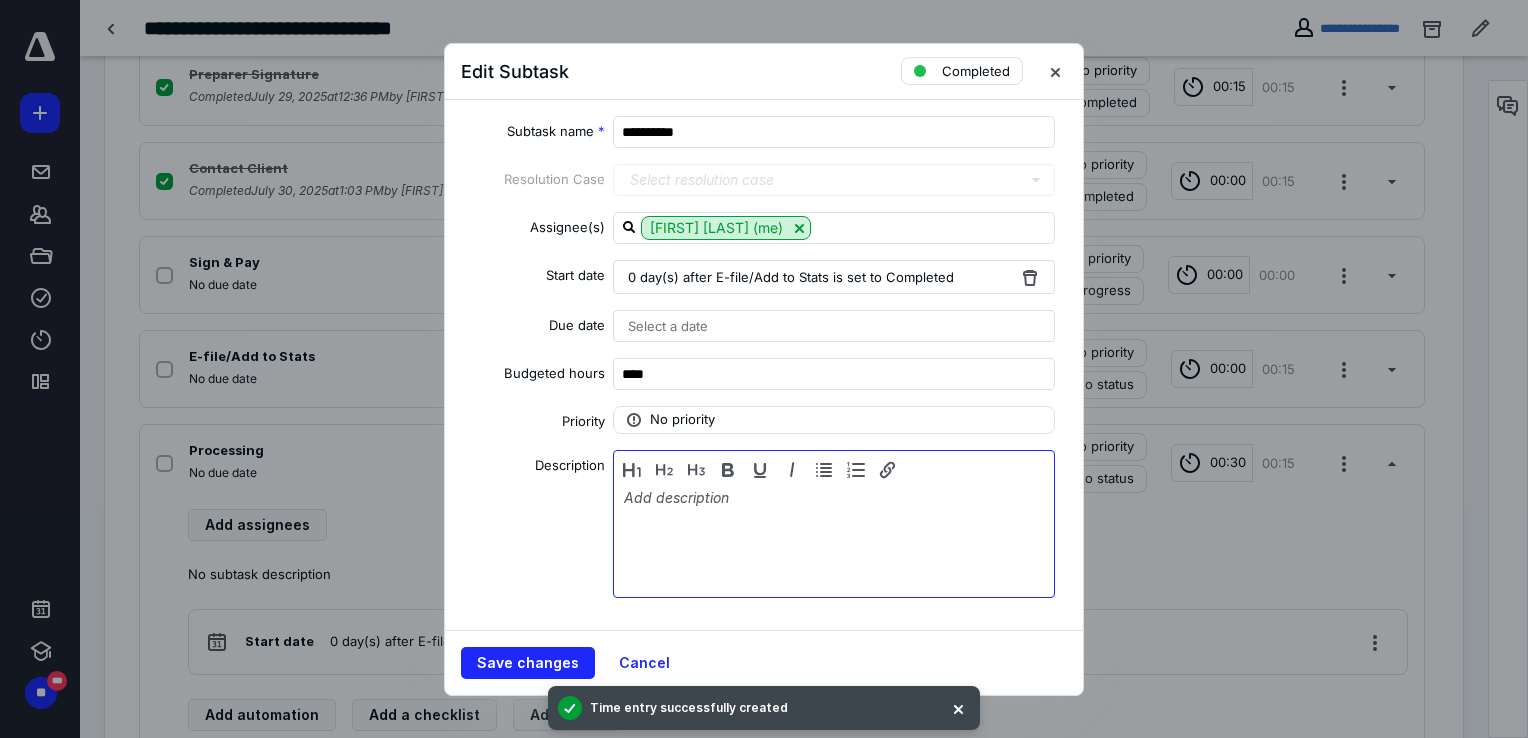 click at bounding box center (834, 539) 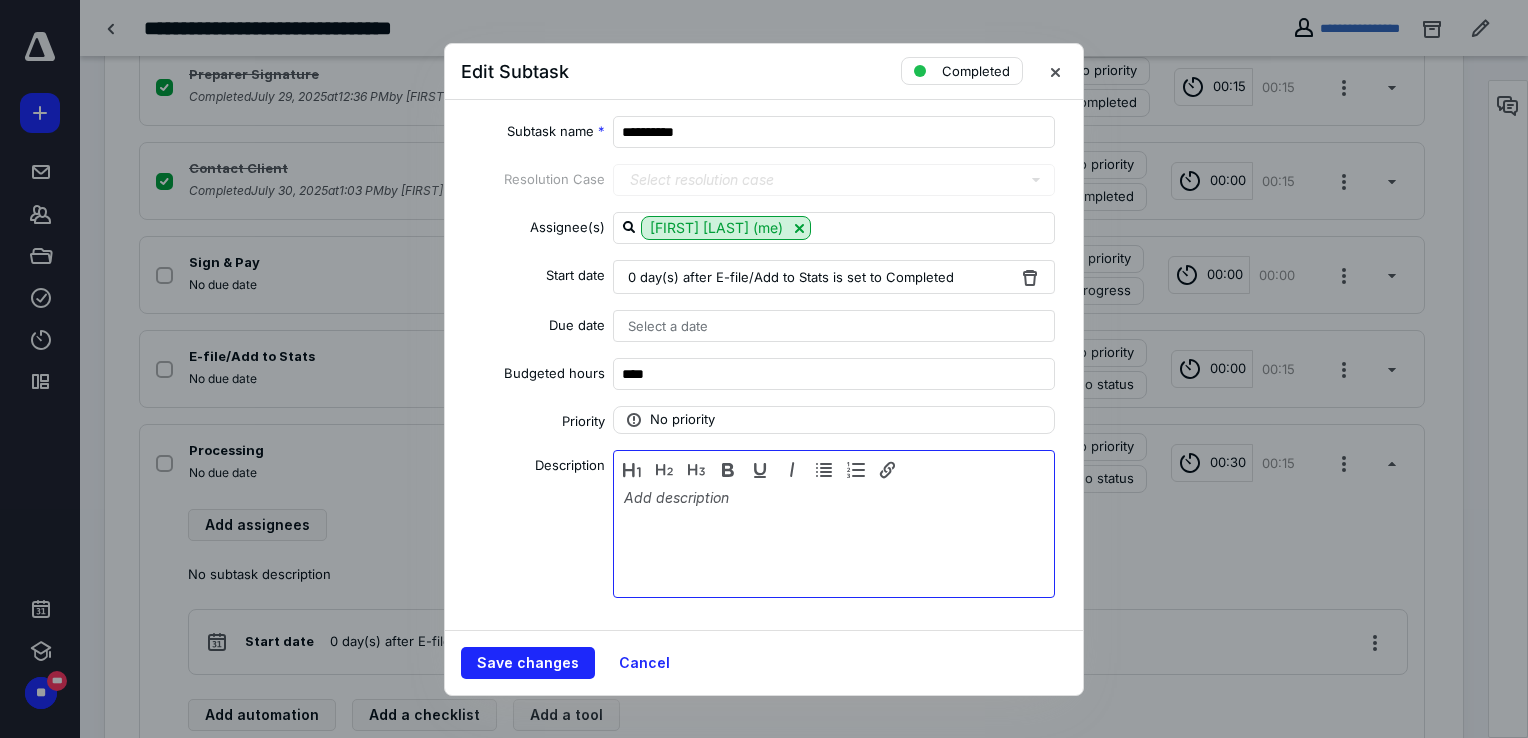 type 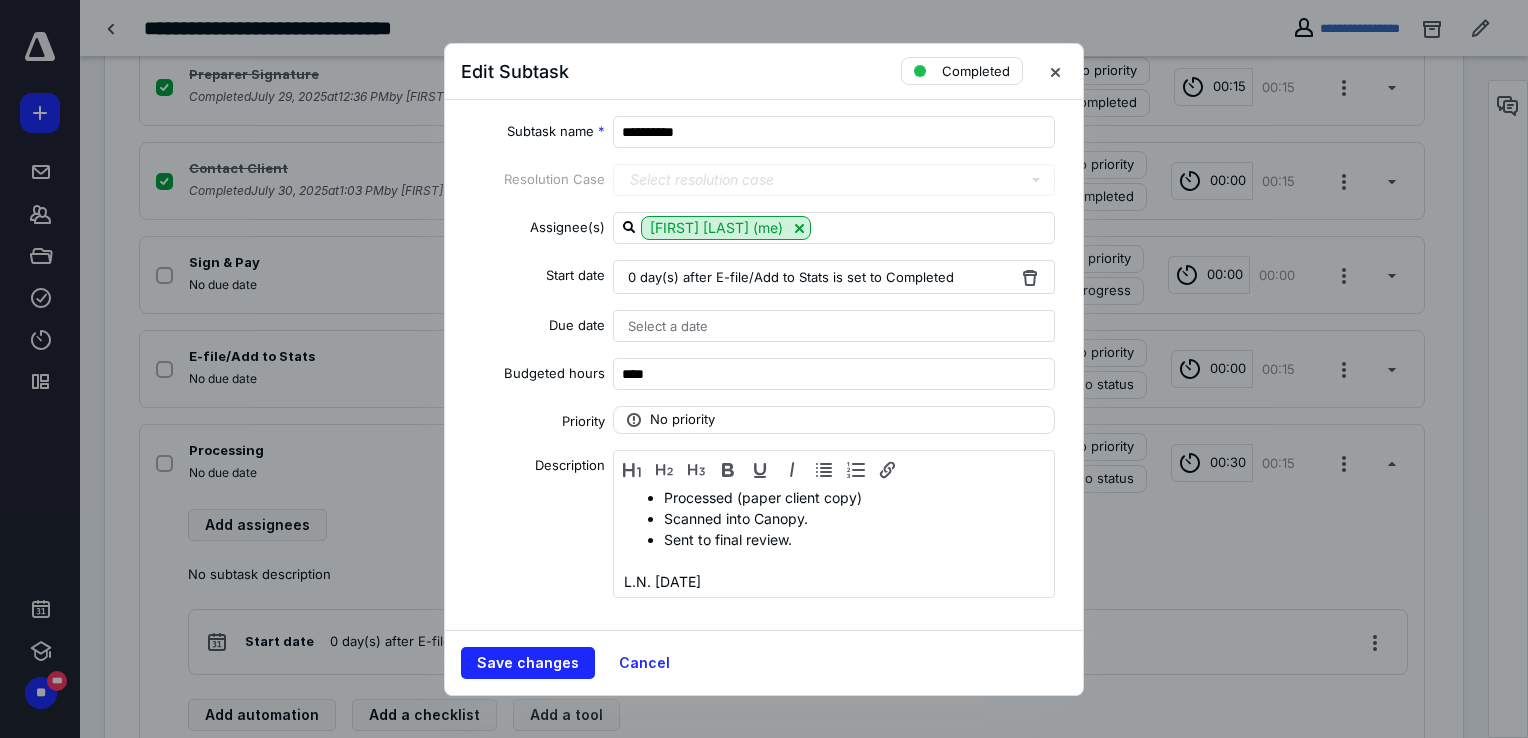 click on "Processed (paper client copy)  Scanned into Canopy. Sent to final review.  [INITIALS] [DATE]" at bounding box center (834, 539) 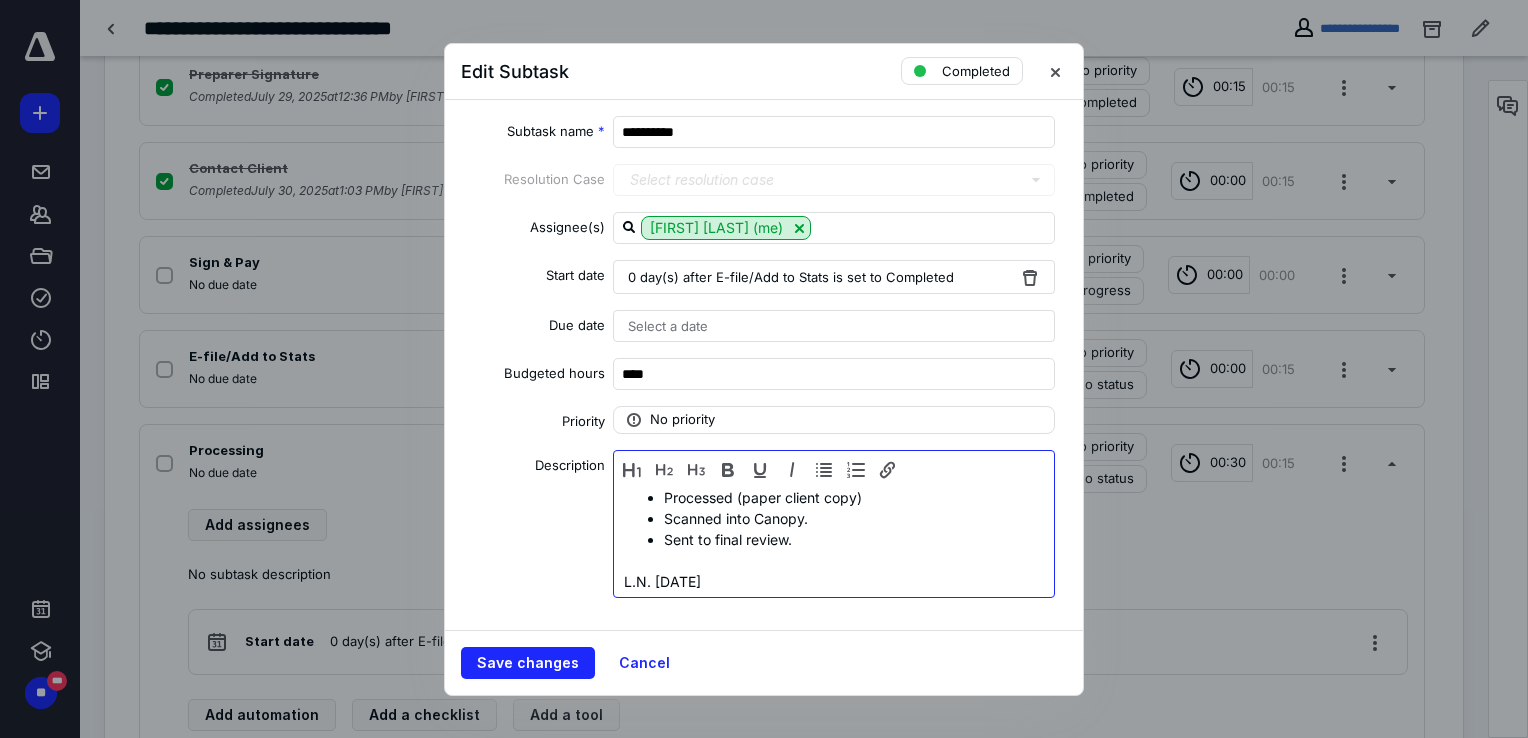 click at bounding box center [834, 560] 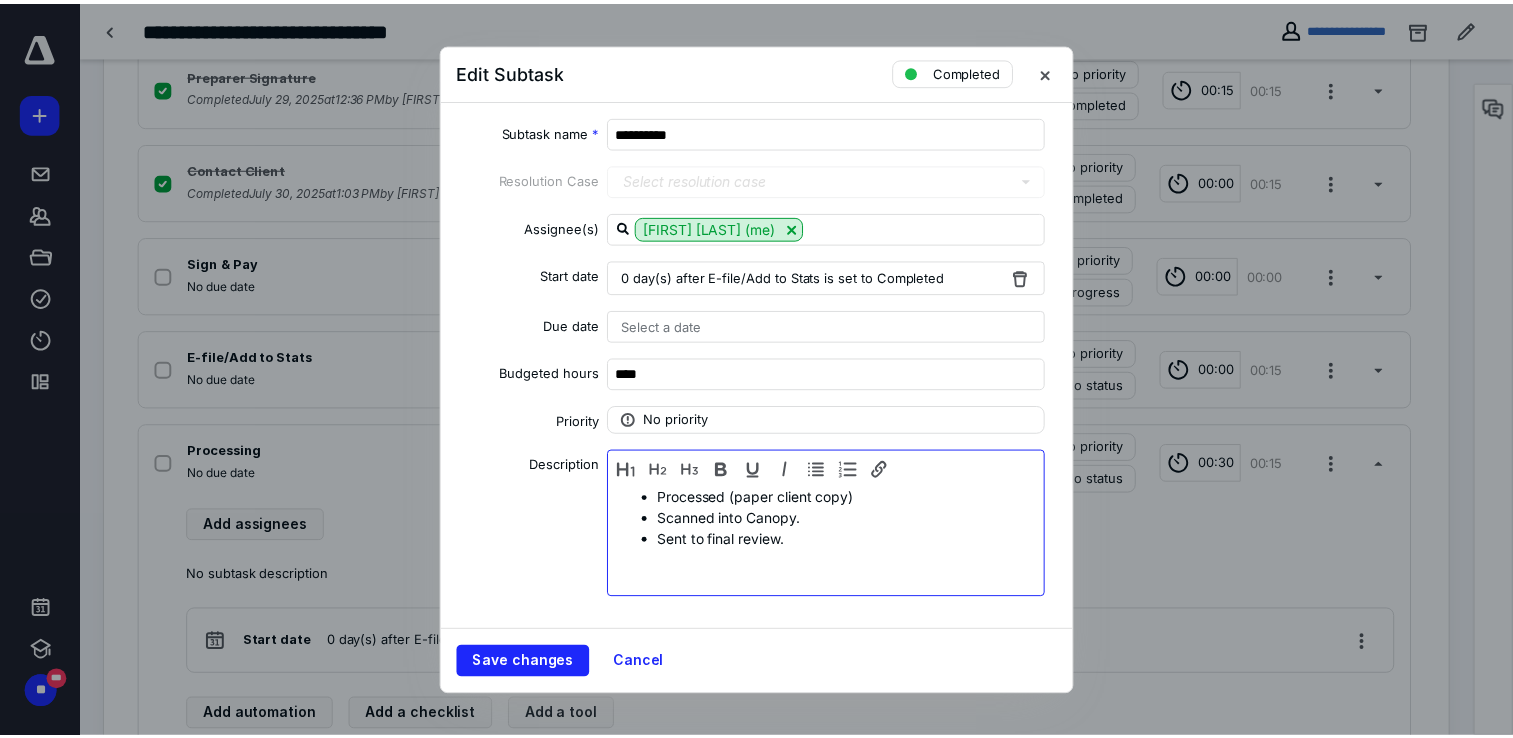 scroll, scrollTop: 20, scrollLeft: 0, axis: vertical 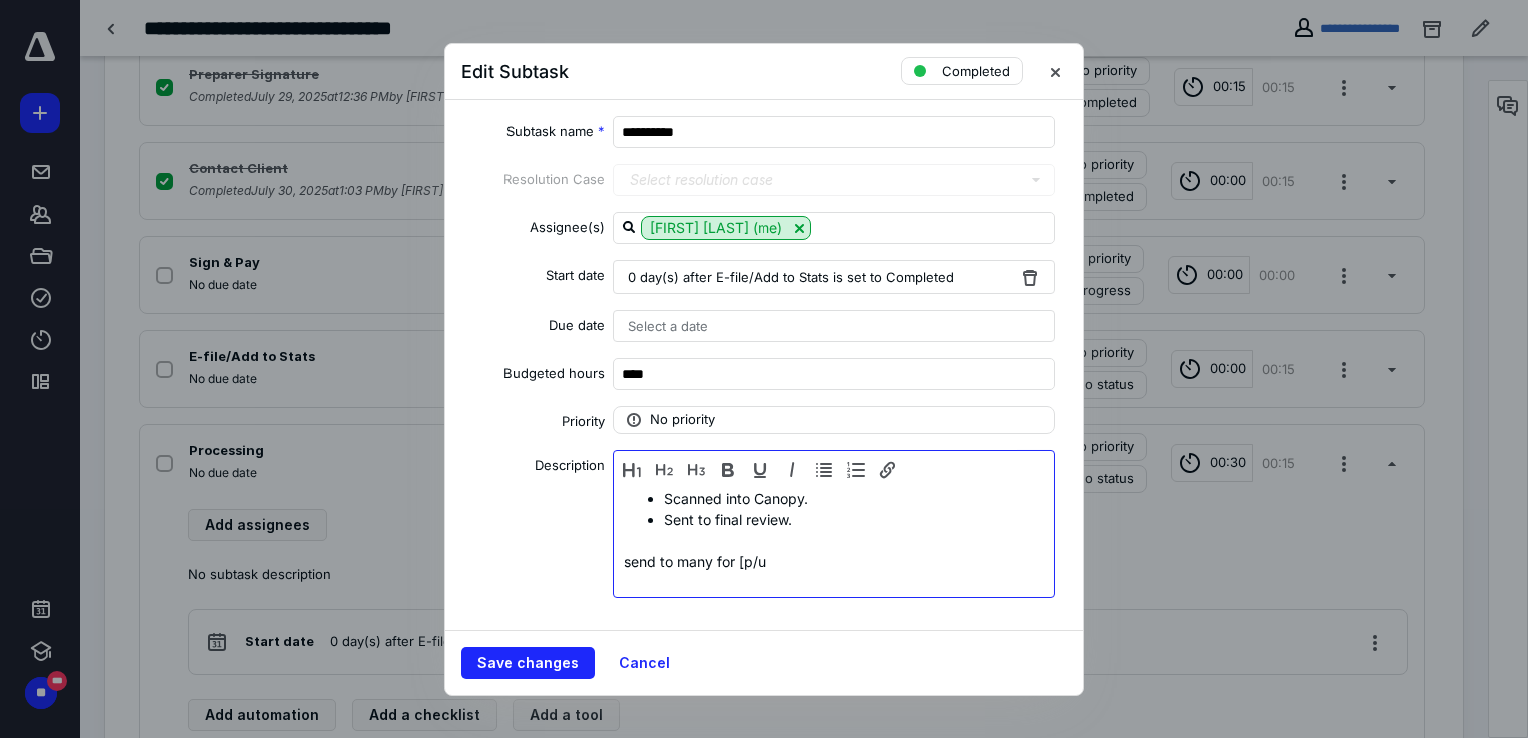 click on "send to many for [p/u" at bounding box center [834, 561] 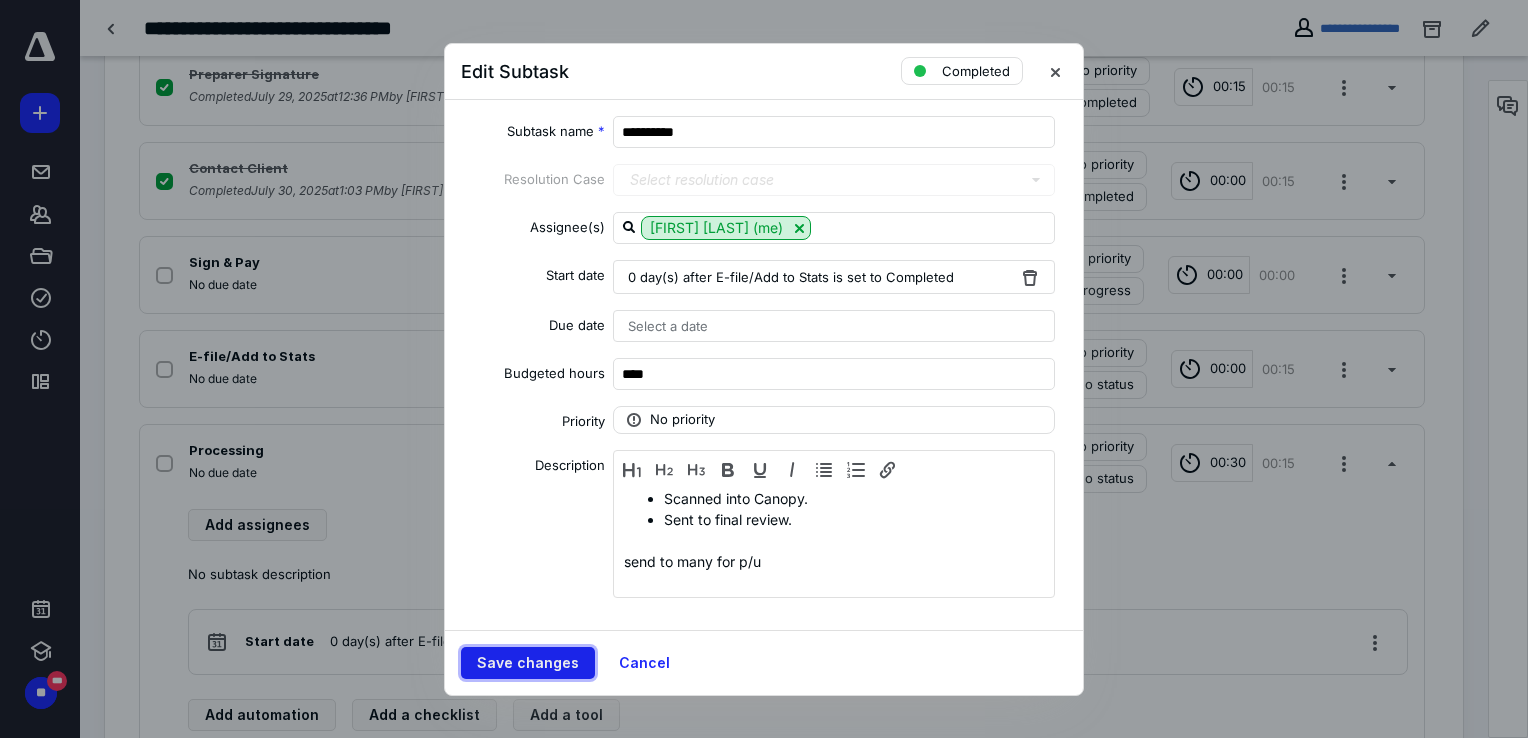 click on "Save changes" at bounding box center [528, 663] 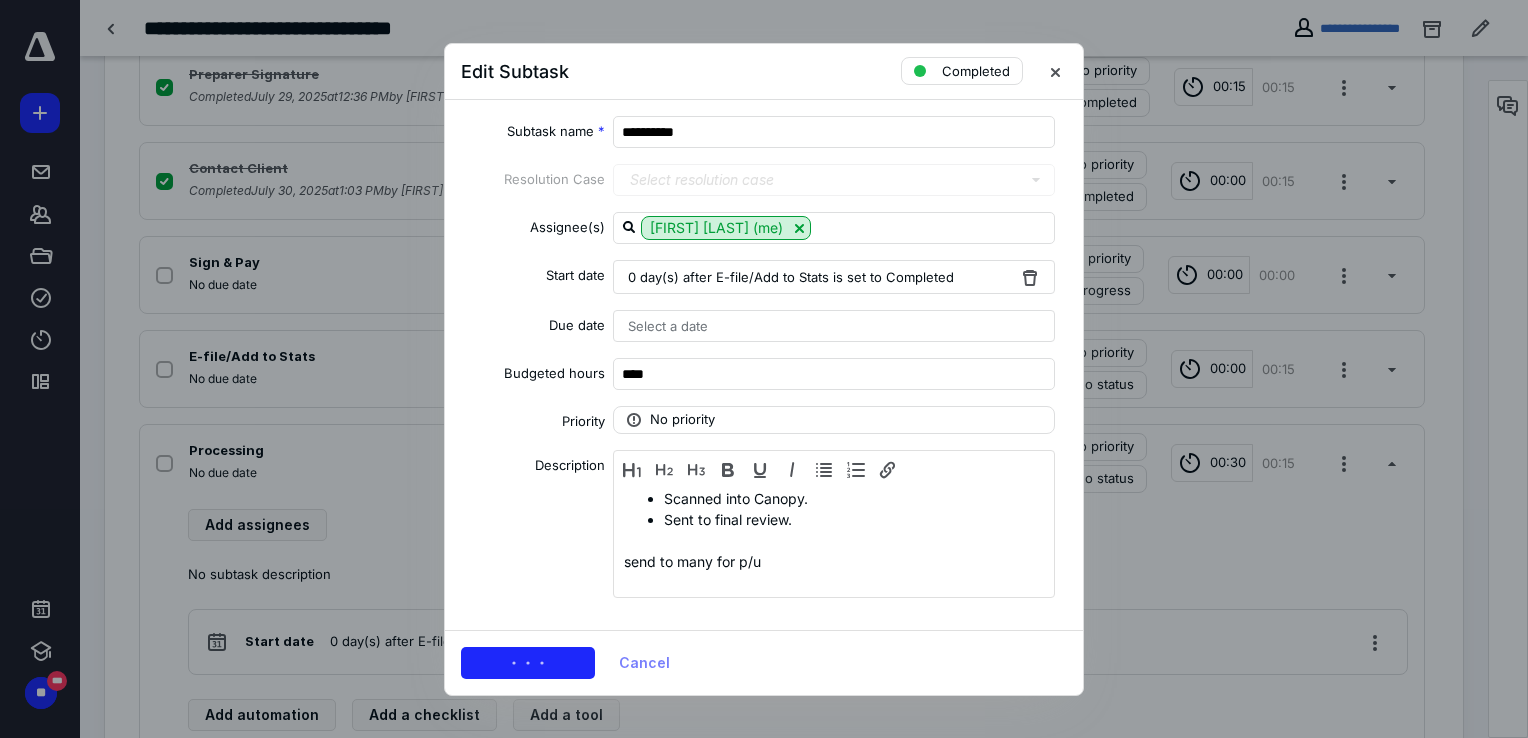 click 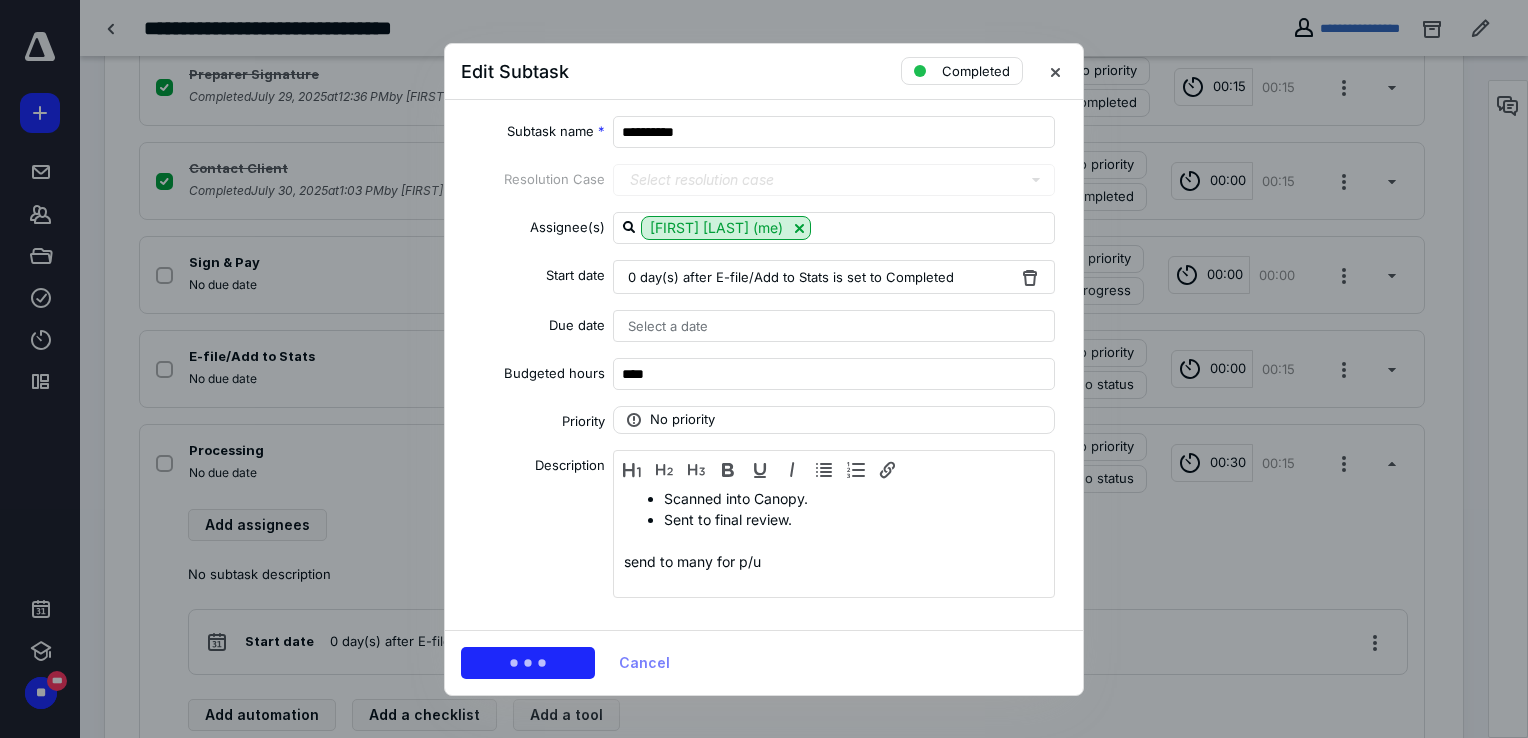 checkbox on "true" 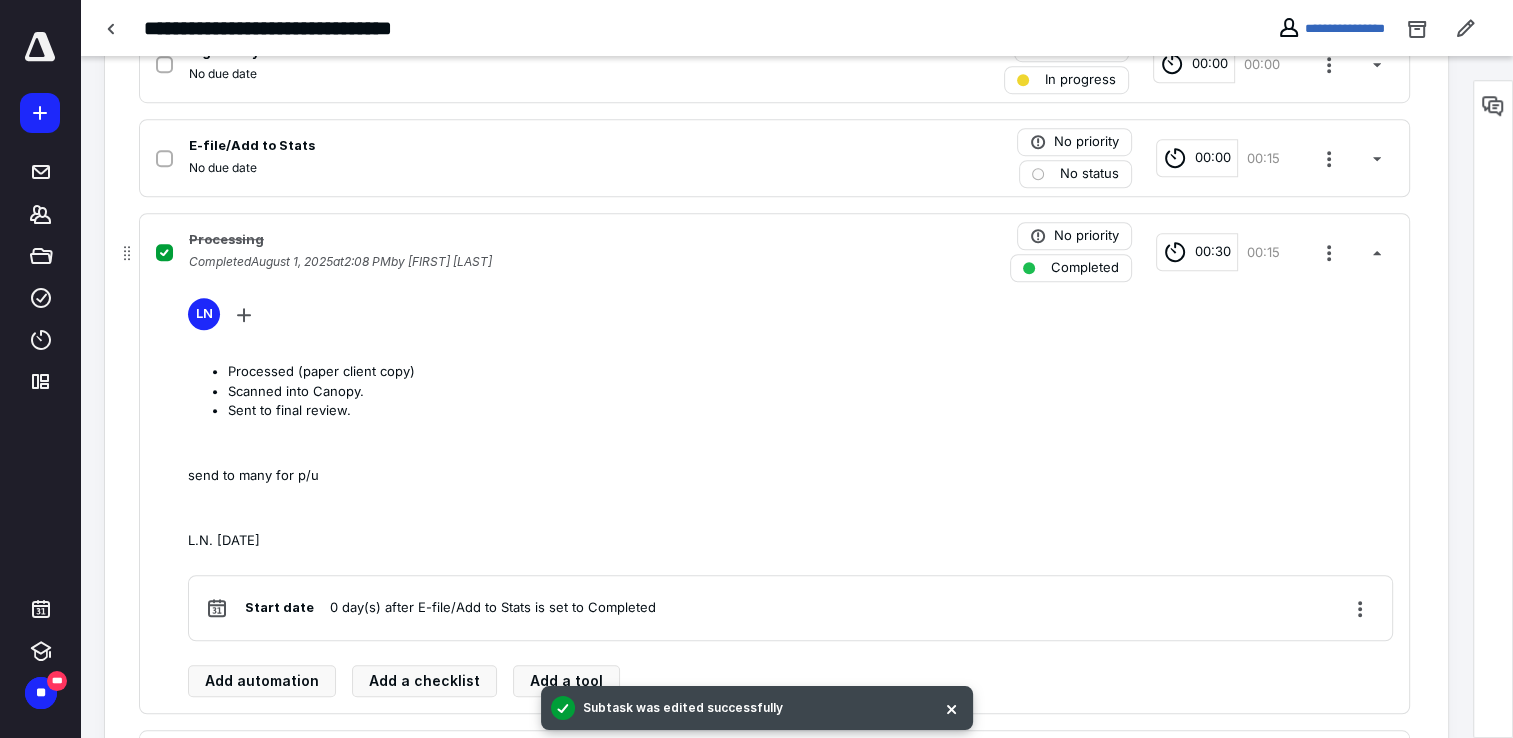 scroll, scrollTop: 1582, scrollLeft: 0, axis: vertical 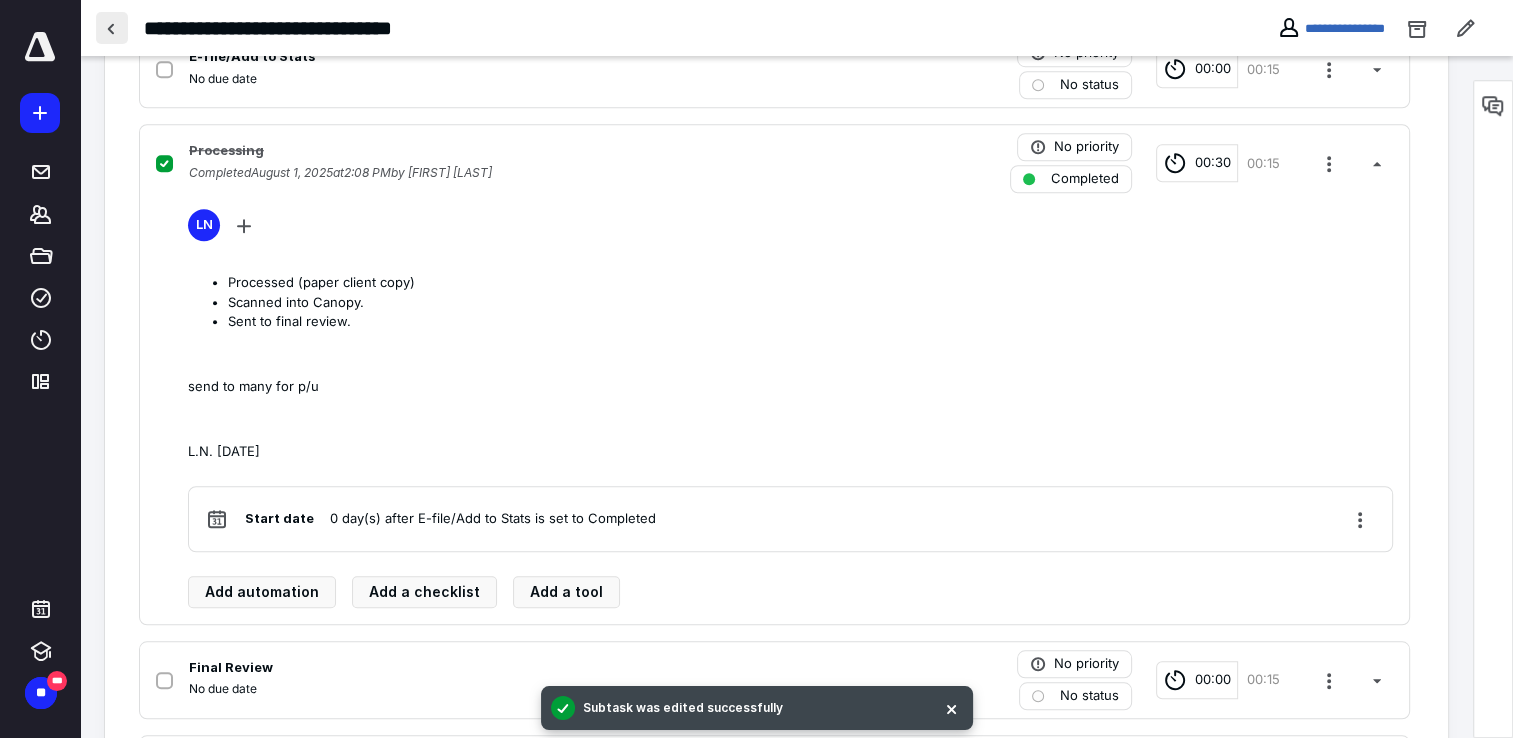 click at bounding box center [112, 28] 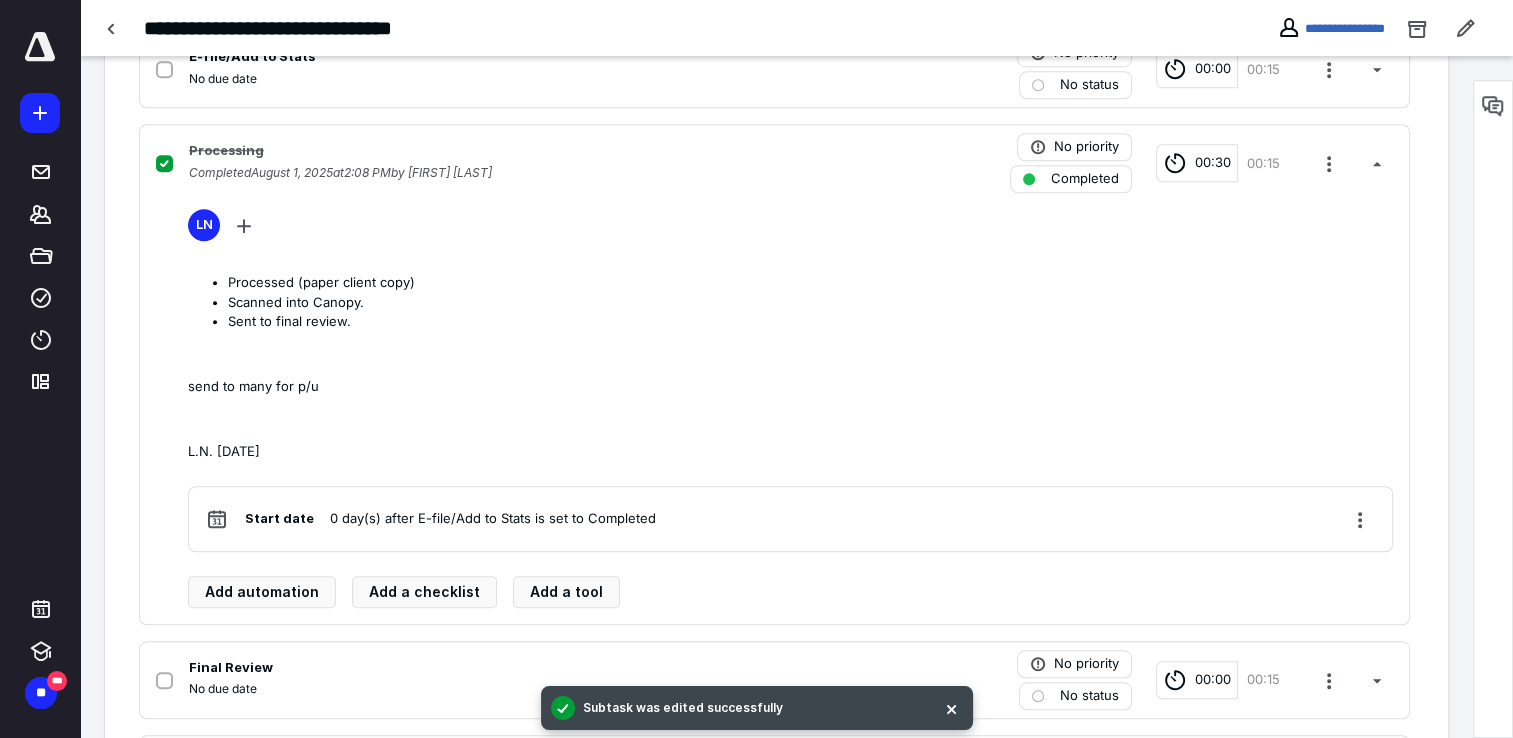 scroll, scrollTop: 0, scrollLeft: 0, axis: both 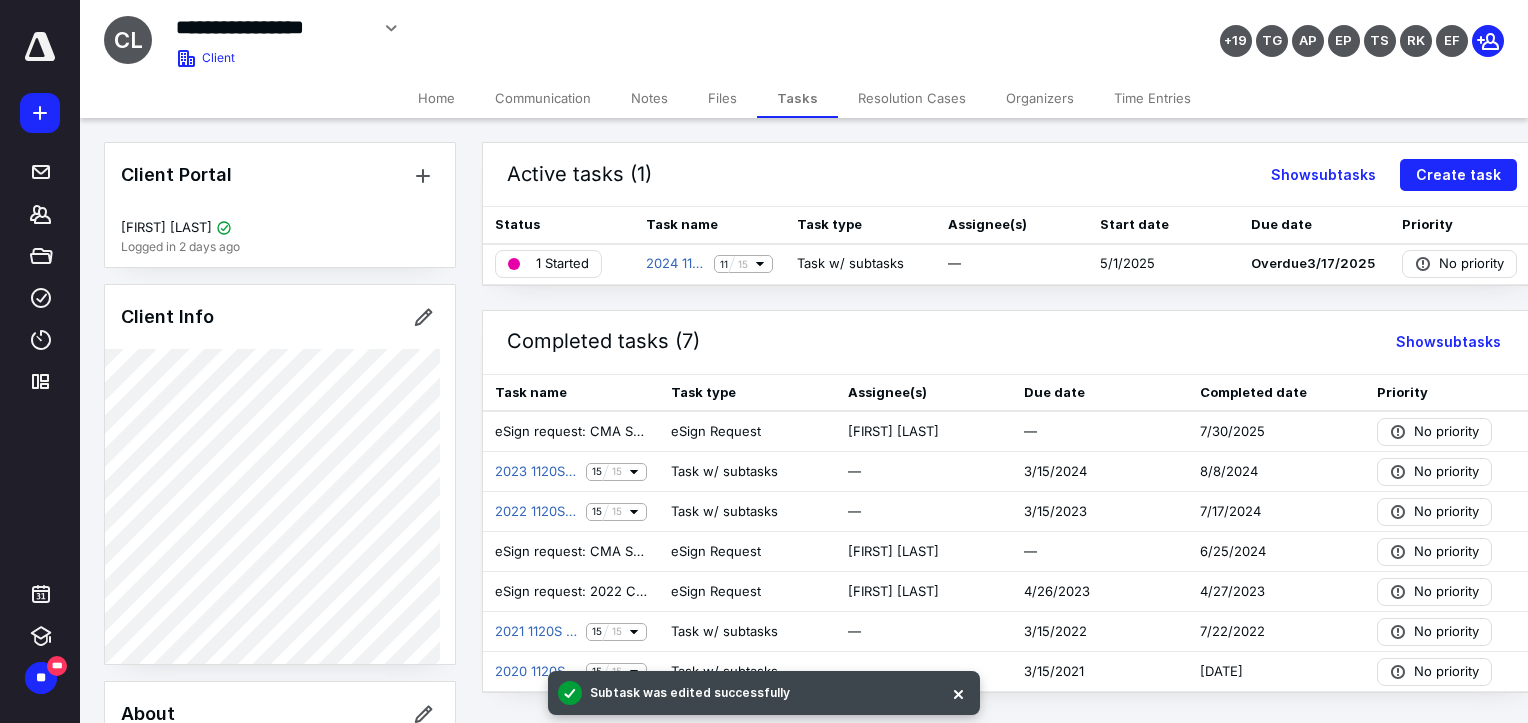 click on "Files" at bounding box center (722, 98) 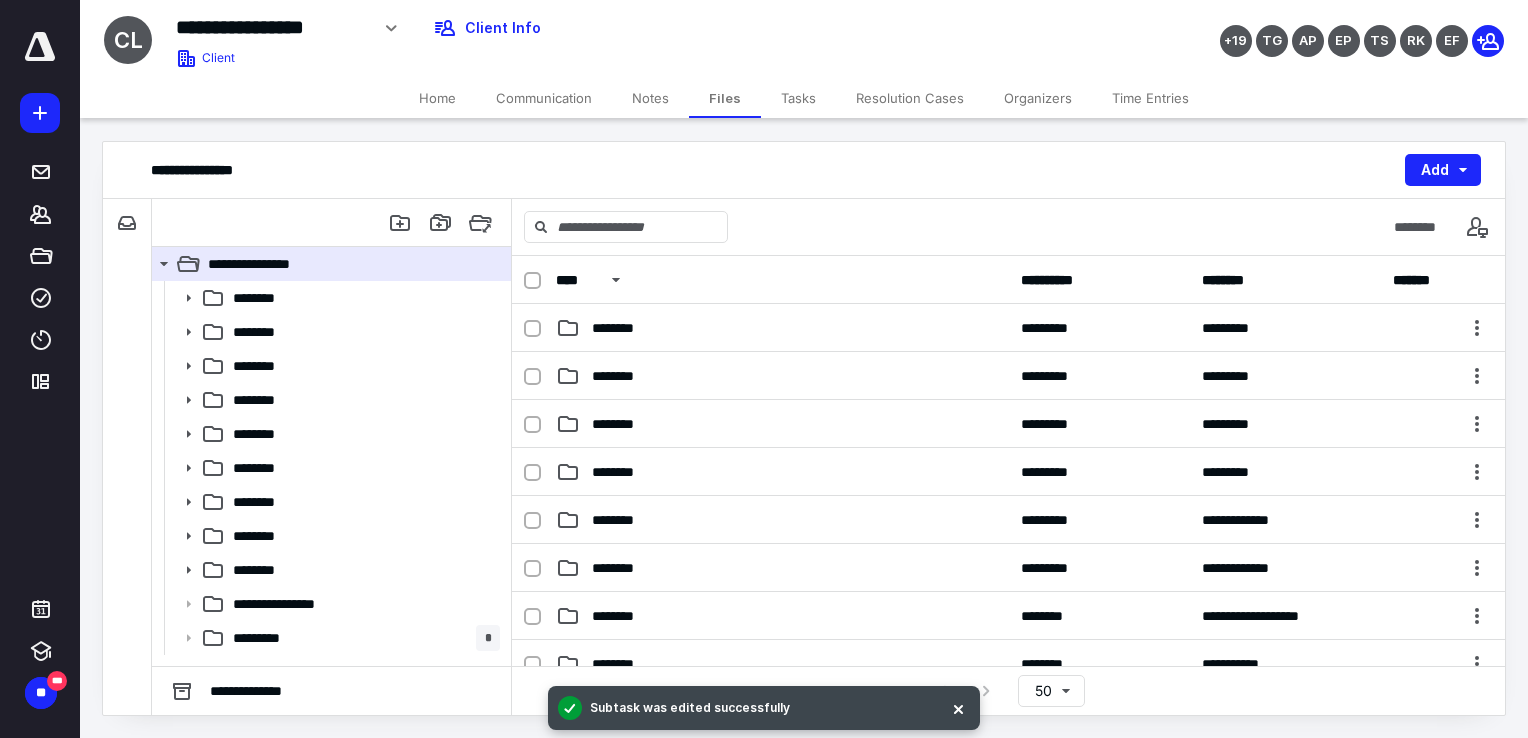 click on "Home" at bounding box center [437, 98] 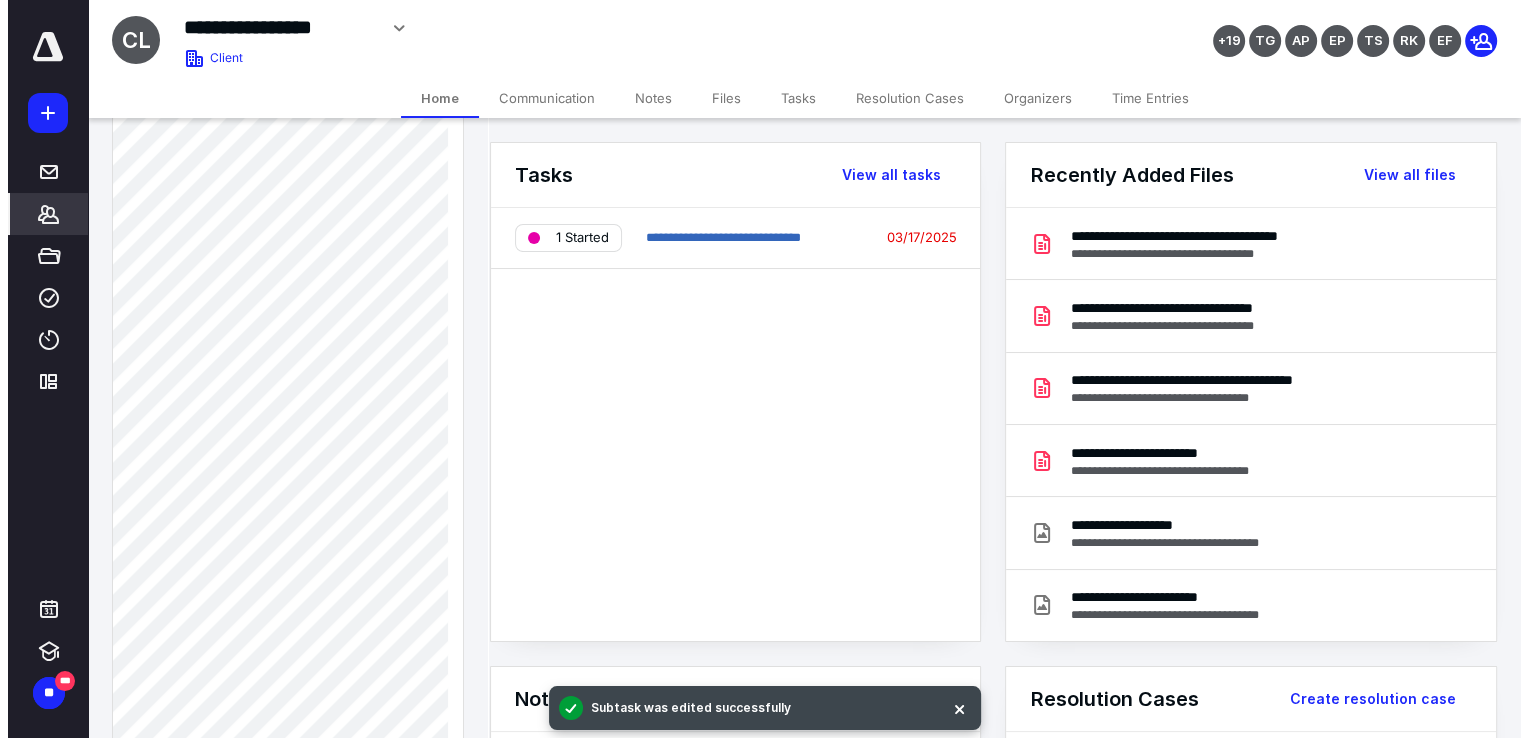 scroll, scrollTop: 1200, scrollLeft: 0, axis: vertical 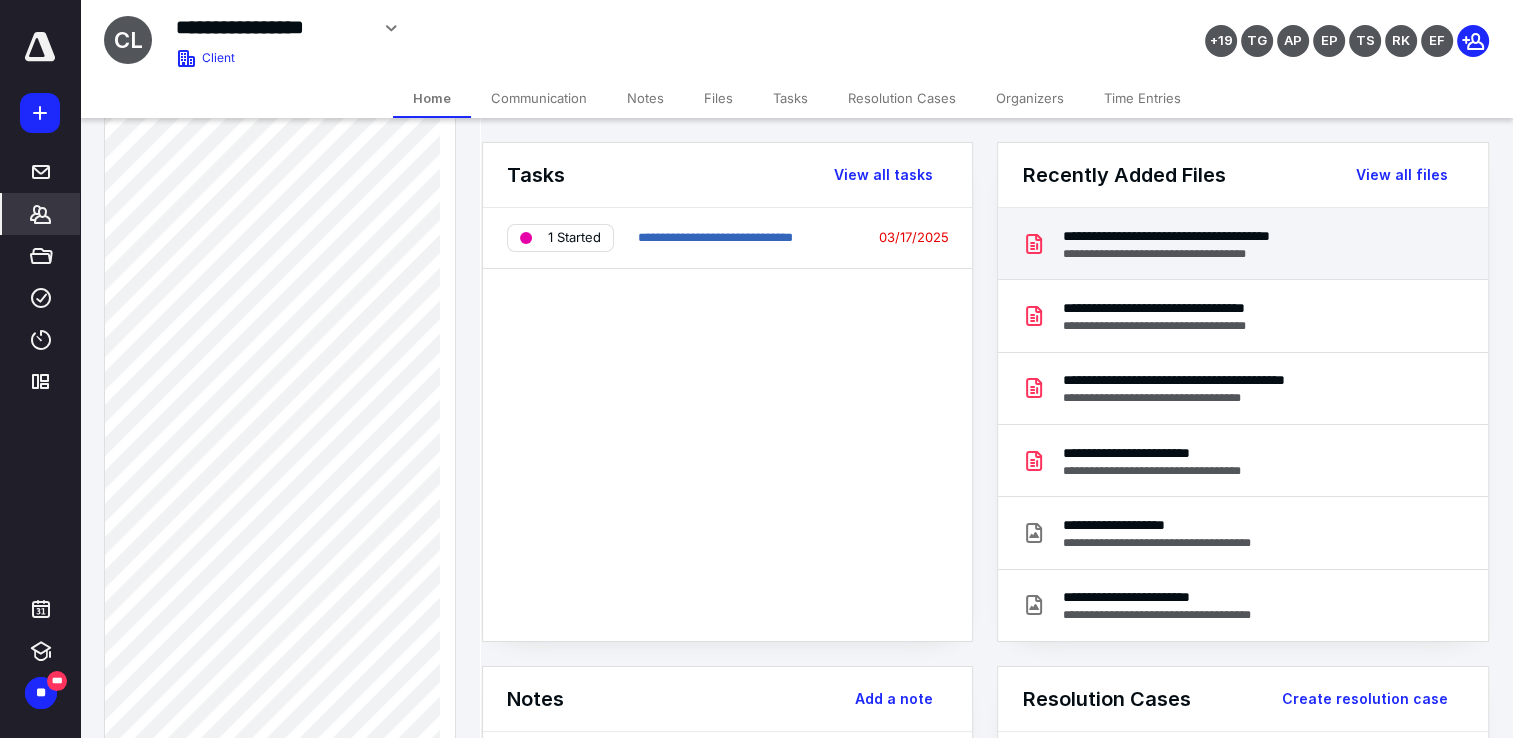 click on "**********" at bounding box center [1242, 244] 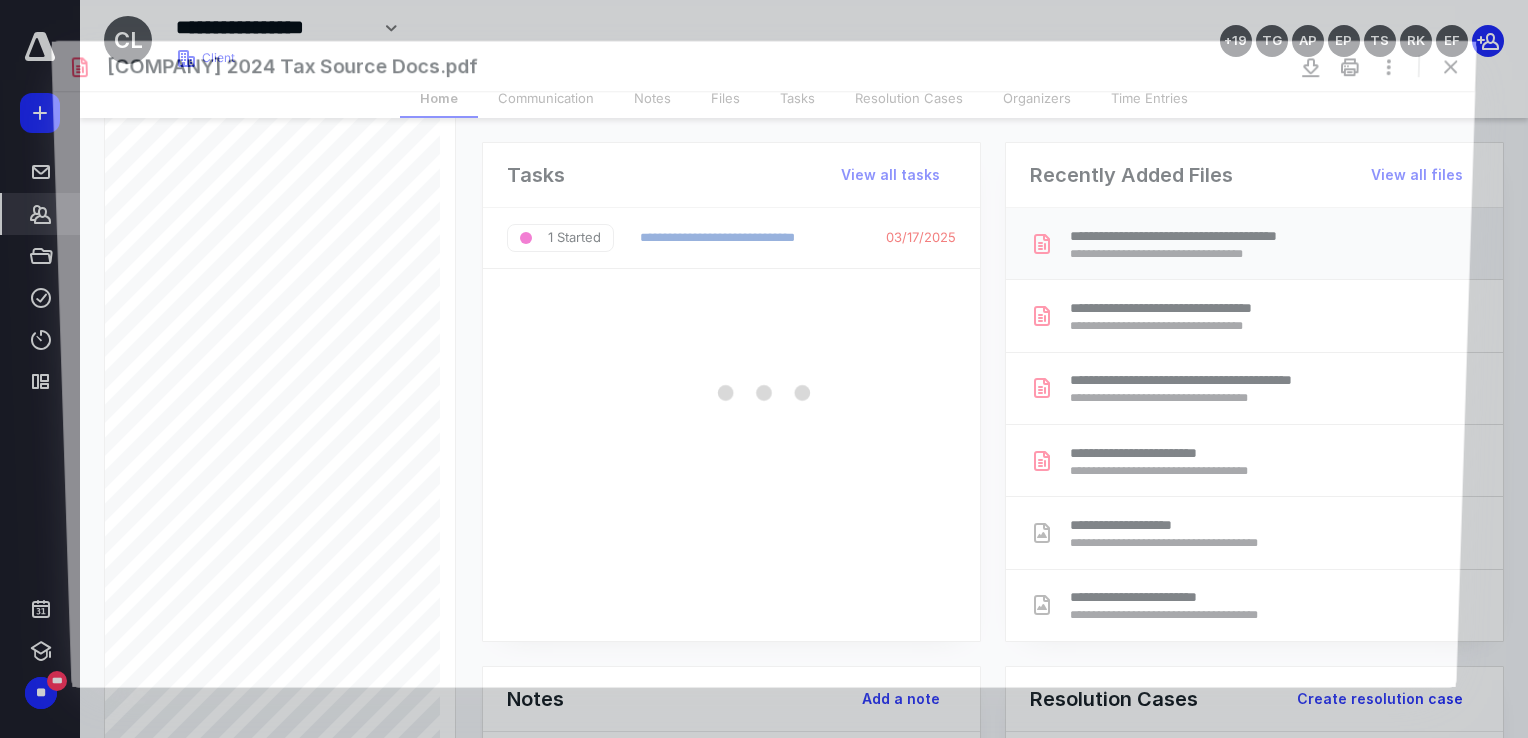 click at bounding box center (763, 389) 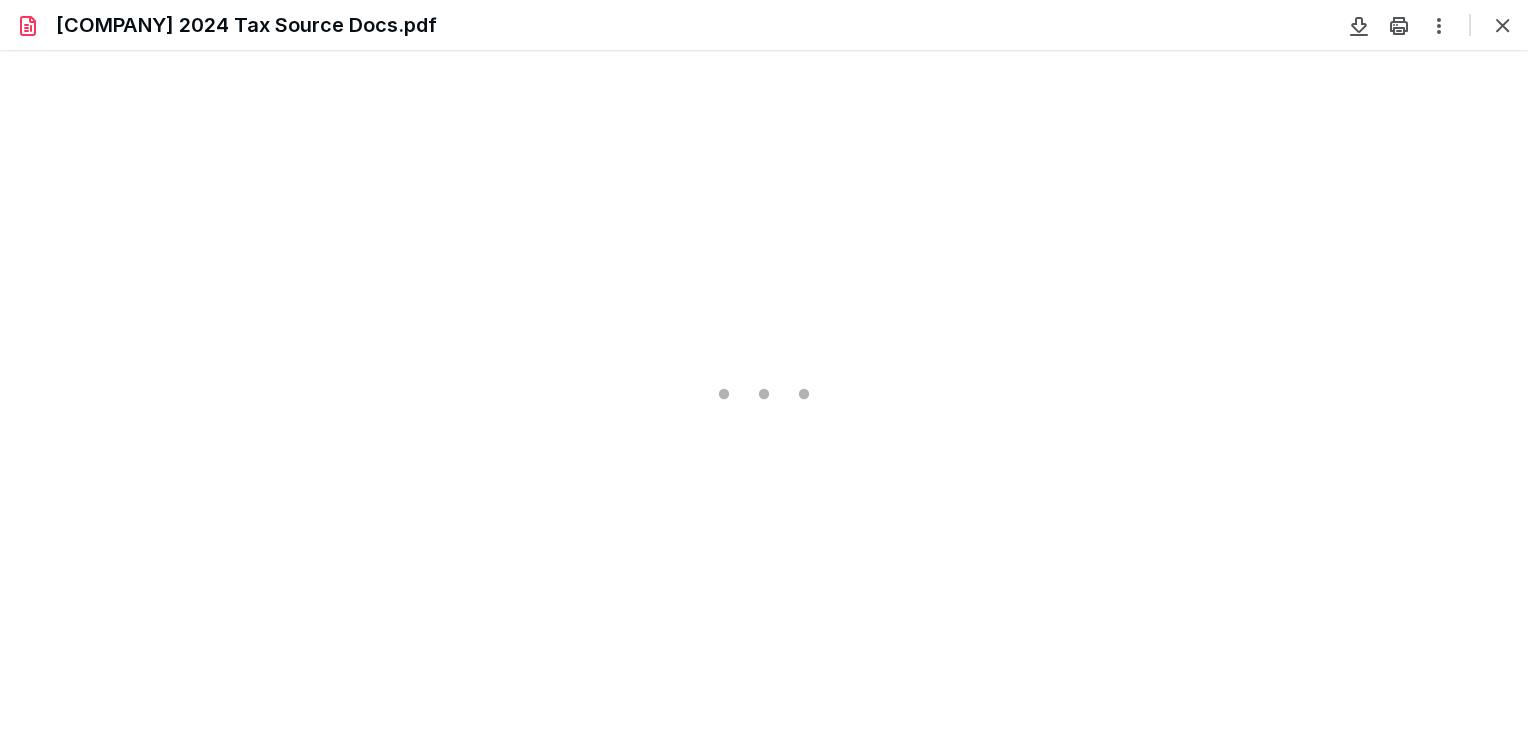 scroll, scrollTop: 0, scrollLeft: 0, axis: both 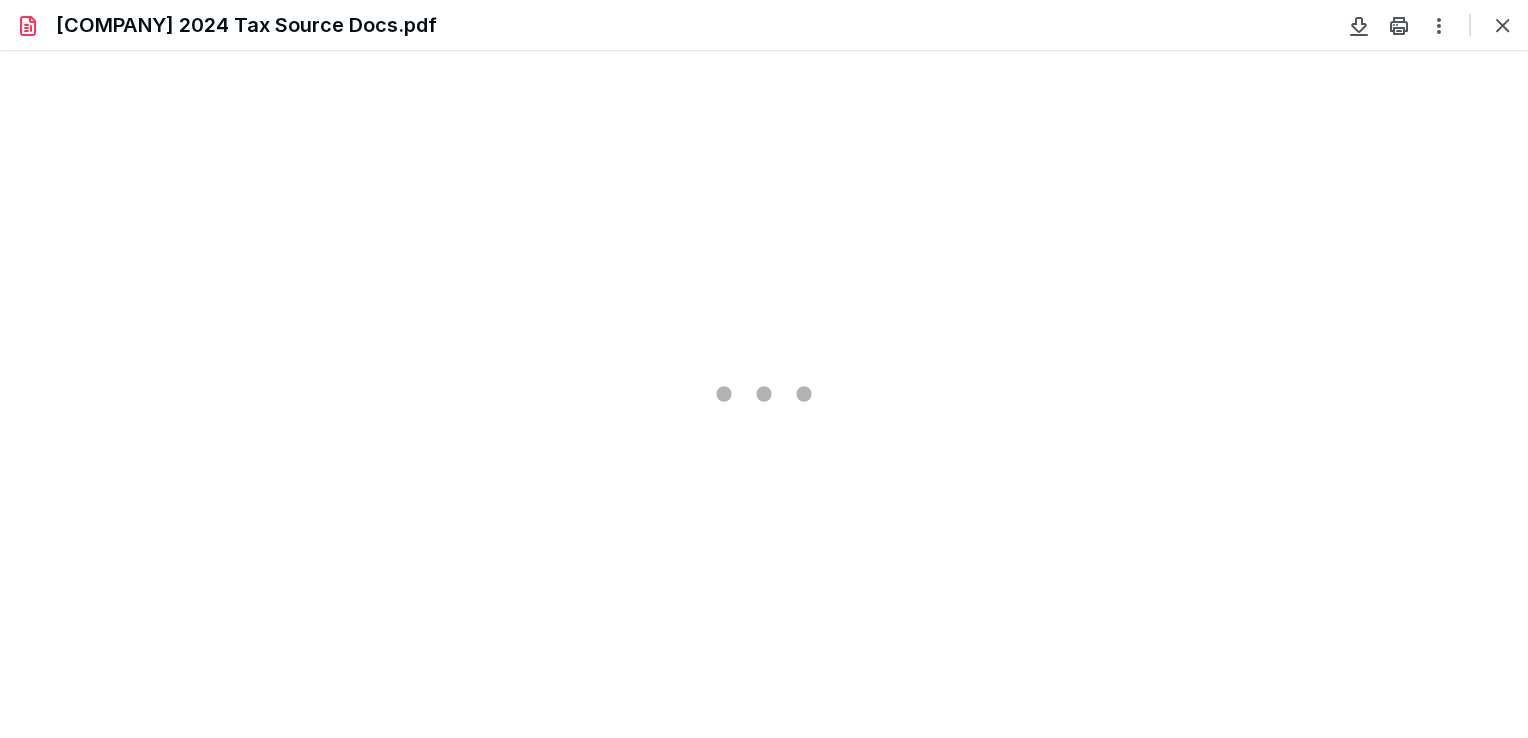 type on "82" 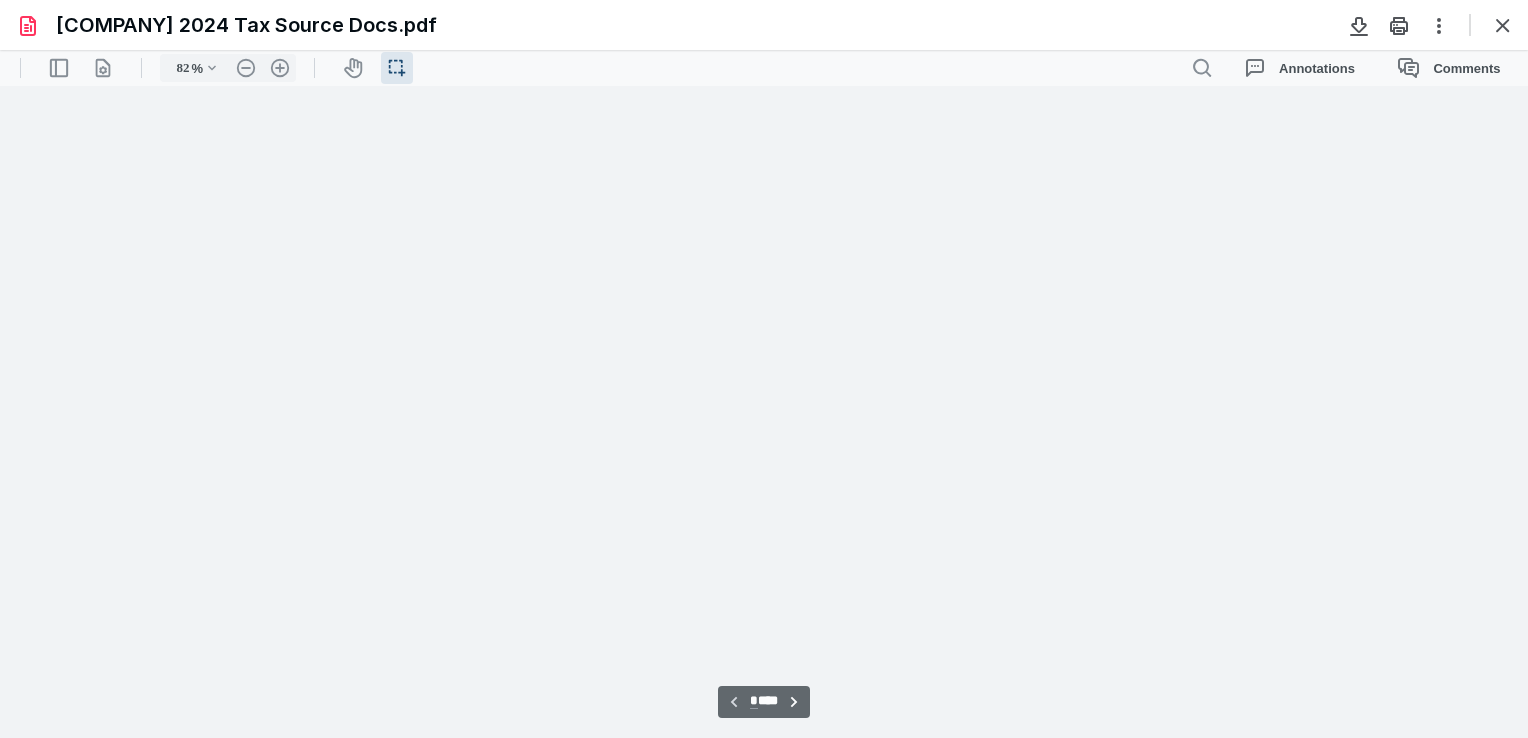 scroll, scrollTop: 39, scrollLeft: 0, axis: vertical 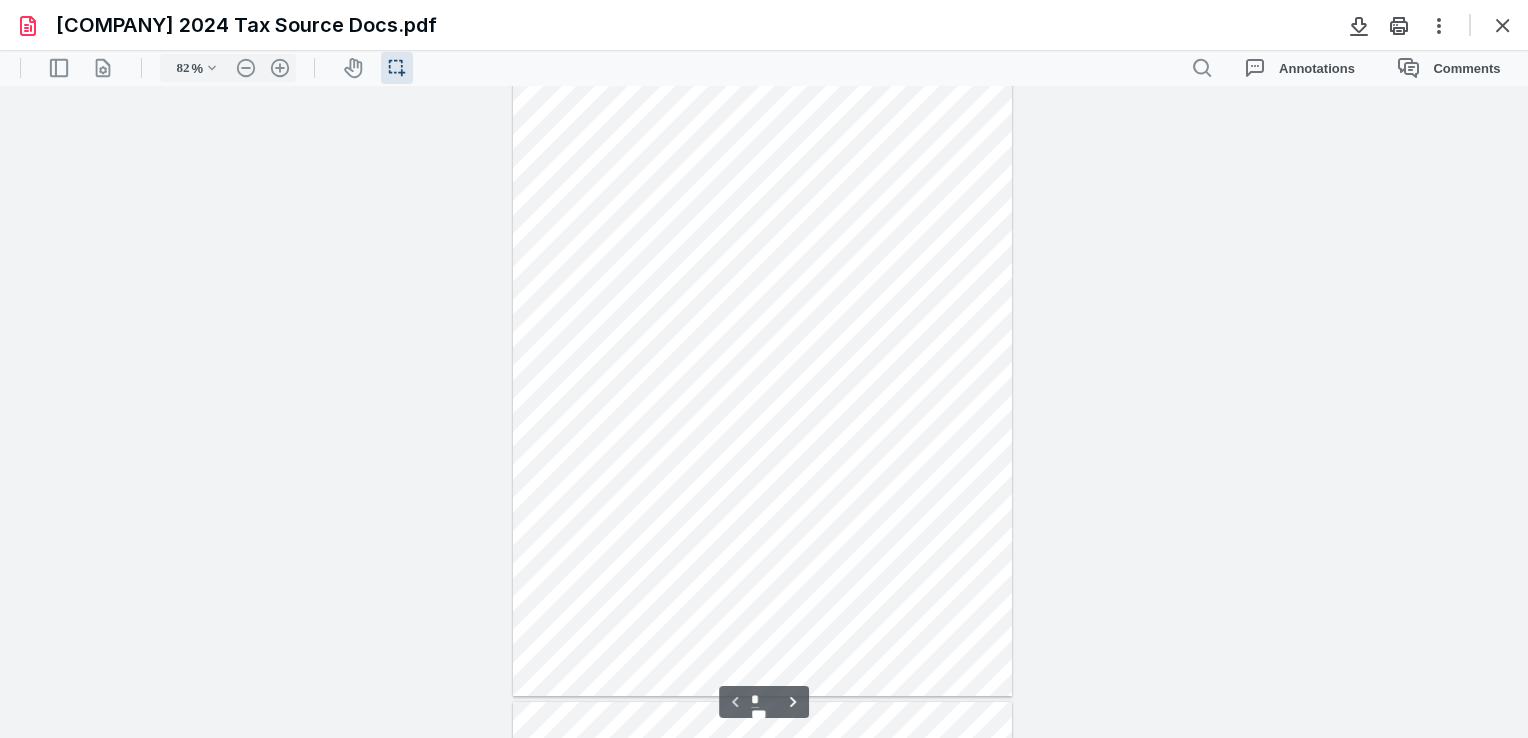 click on "**********" at bounding box center (764, 412) 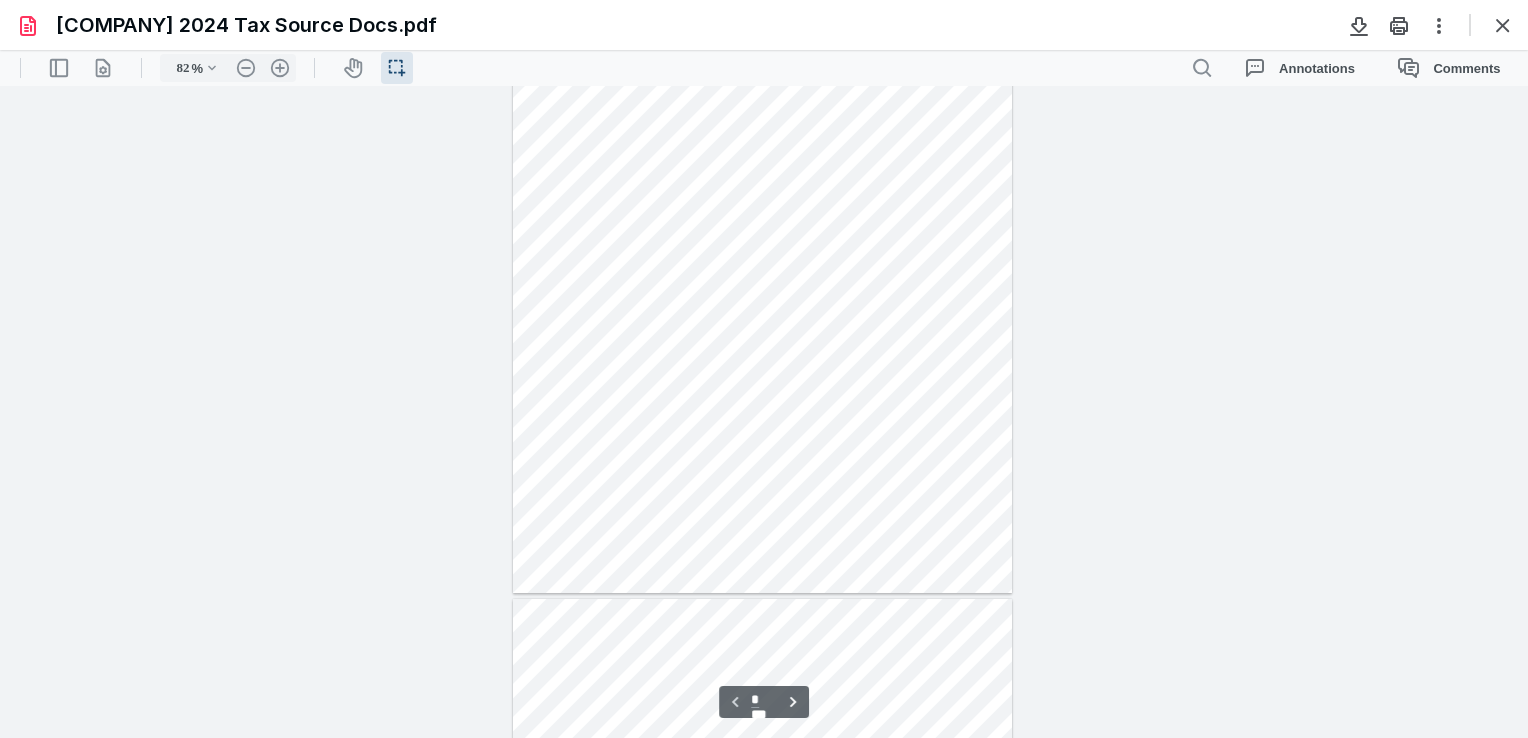 type on "*" 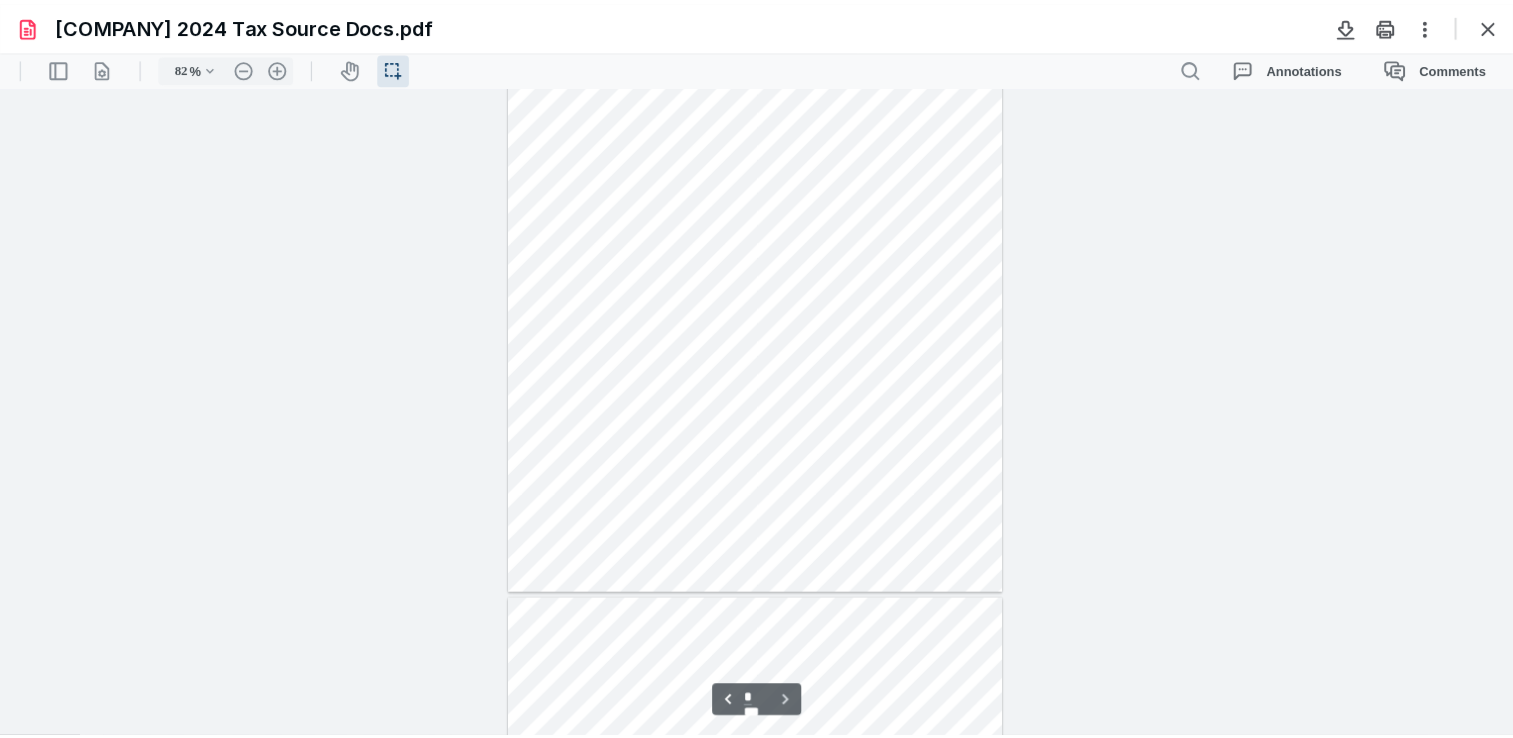 scroll, scrollTop: 5215, scrollLeft: 0, axis: vertical 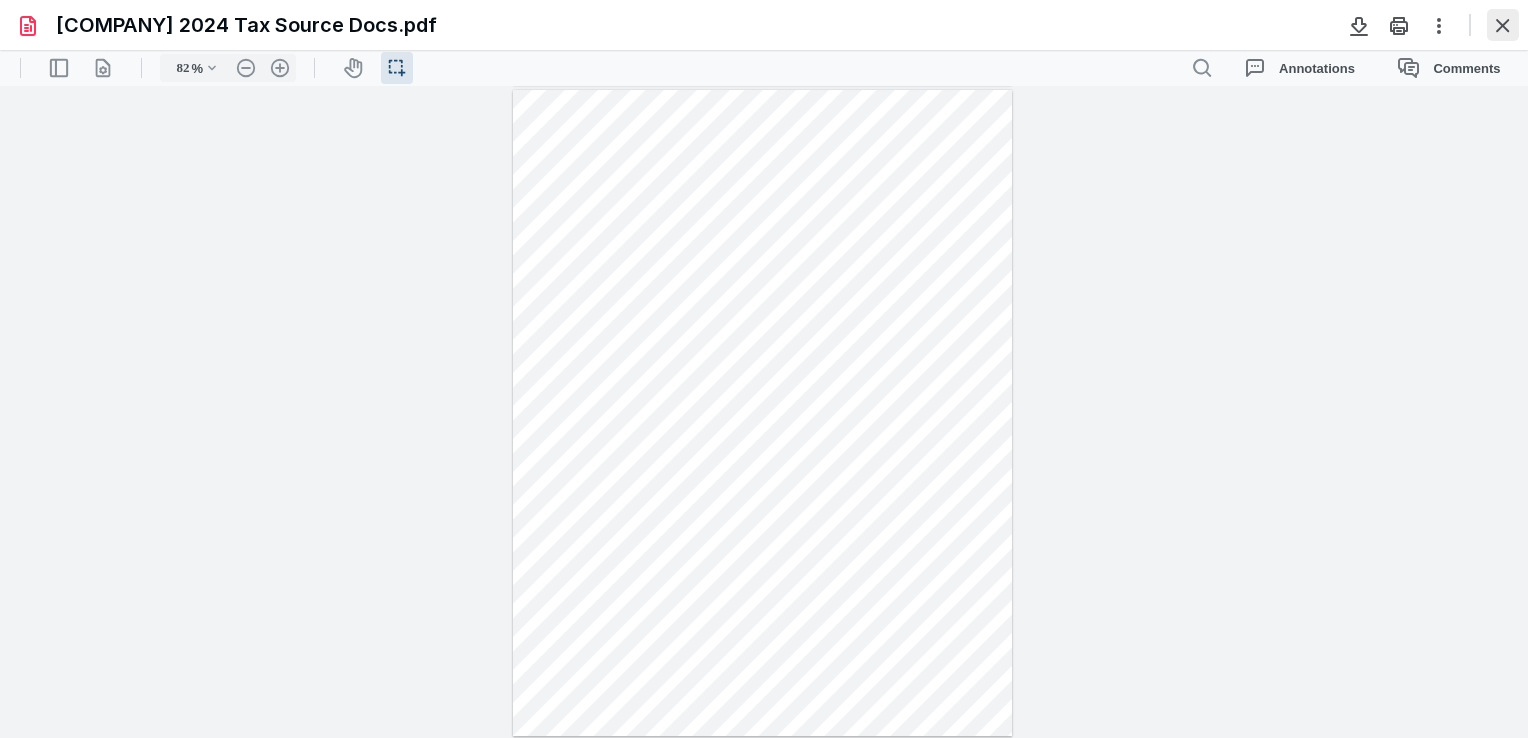 click on "[COMPANY] 2024 Tax Source Docs.pdf" at bounding box center [764, 25] 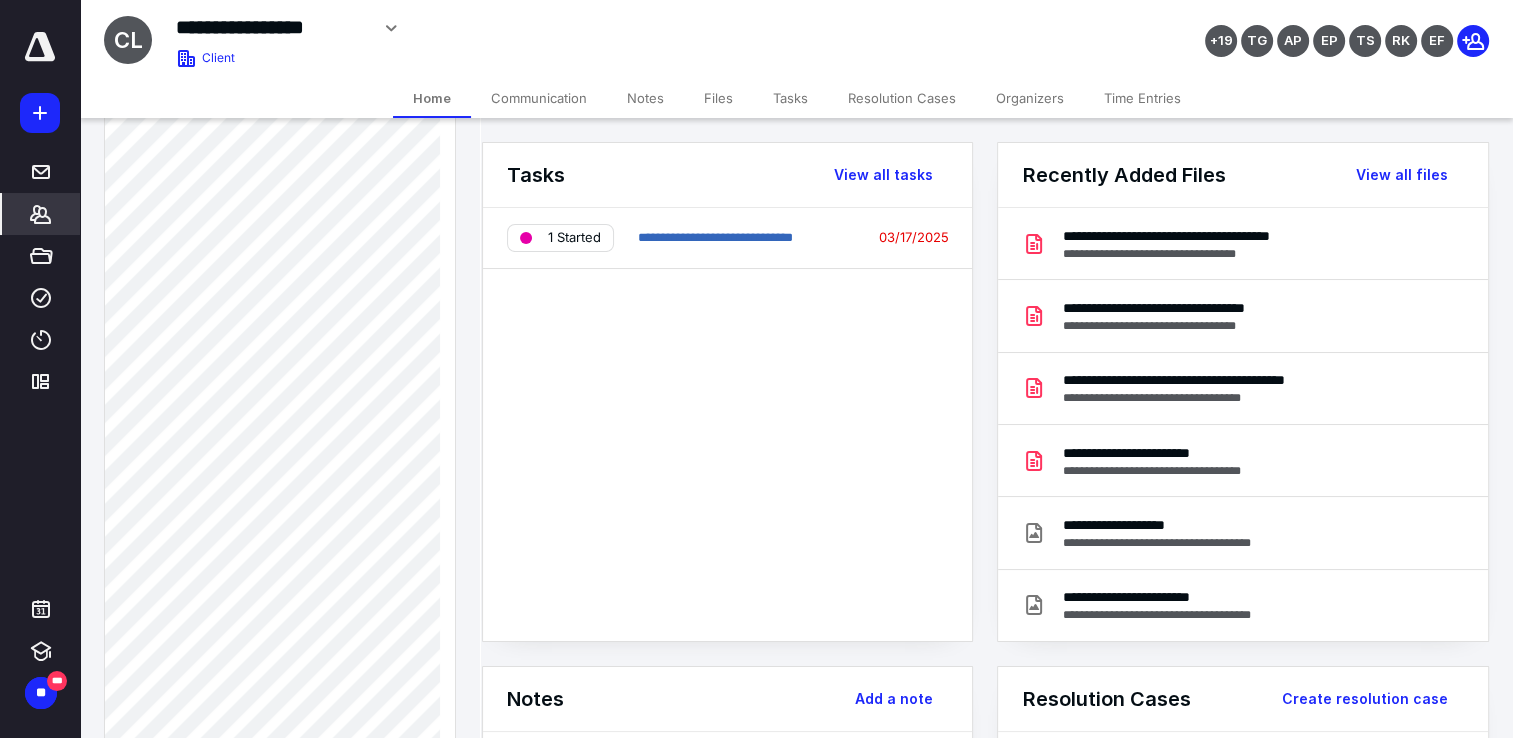 click on "*******" at bounding box center (41, 214) 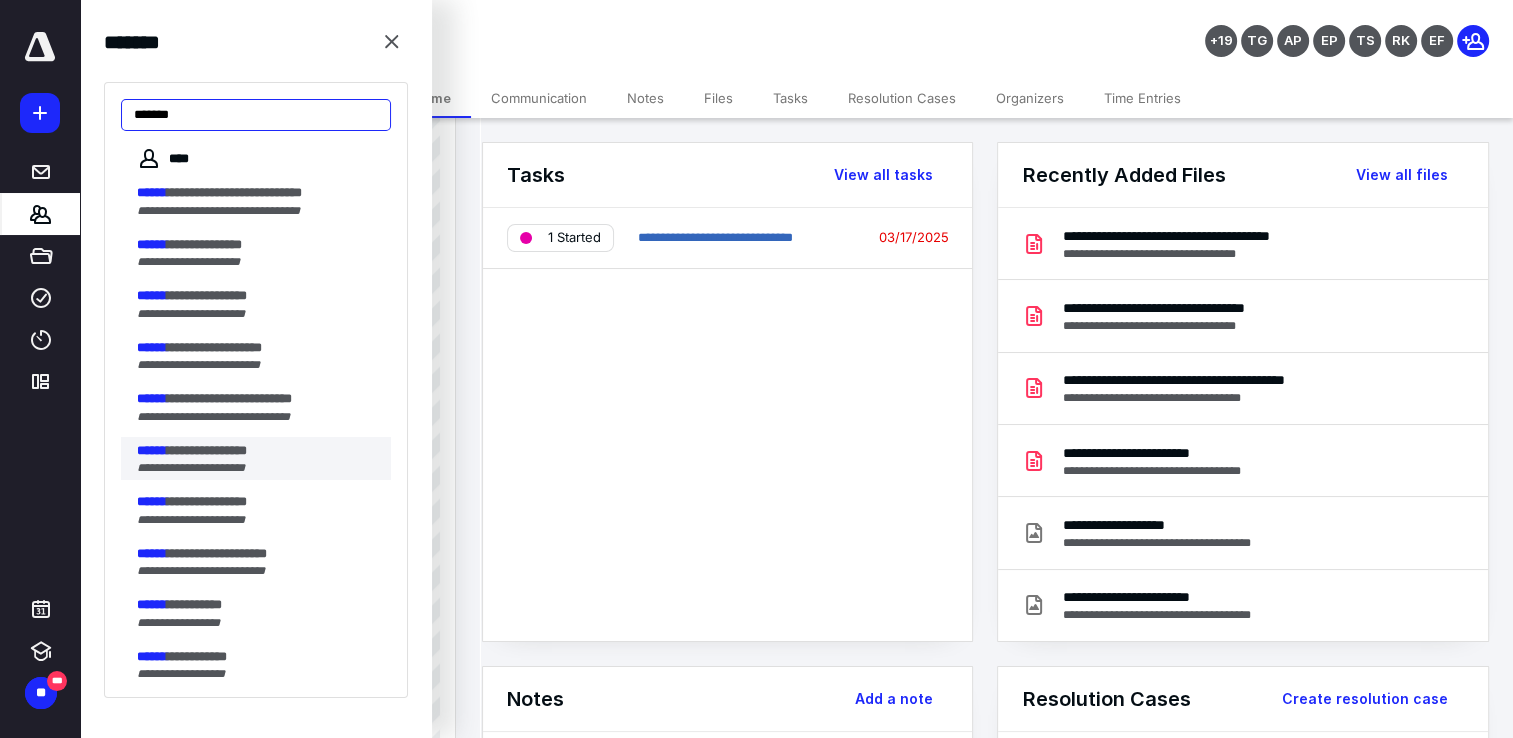 type on "******" 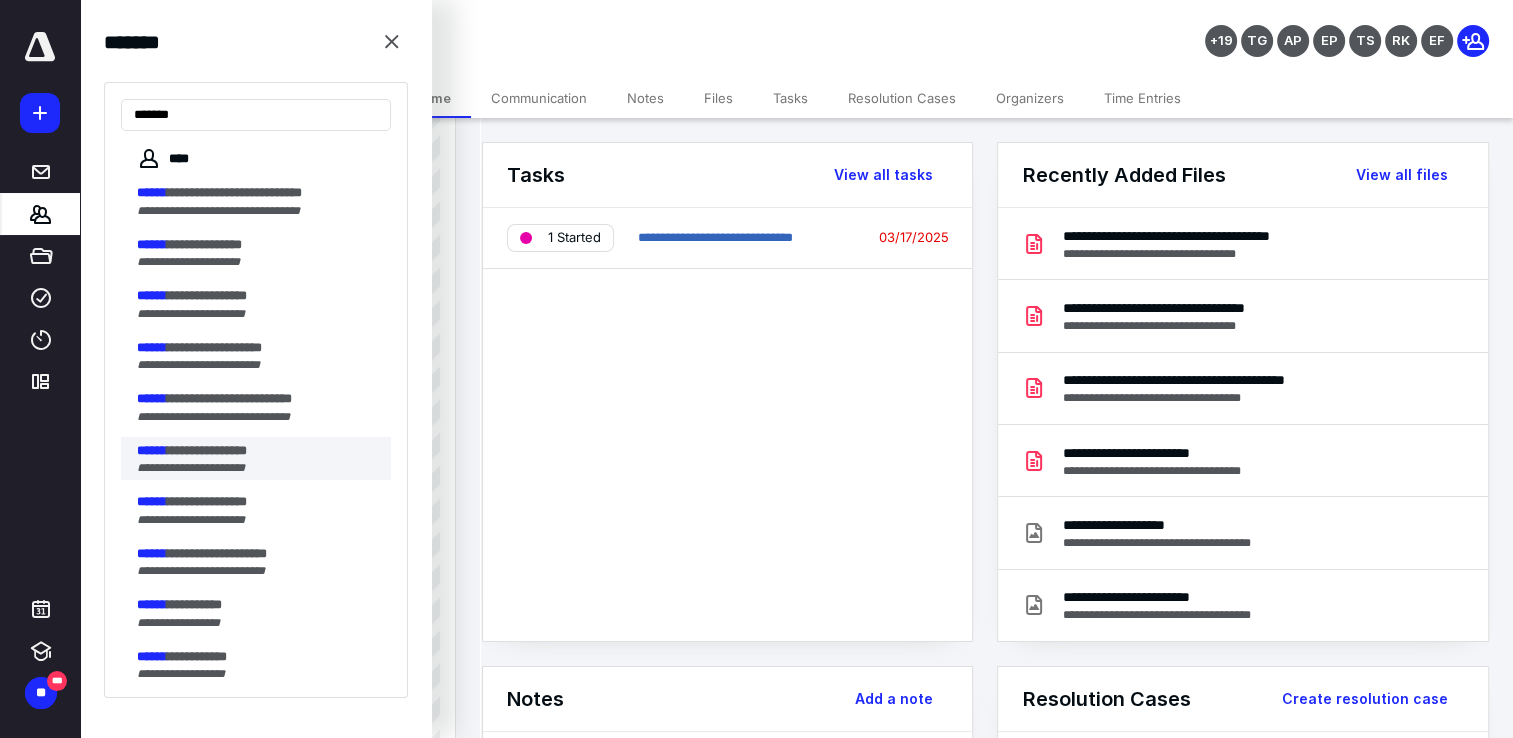 click on "**********" at bounding box center (207, 450) 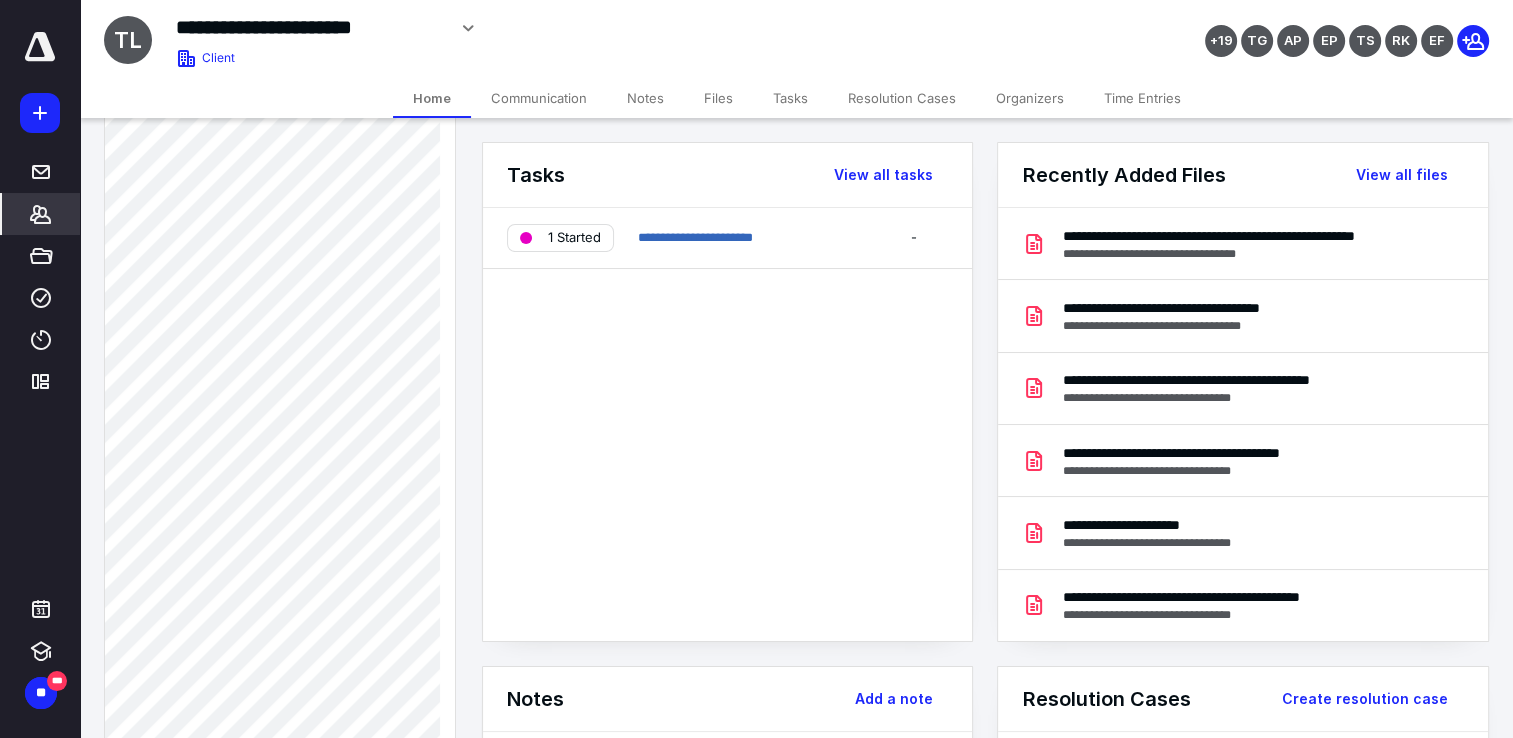 scroll, scrollTop: 1200, scrollLeft: 0, axis: vertical 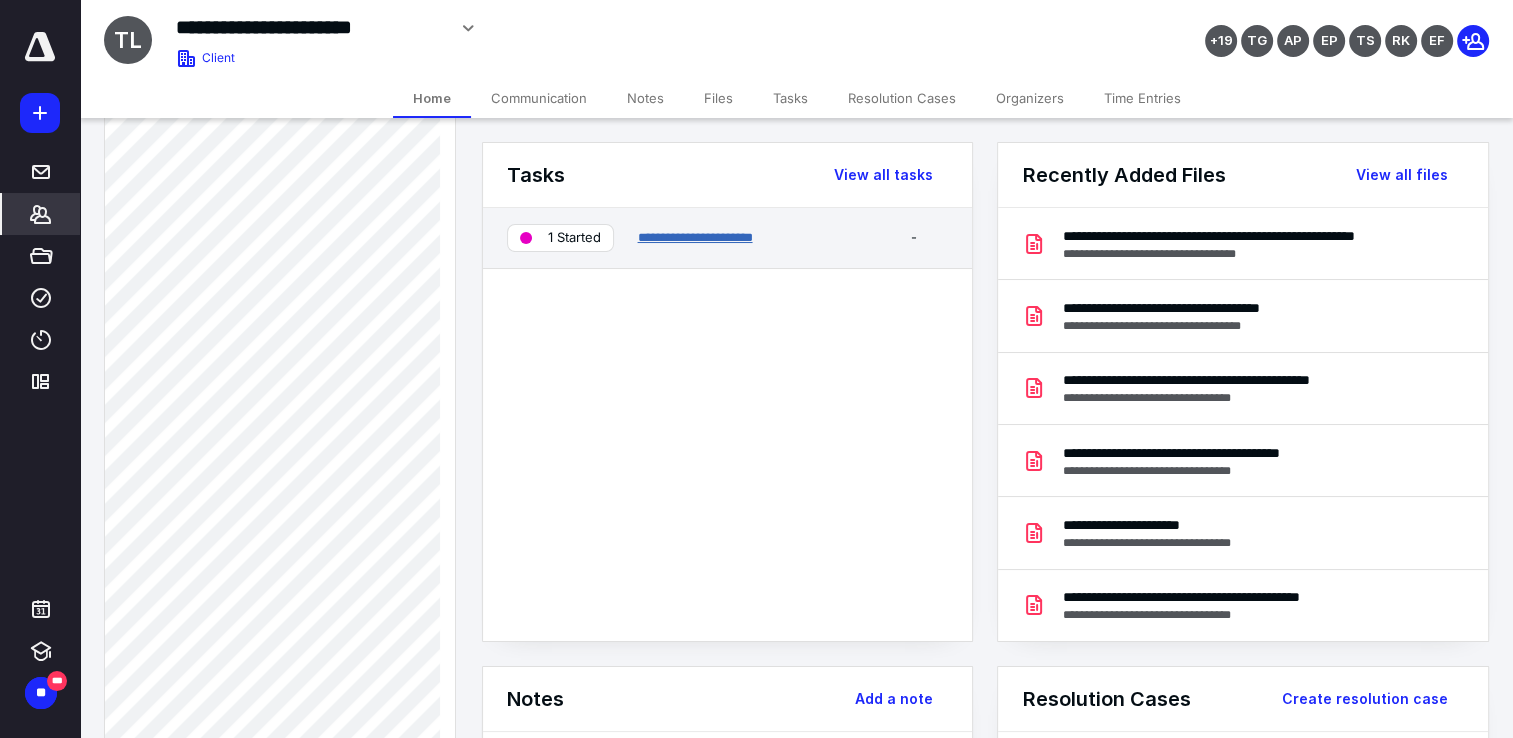 click on "**********" at bounding box center (694, 237) 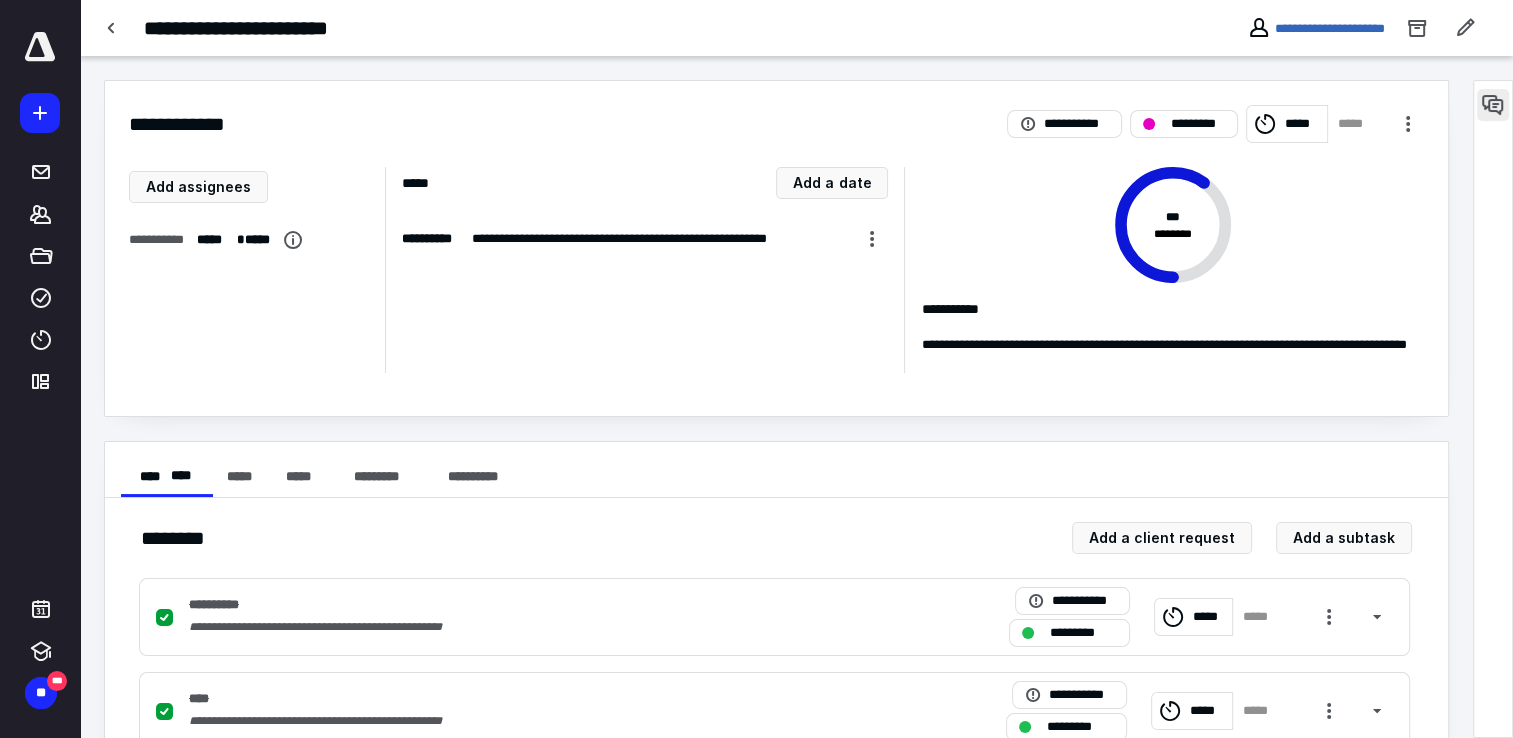 click at bounding box center (1493, 105) 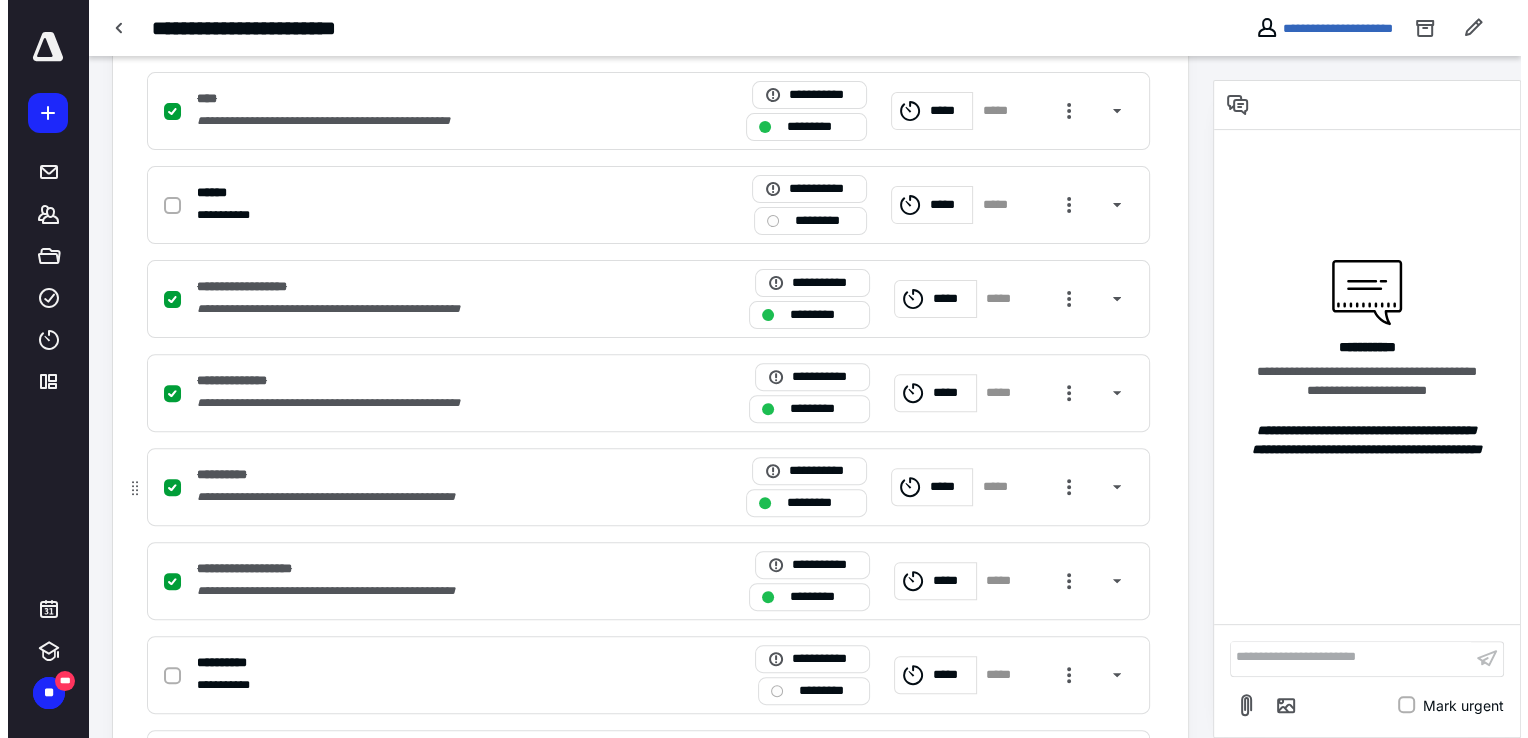 scroll, scrollTop: 812, scrollLeft: 0, axis: vertical 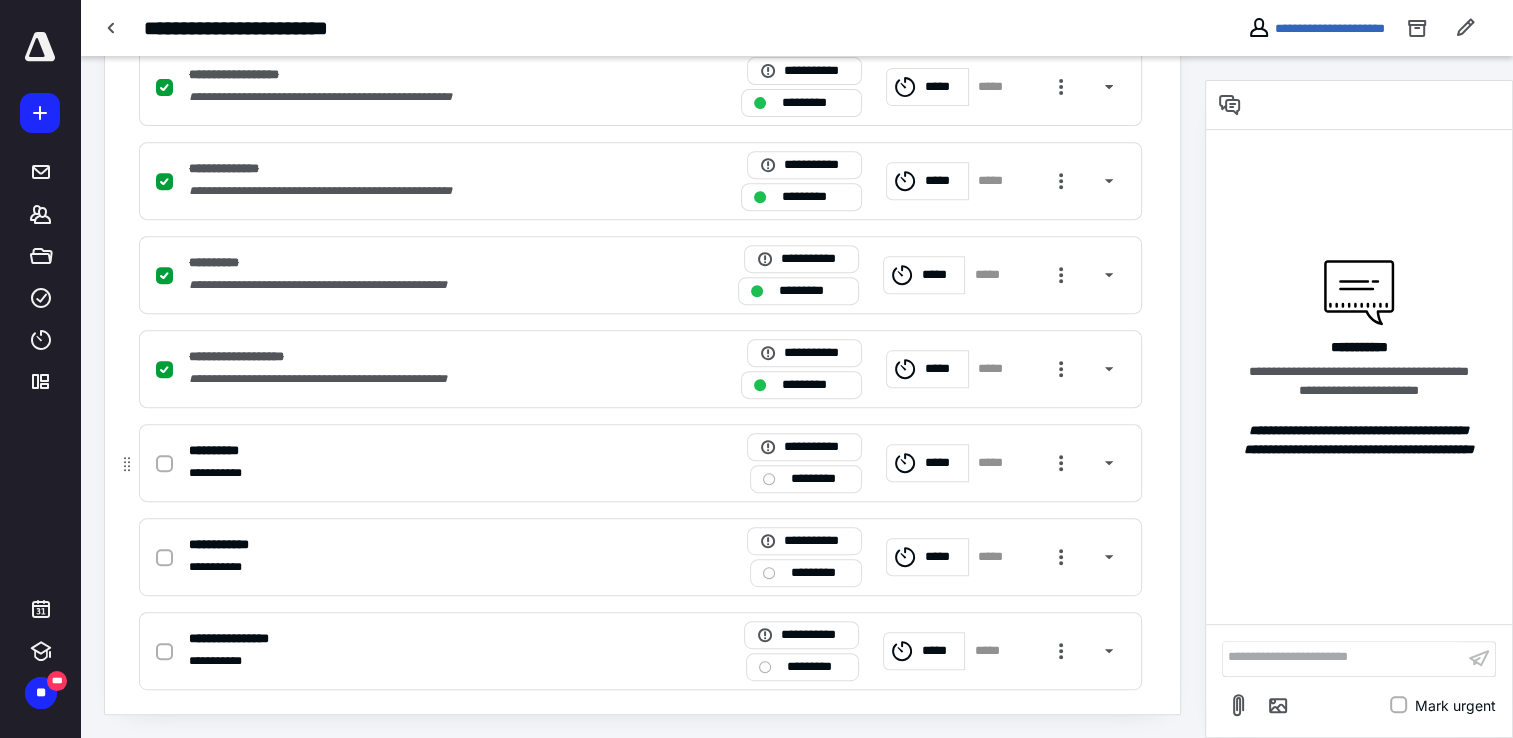 click at bounding box center [769, 479] 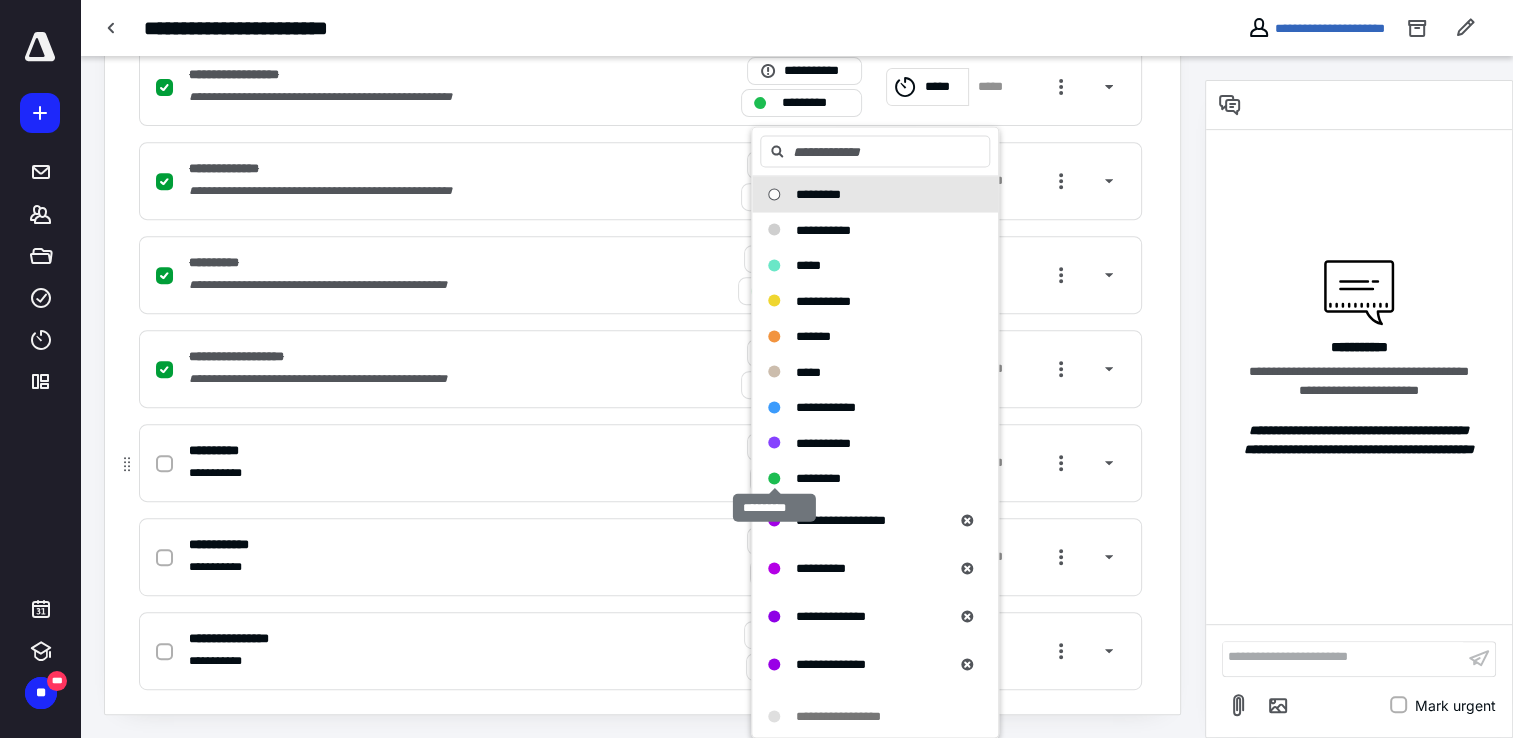click at bounding box center [774, 478] 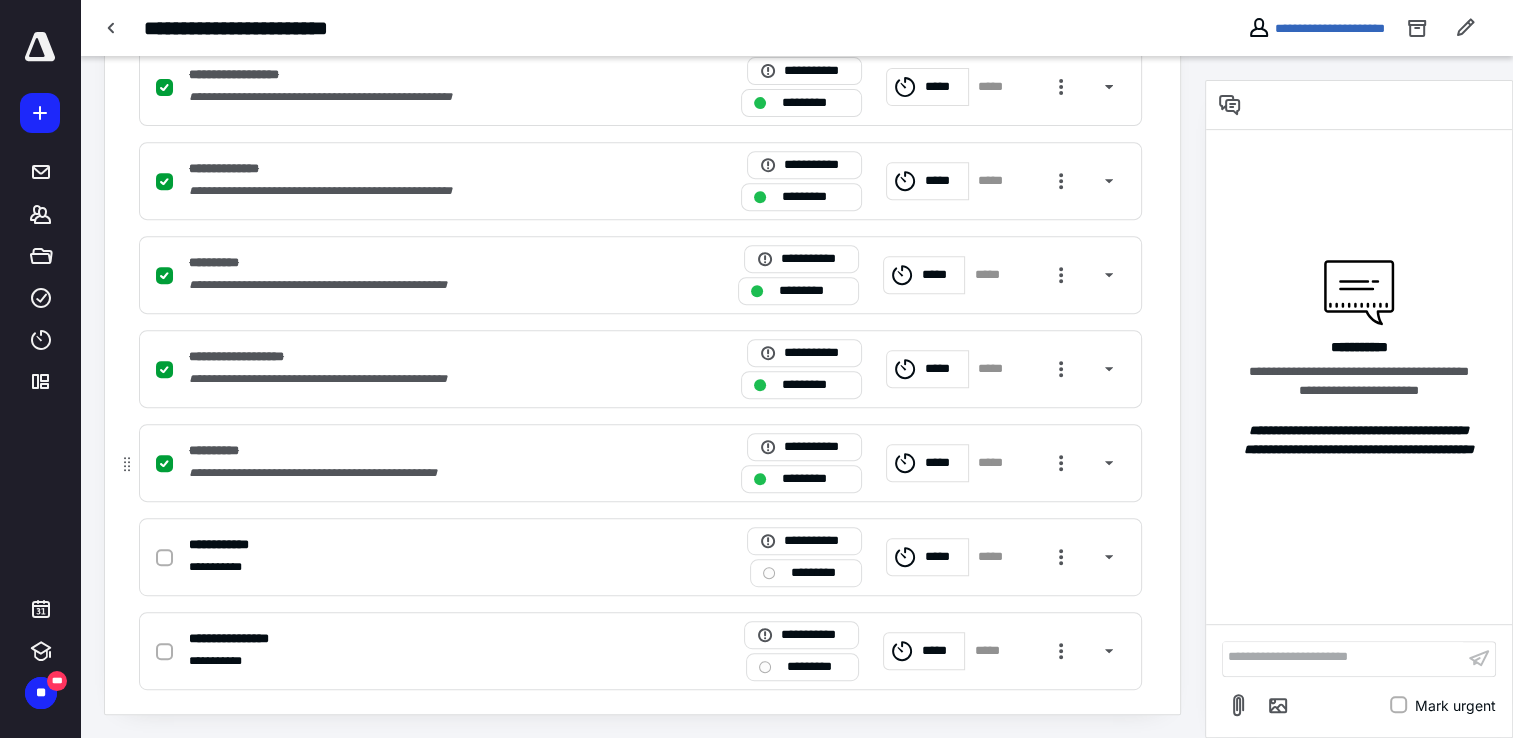 click on "**********" at bounding box center [378, 451] 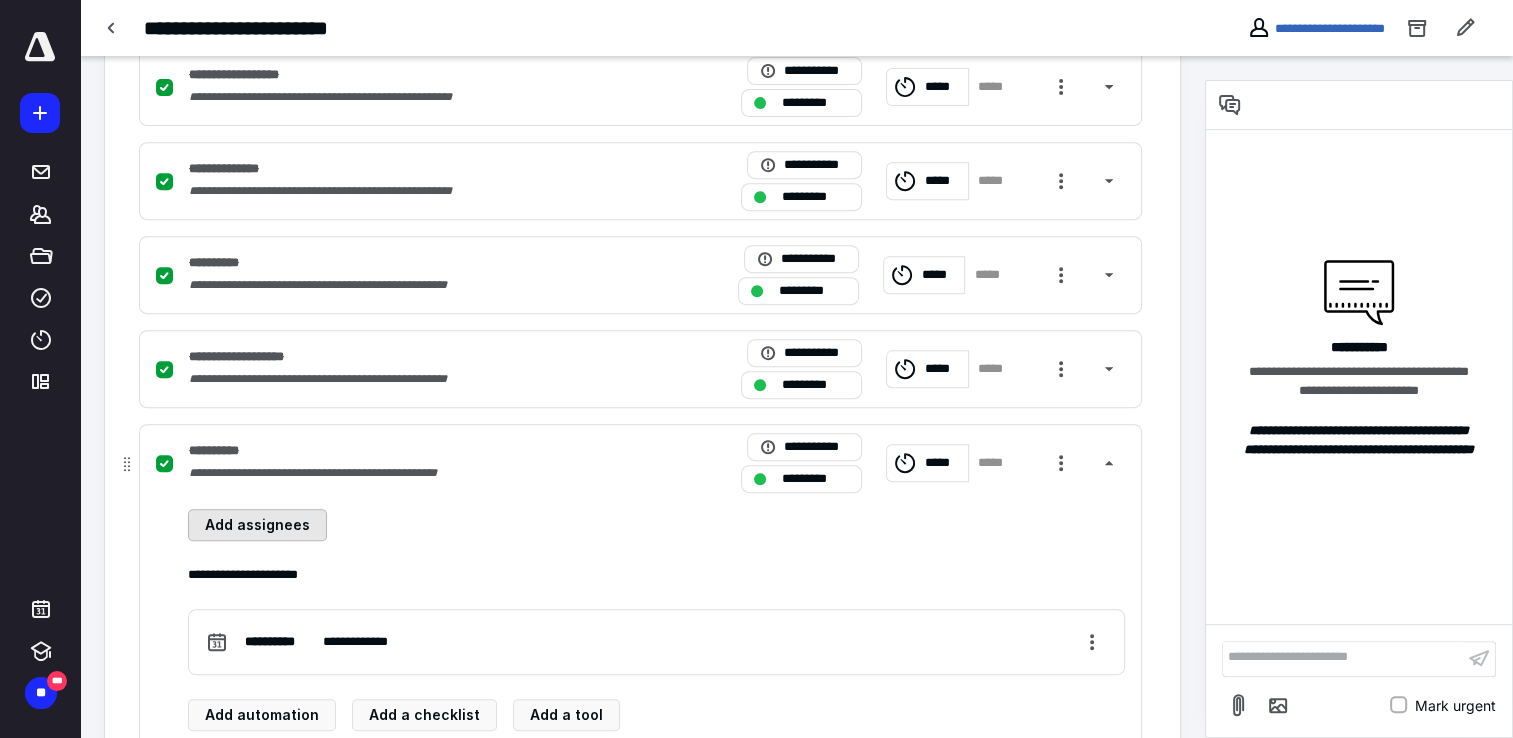 click on "Add assignees" at bounding box center [257, 525] 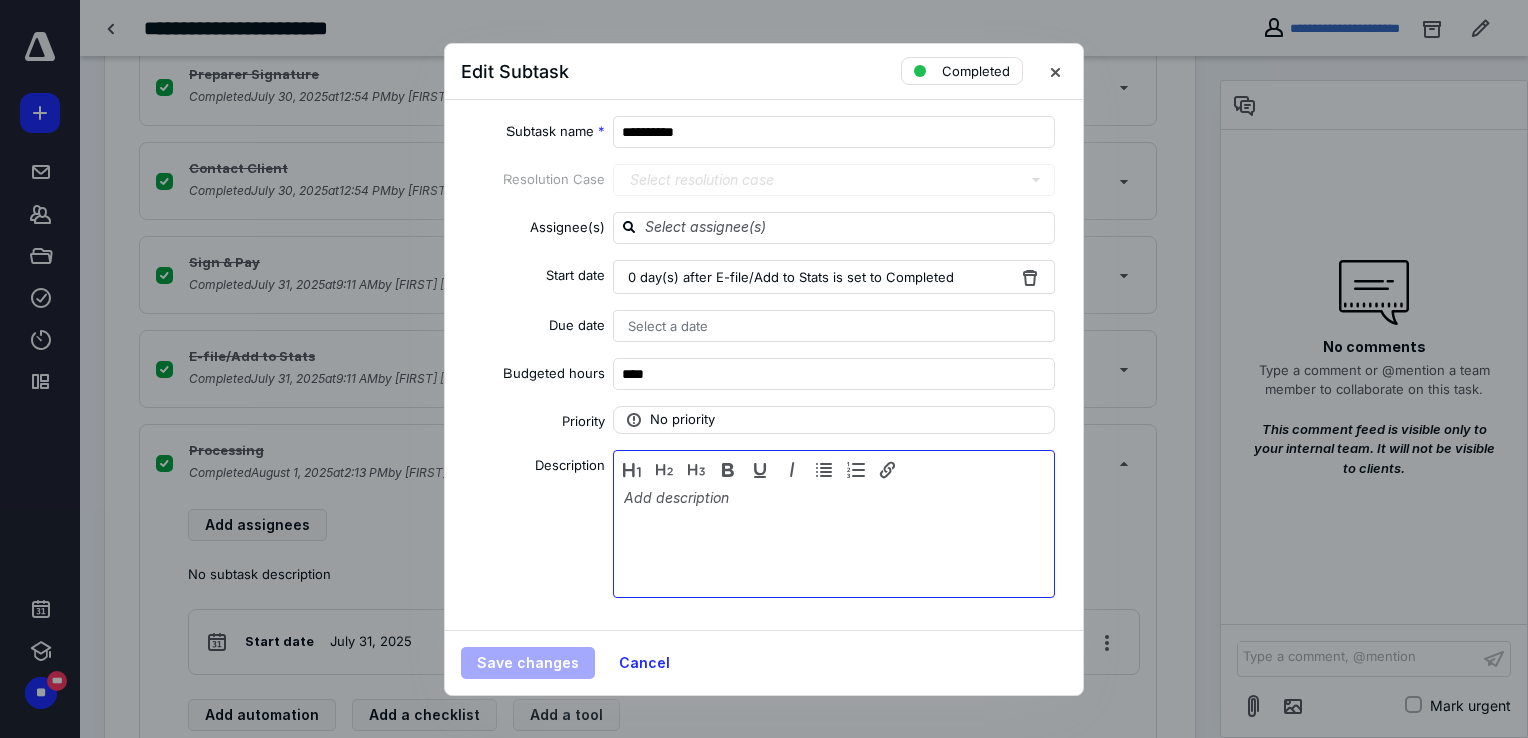 click at bounding box center [834, 539] 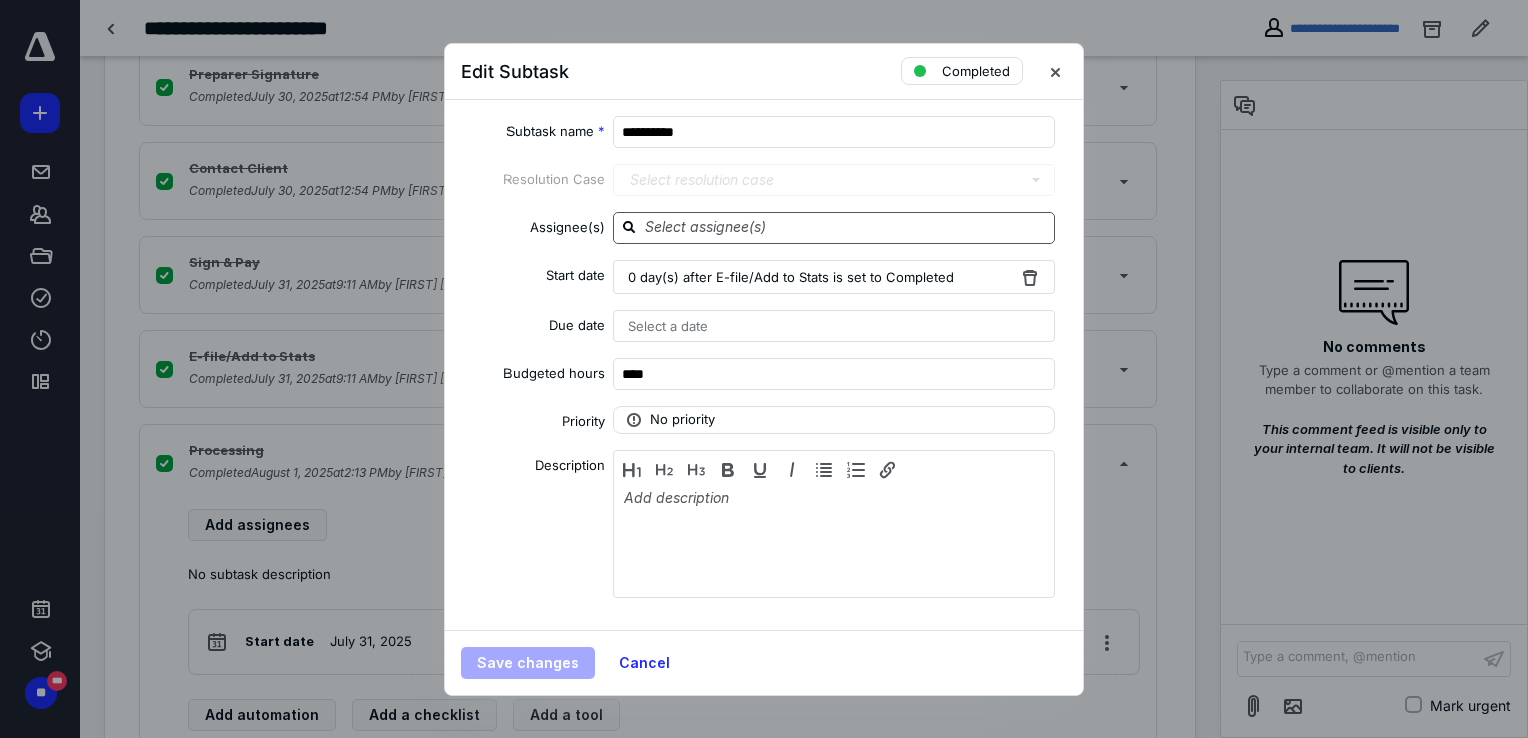 click at bounding box center (846, 227) 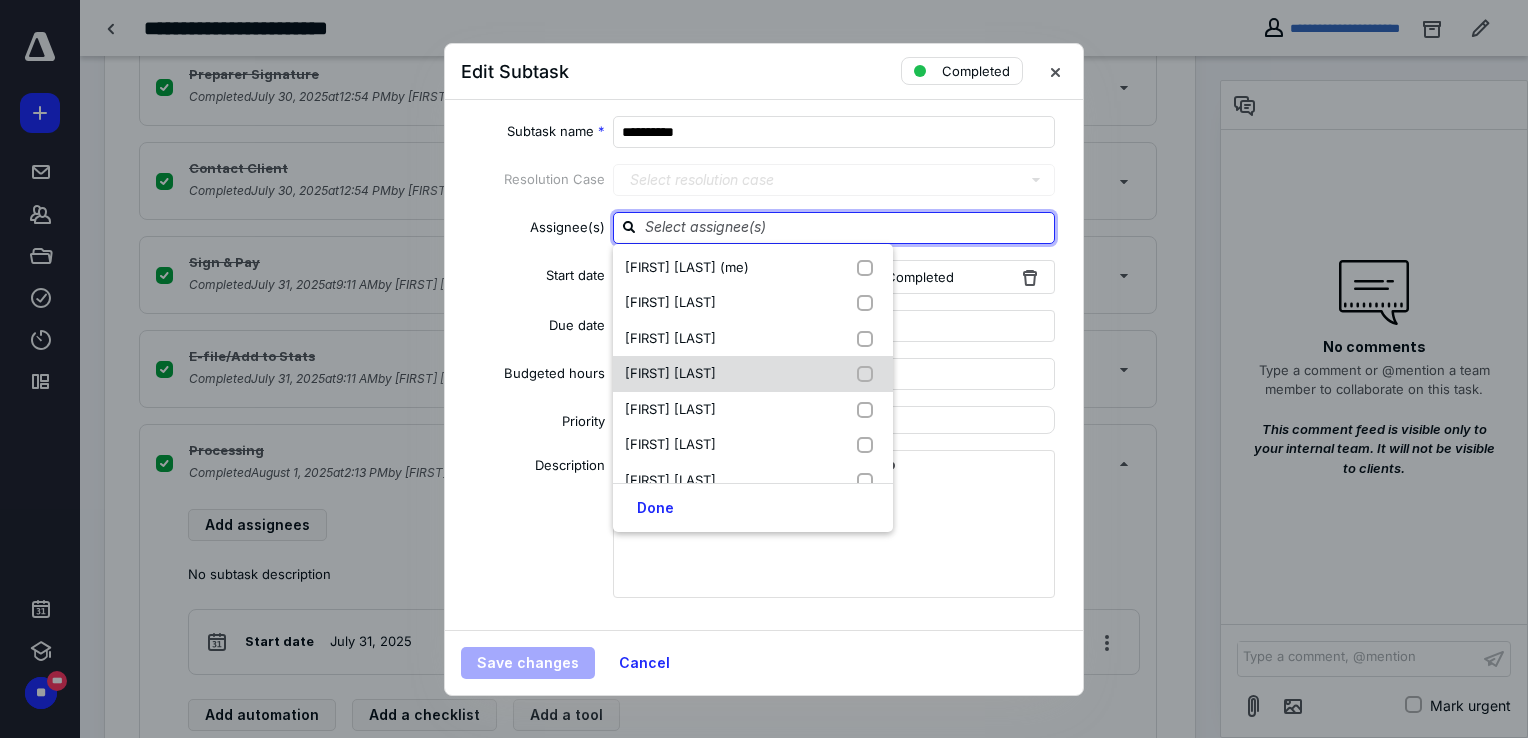 scroll, scrollTop: 700, scrollLeft: 0, axis: vertical 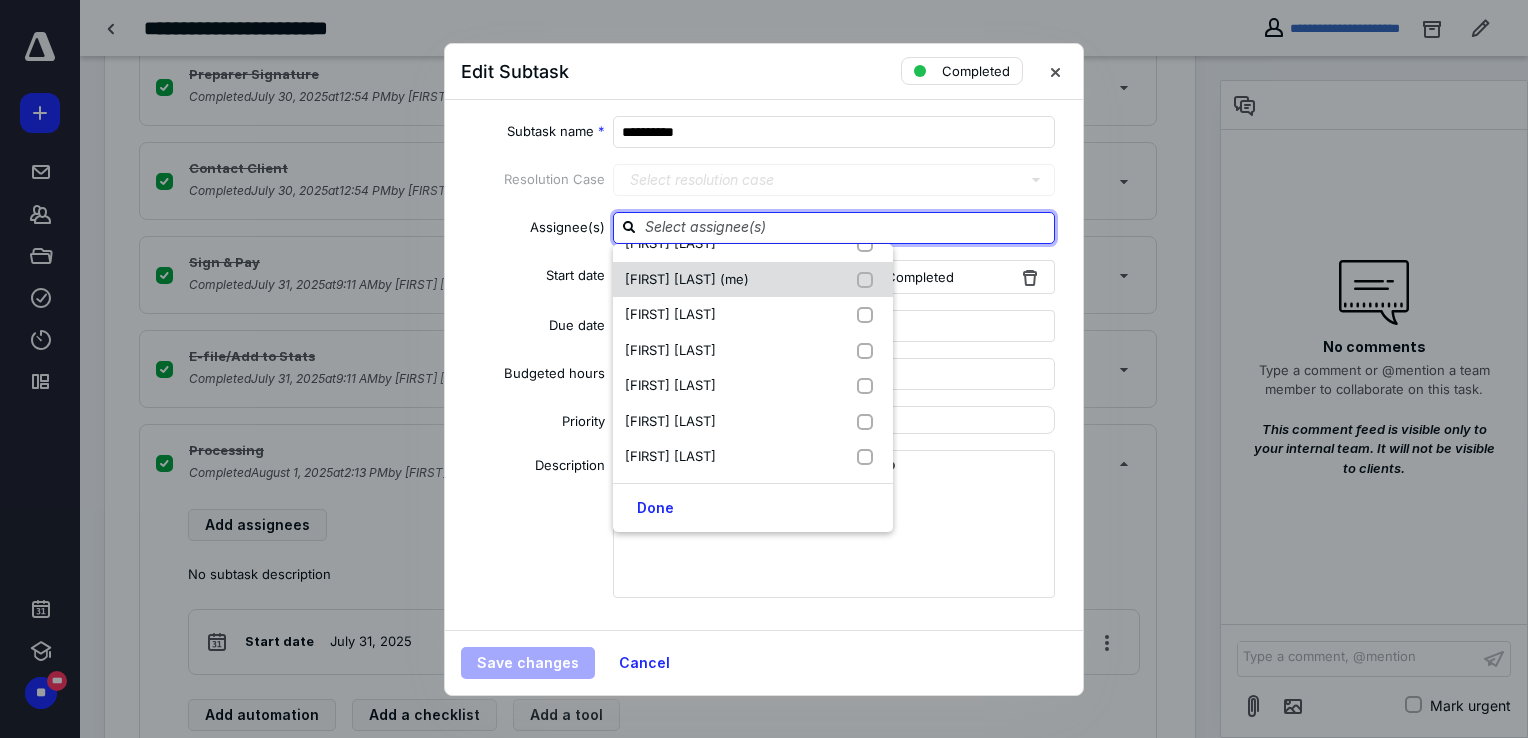 click on "[FIRST] [LAST] (me)" at bounding box center [687, 279] 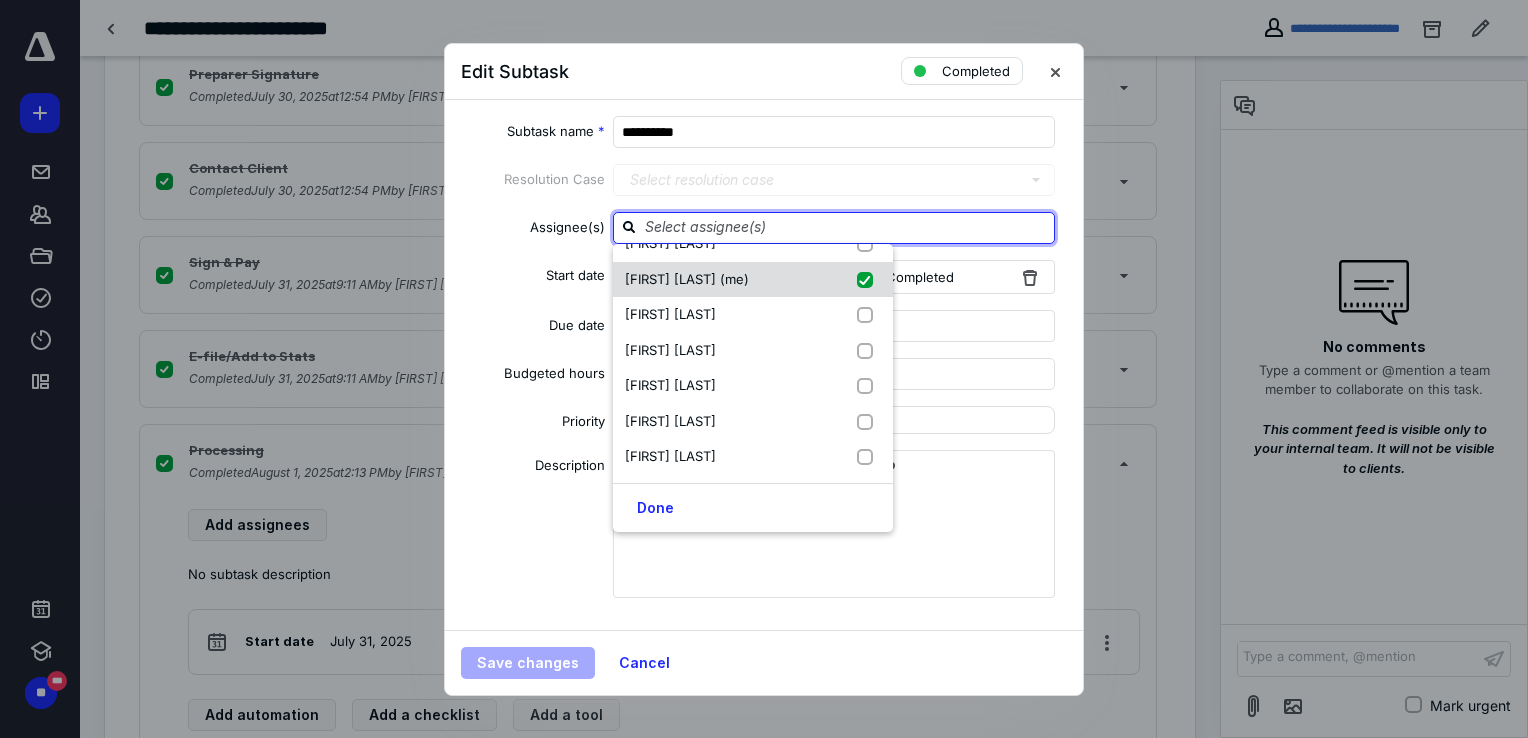 checkbox on "true" 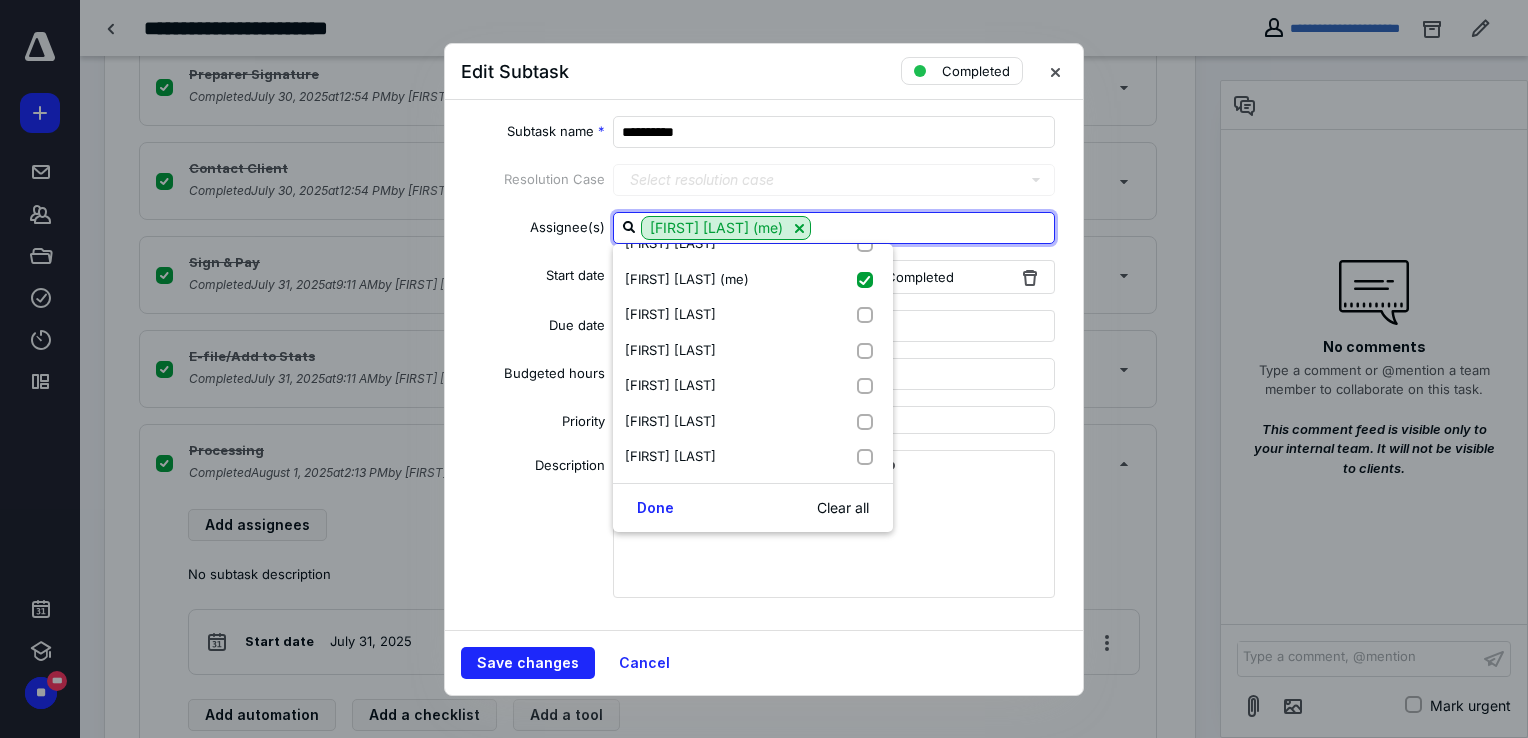 click on "**********" at bounding box center (764, 365) 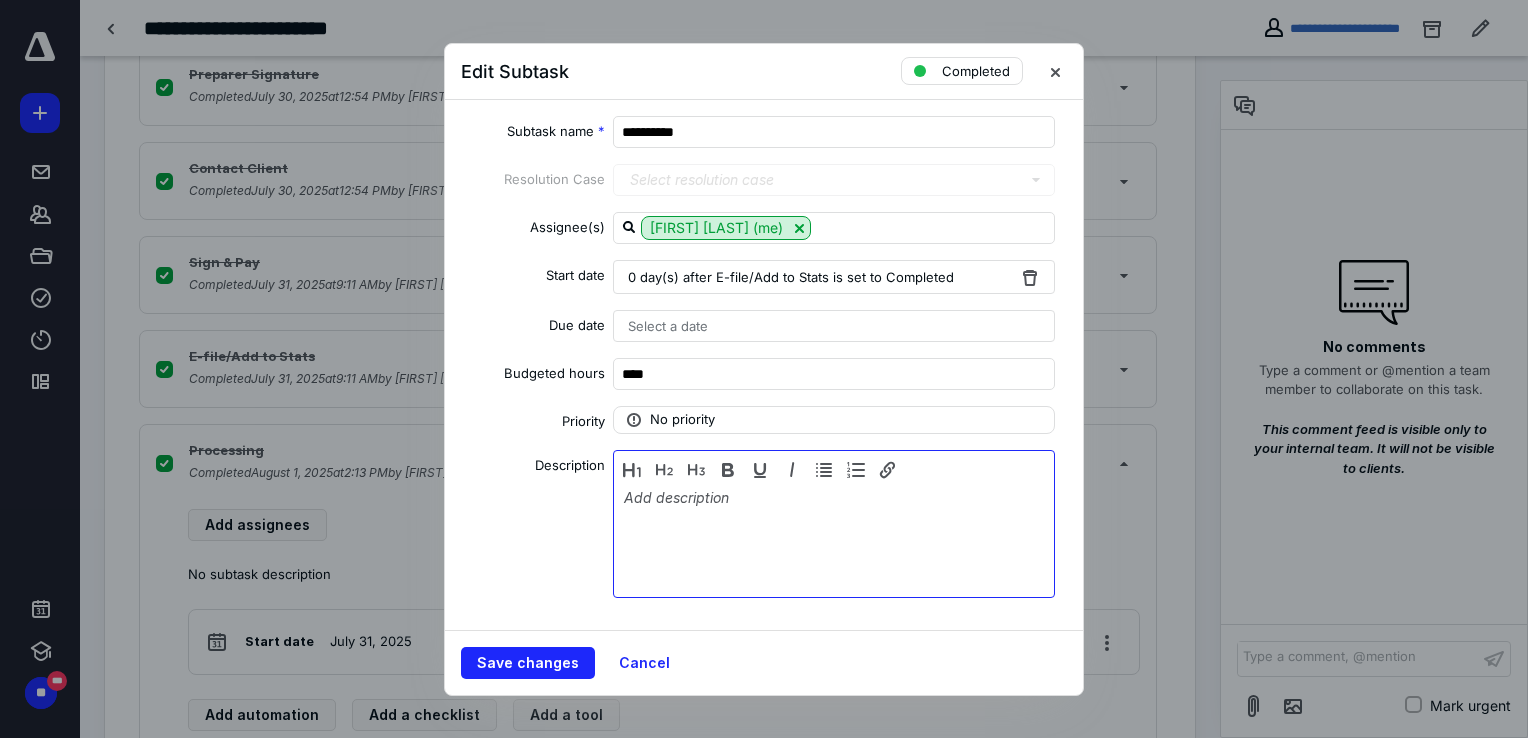 click at bounding box center (834, 539) 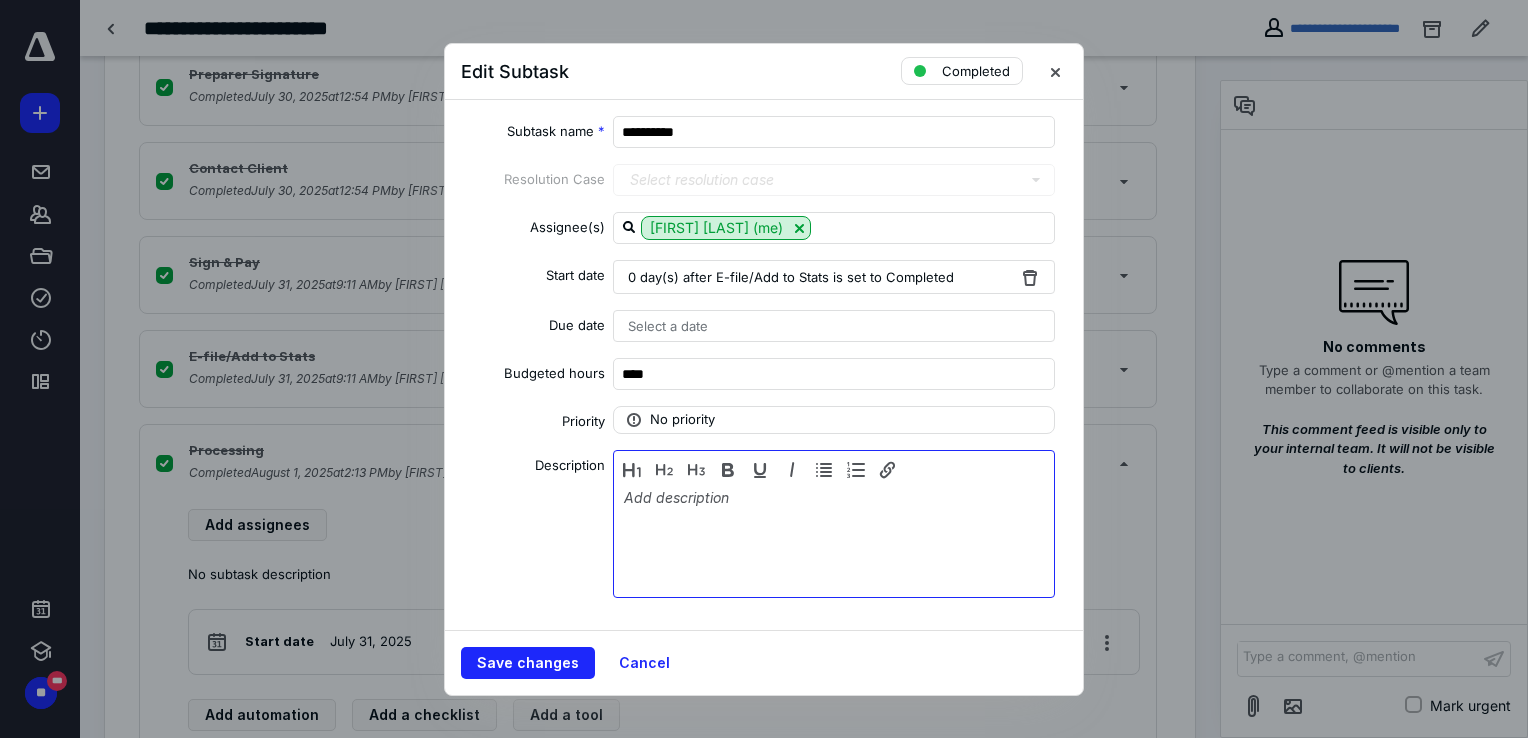 click at bounding box center (834, 539) 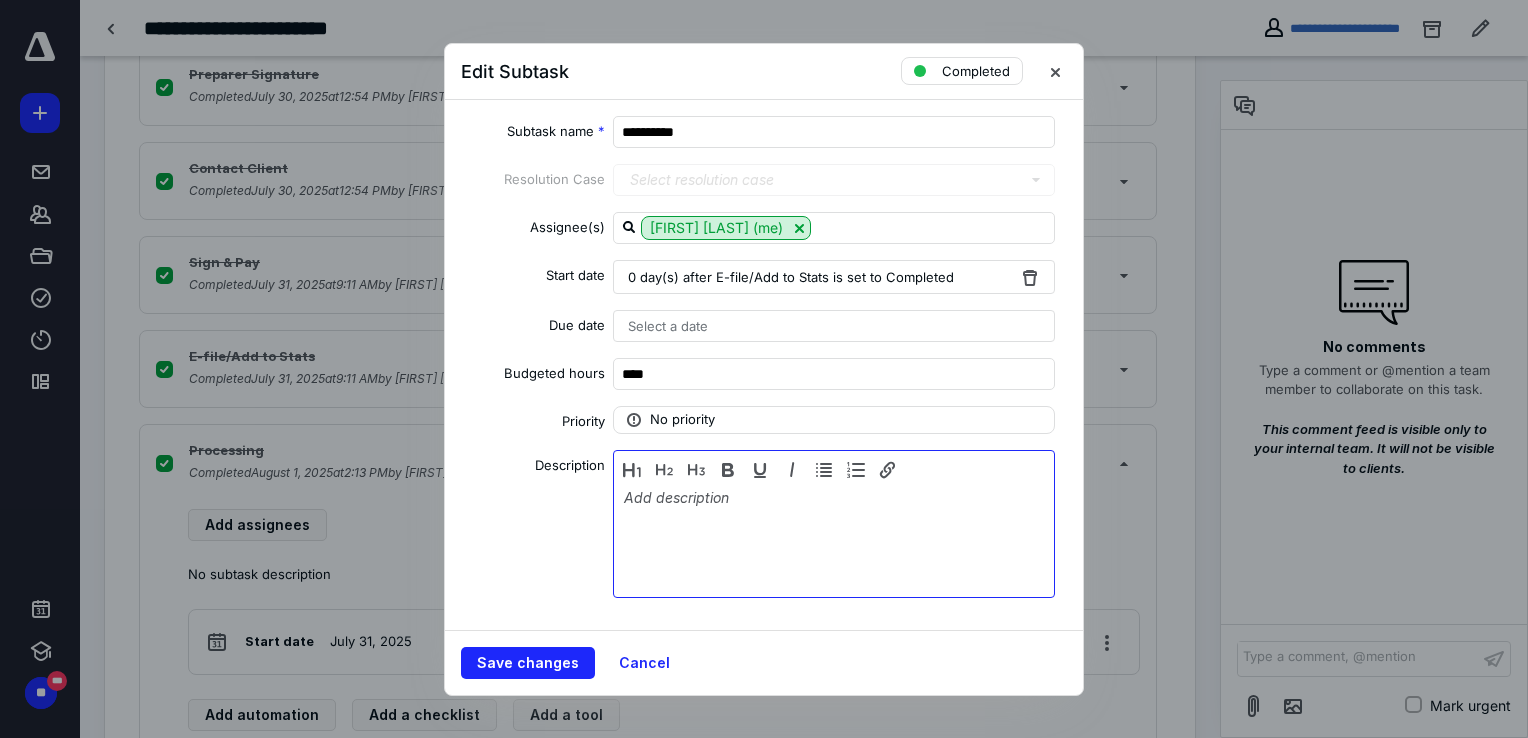 type 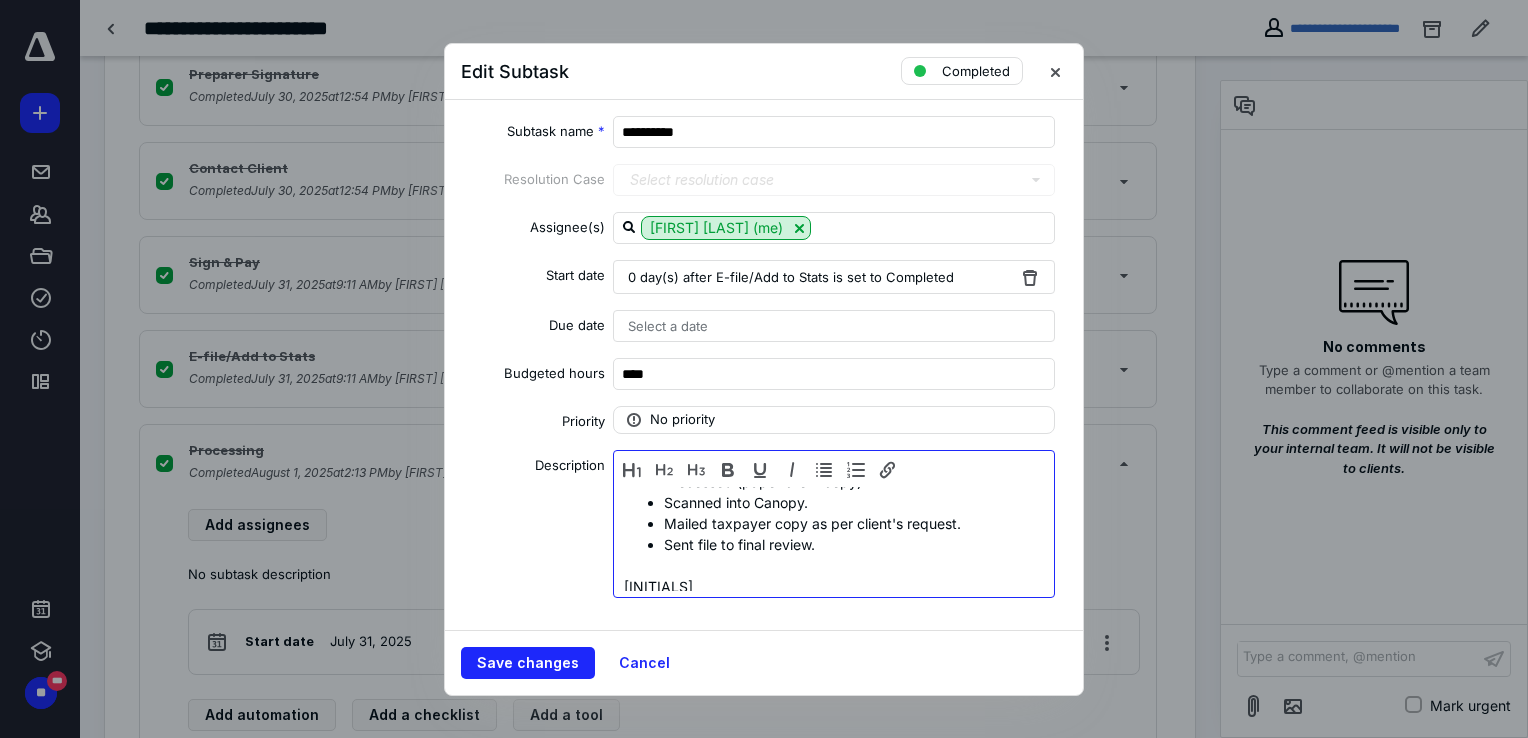 scroll, scrollTop: 21, scrollLeft: 0, axis: vertical 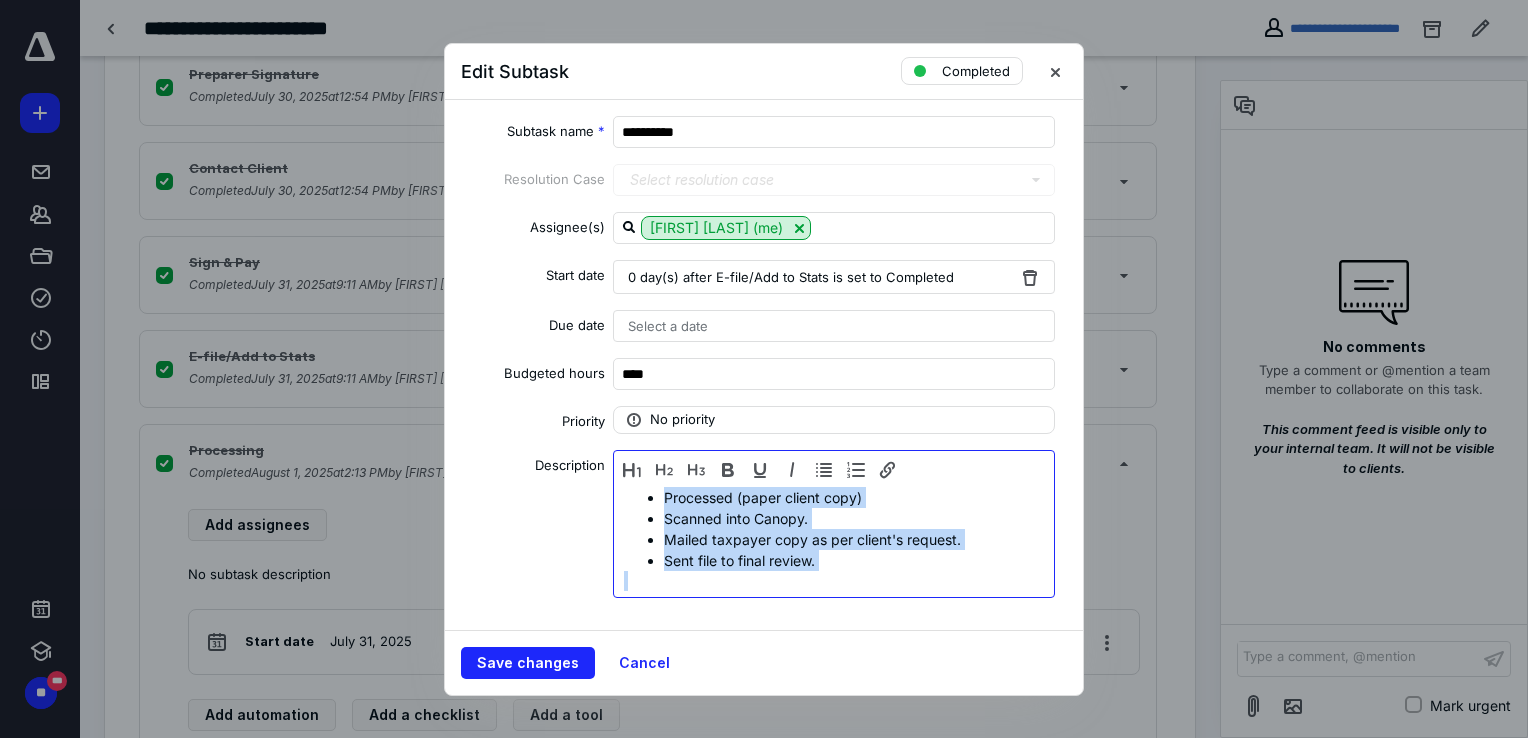 drag, startPoint x: 795, startPoint y: 582, endPoint x: 448, endPoint y: 336, distance: 425.35278 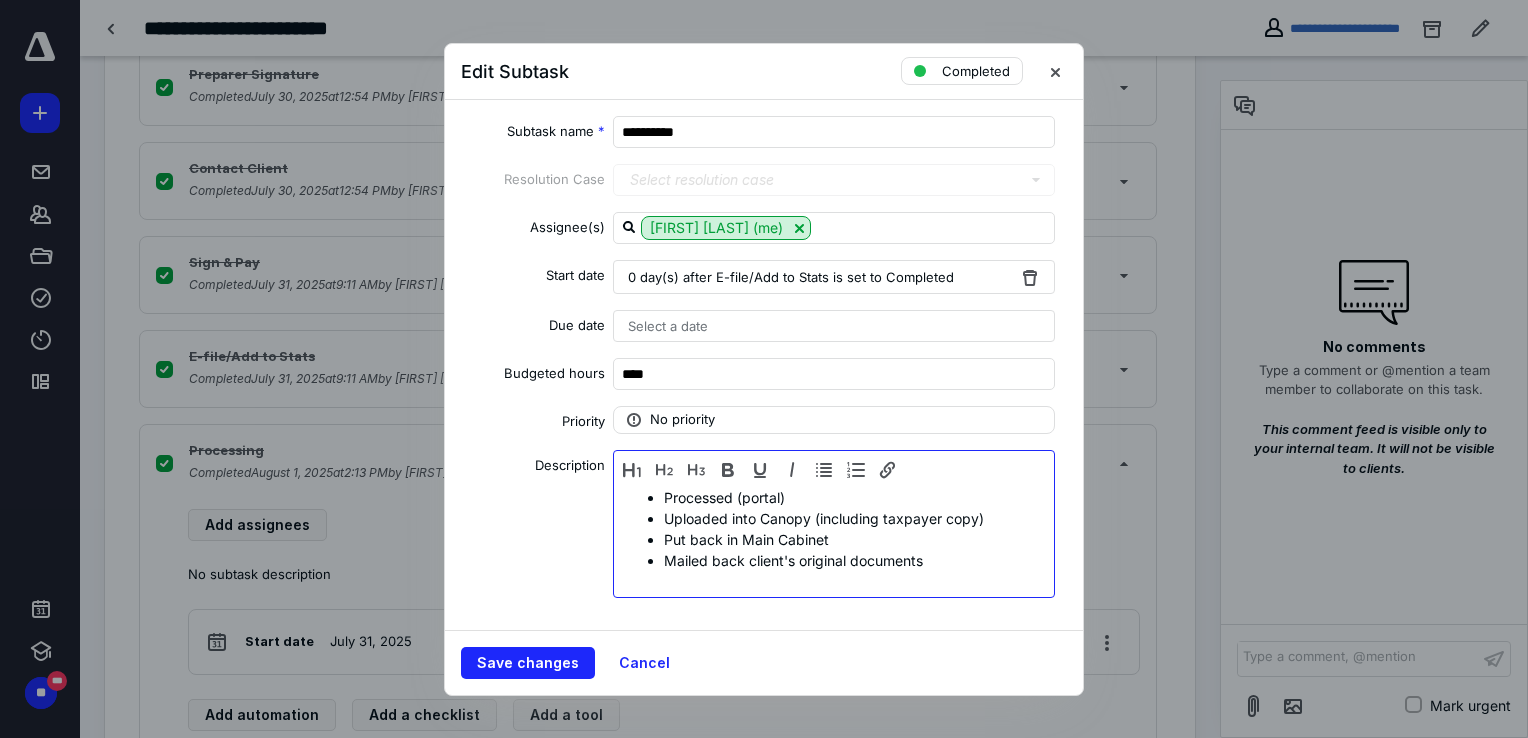scroll, scrollTop: 20, scrollLeft: 0, axis: vertical 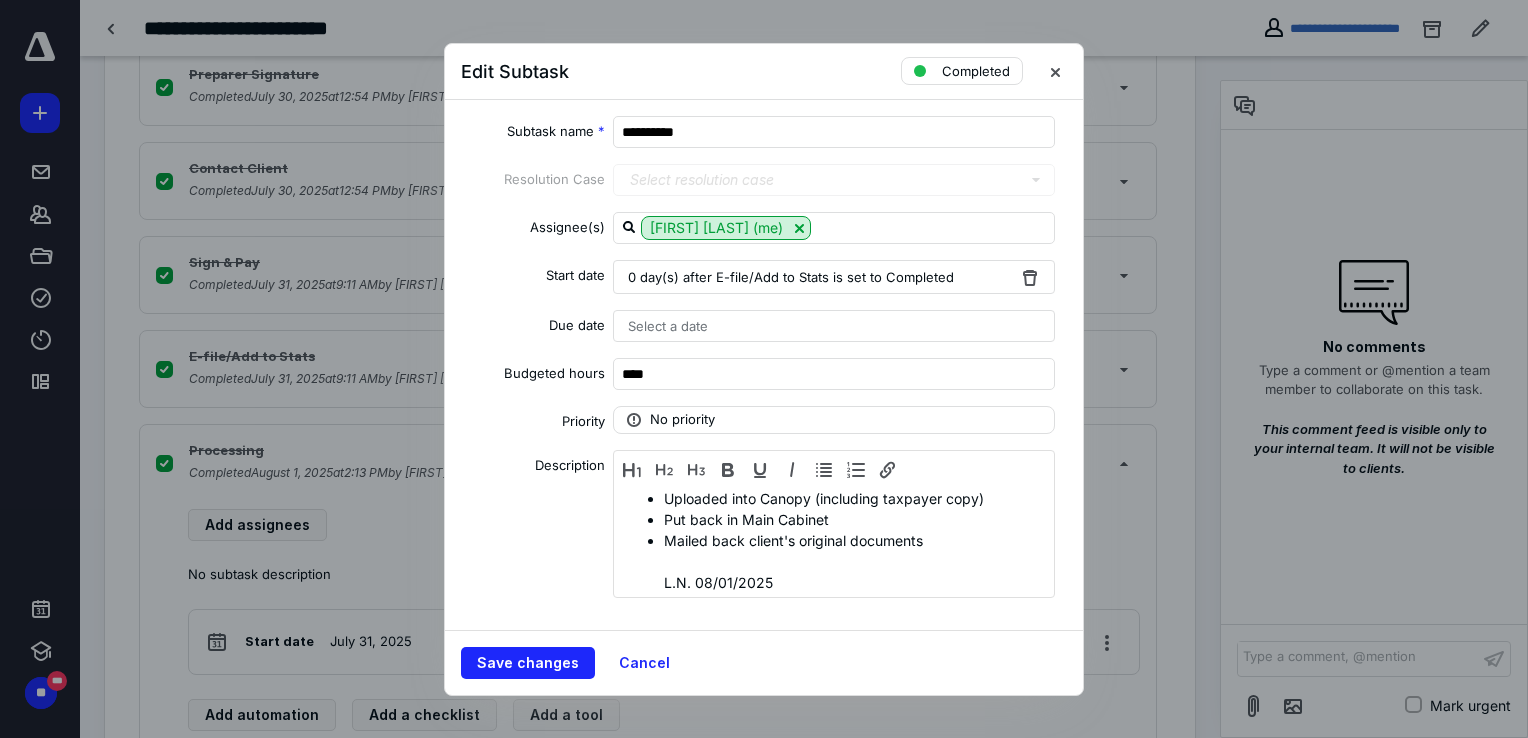click on "Save changes Cancel" at bounding box center [764, 662] 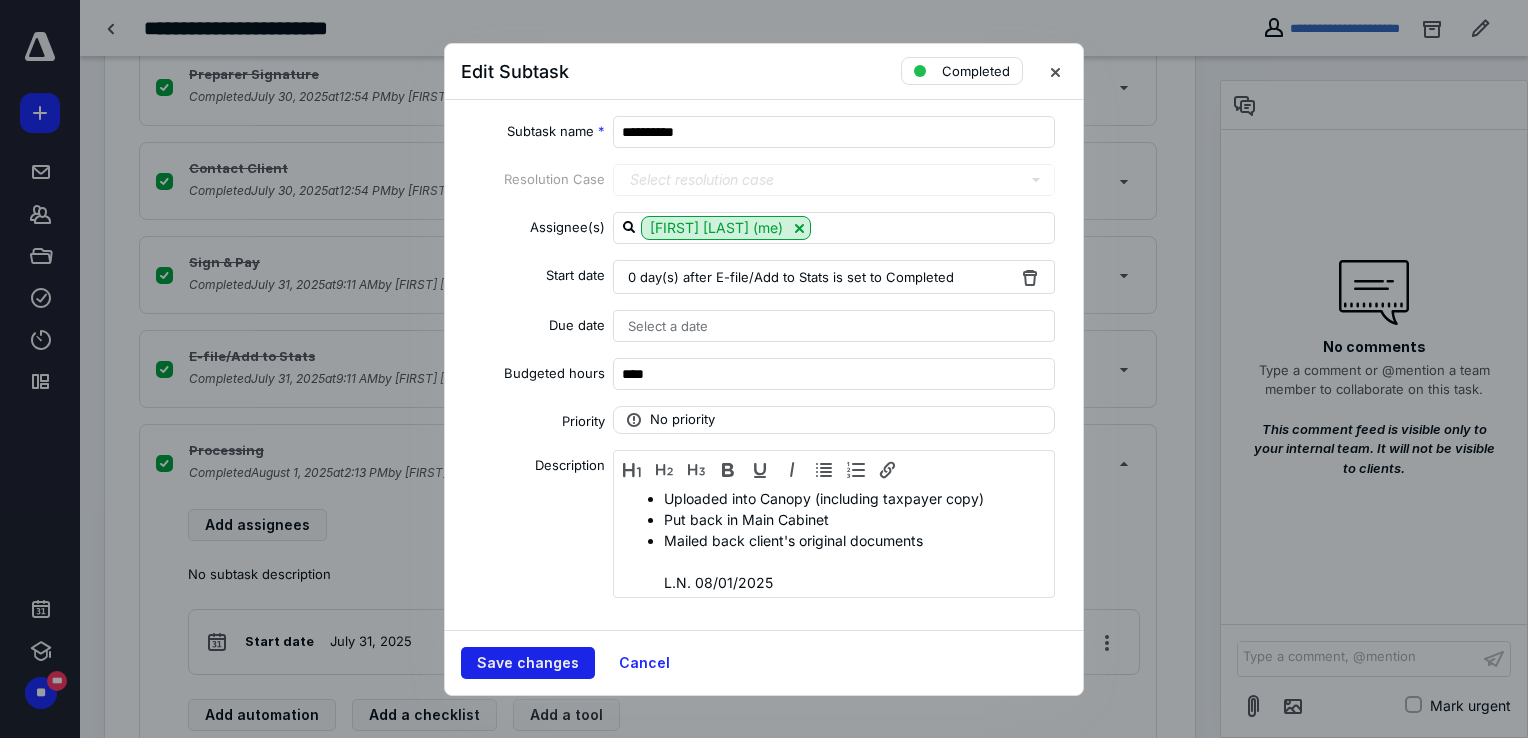 click on "Save changes" at bounding box center (528, 663) 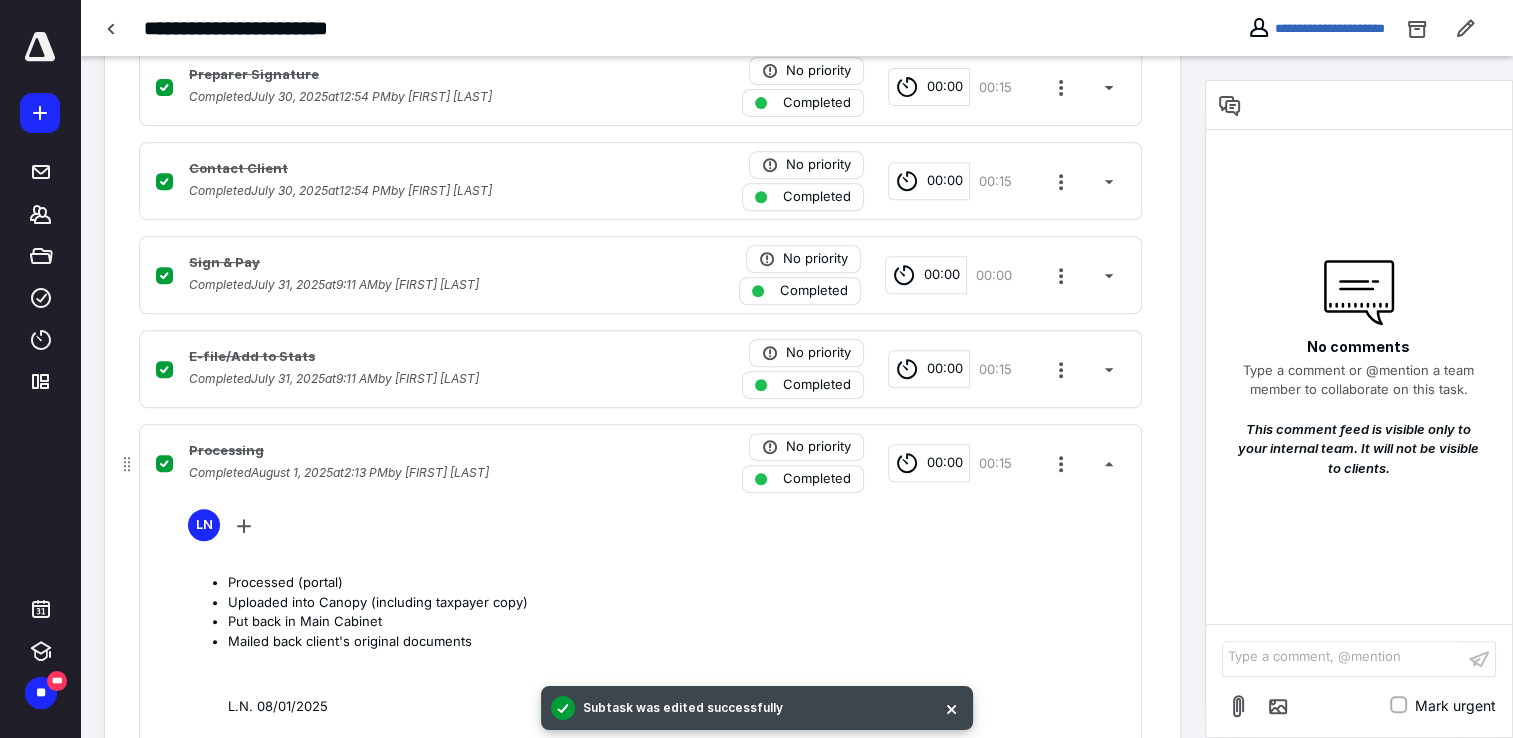 click on "00:00" at bounding box center (929, 463) 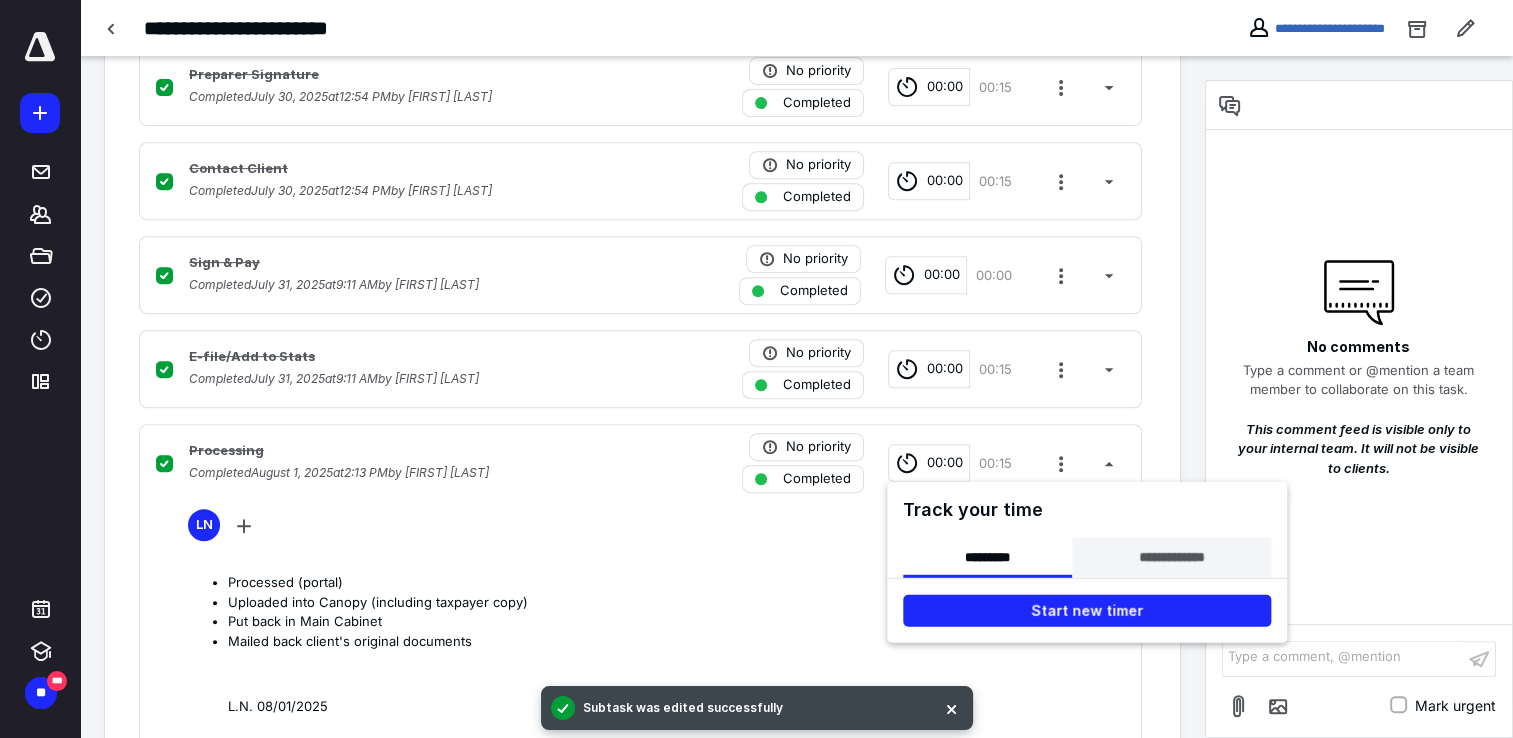click on "**********" at bounding box center (1171, 558) 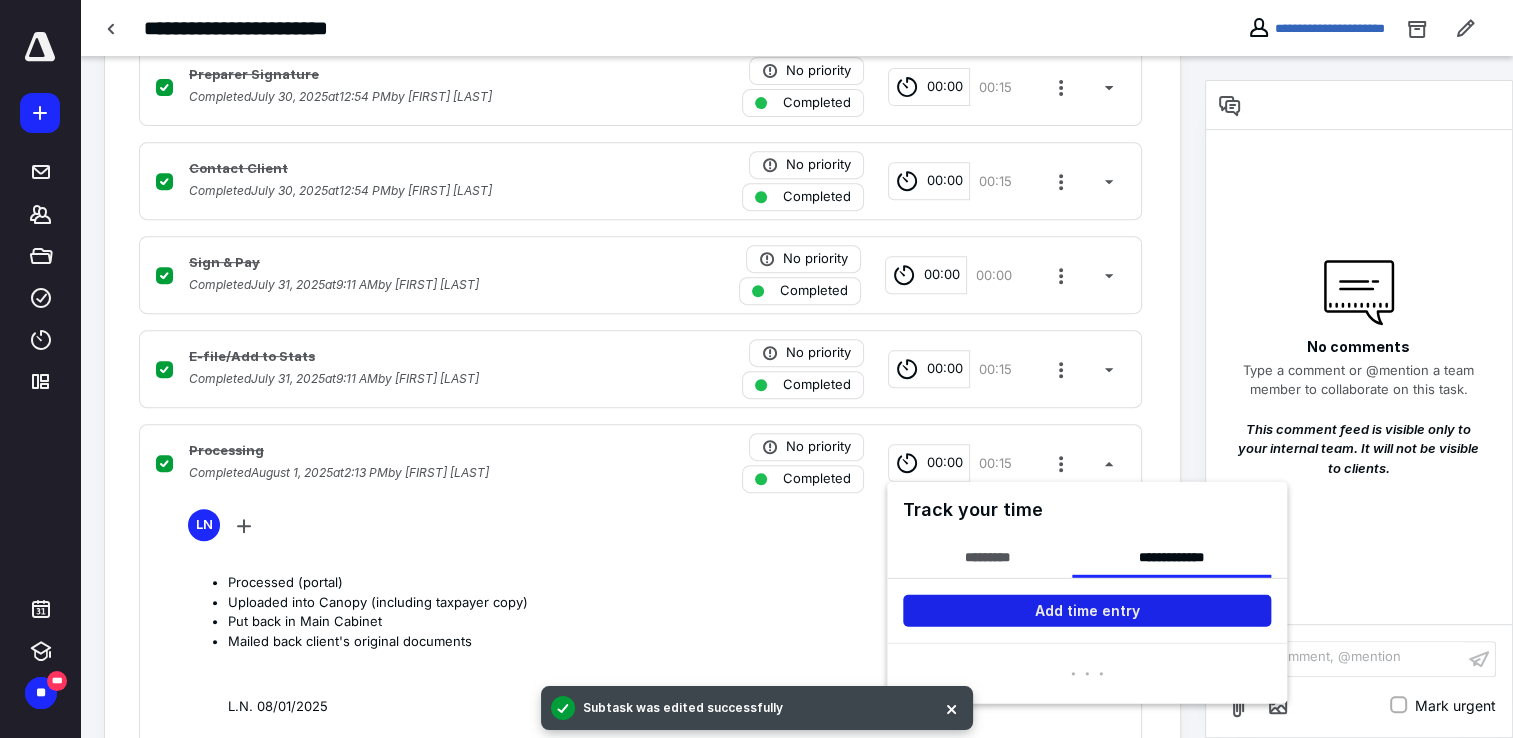 click on "Add time entry" at bounding box center [1087, 611] 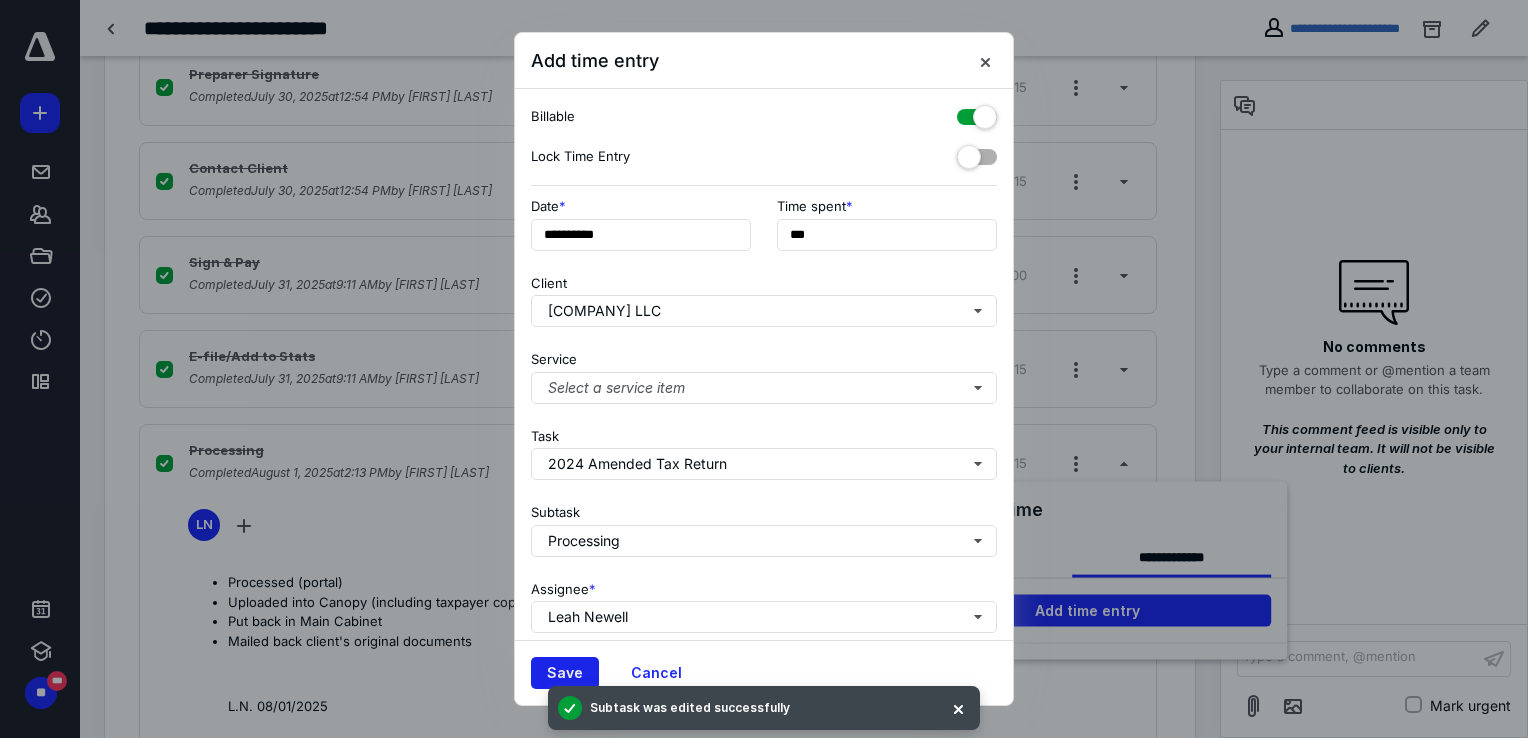 click on "Save Cancel" at bounding box center (764, 672) 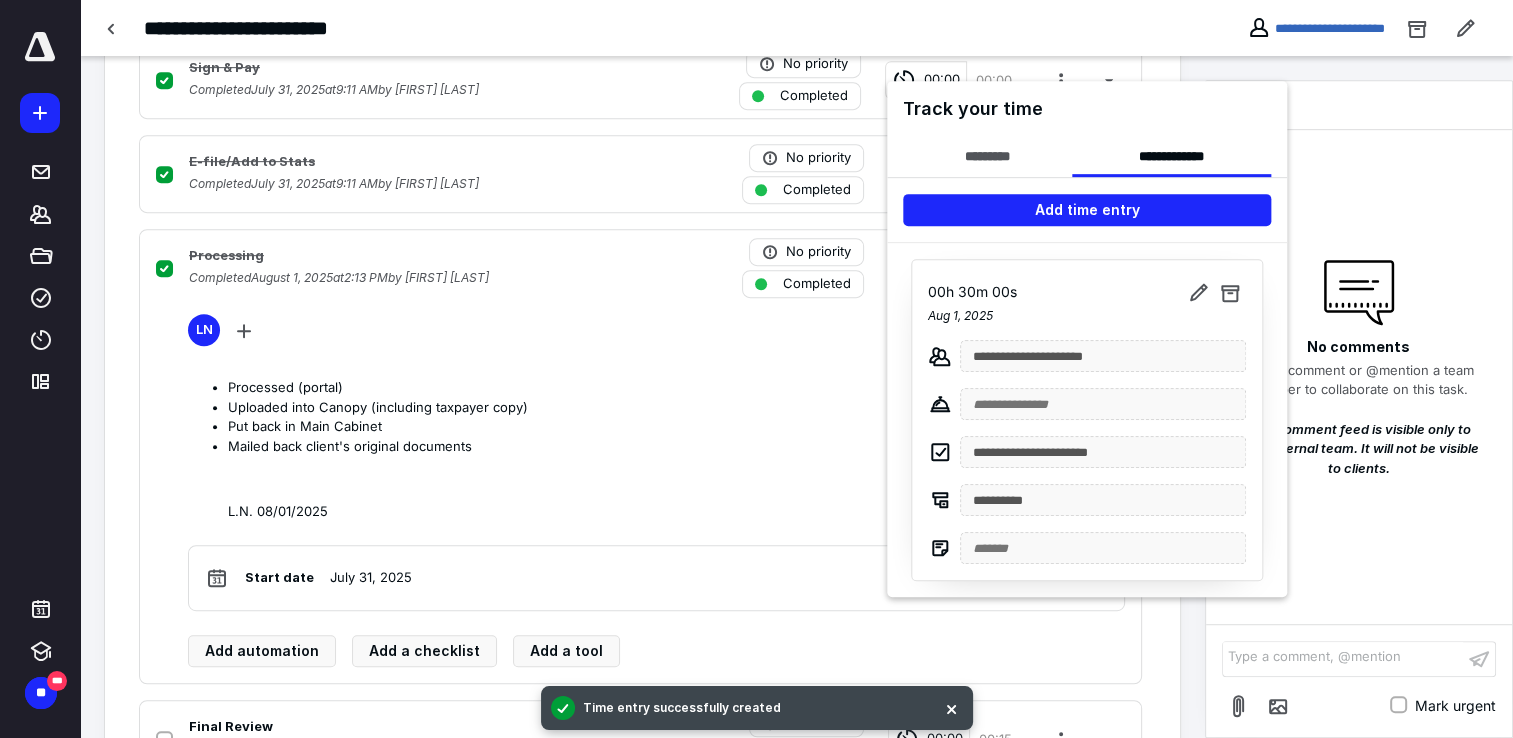scroll, scrollTop: 1188, scrollLeft: 0, axis: vertical 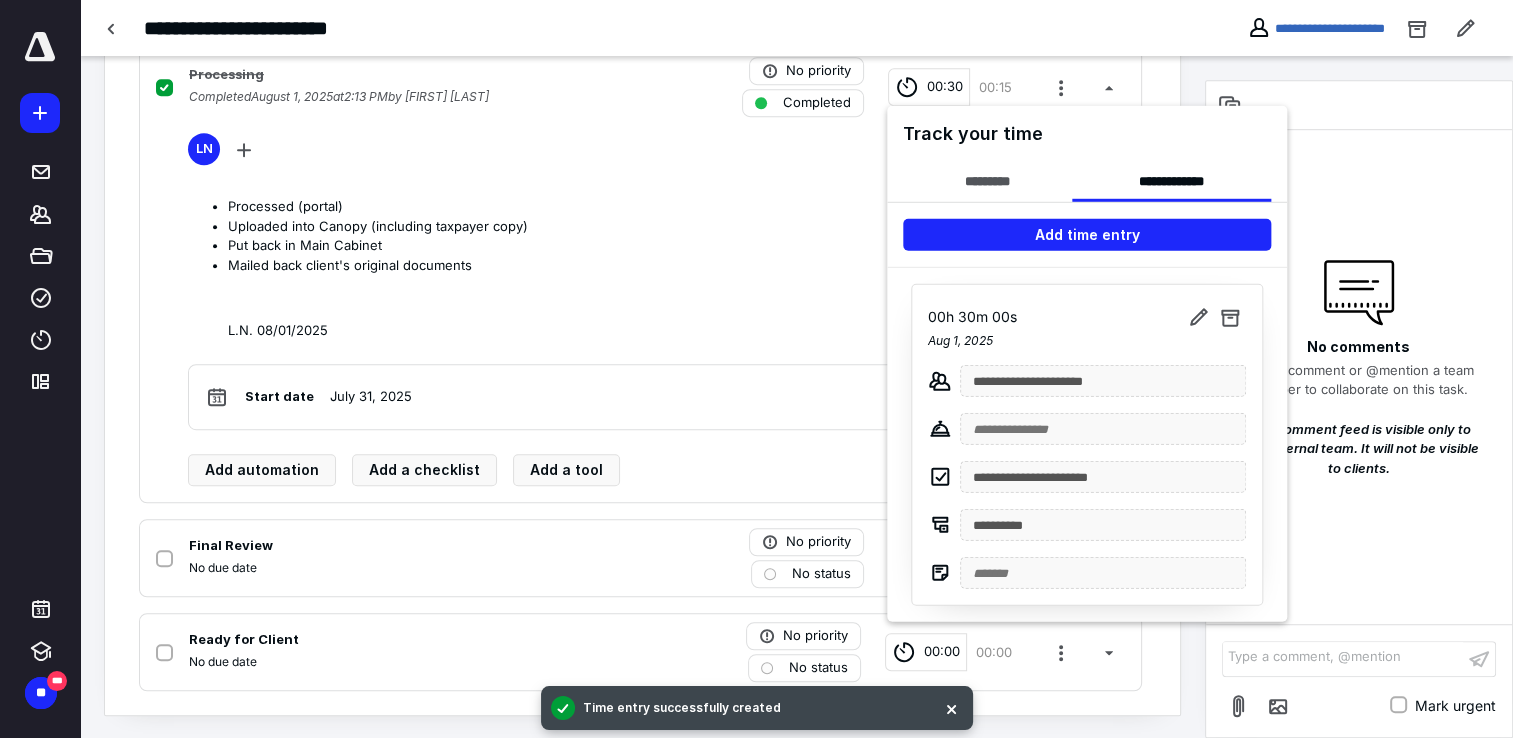 click at bounding box center (756, 369) 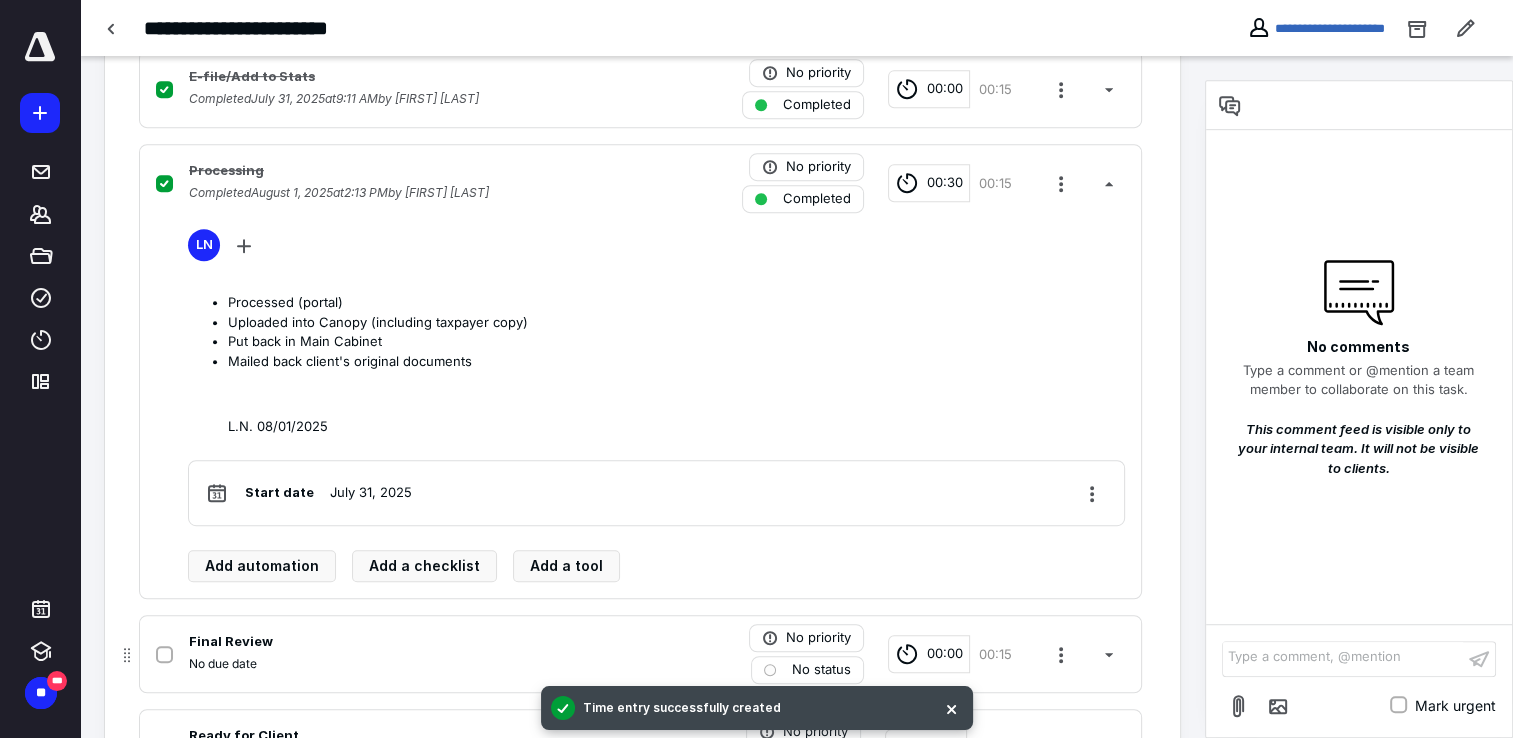 scroll, scrollTop: 1188, scrollLeft: 0, axis: vertical 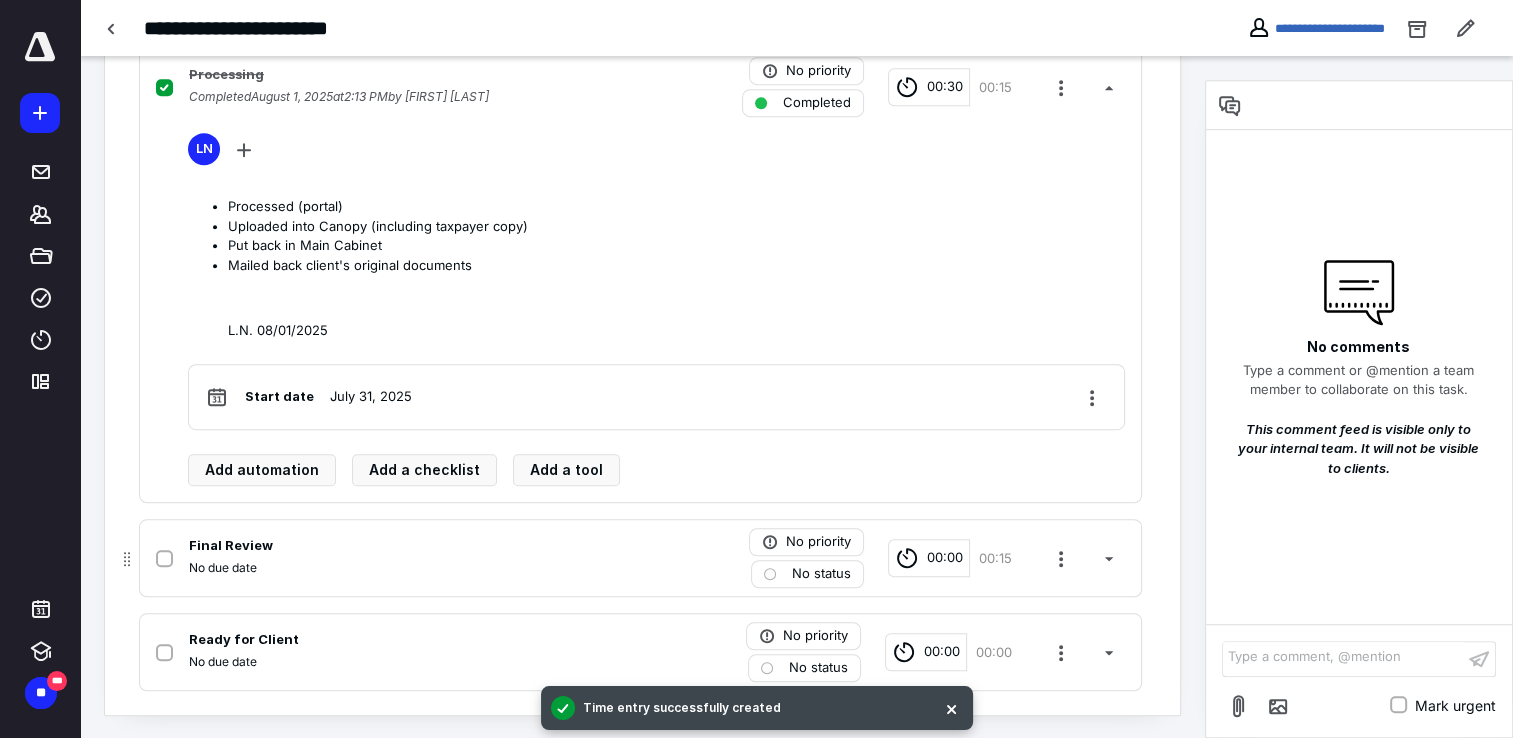 click on "No status" at bounding box center [807, 574] 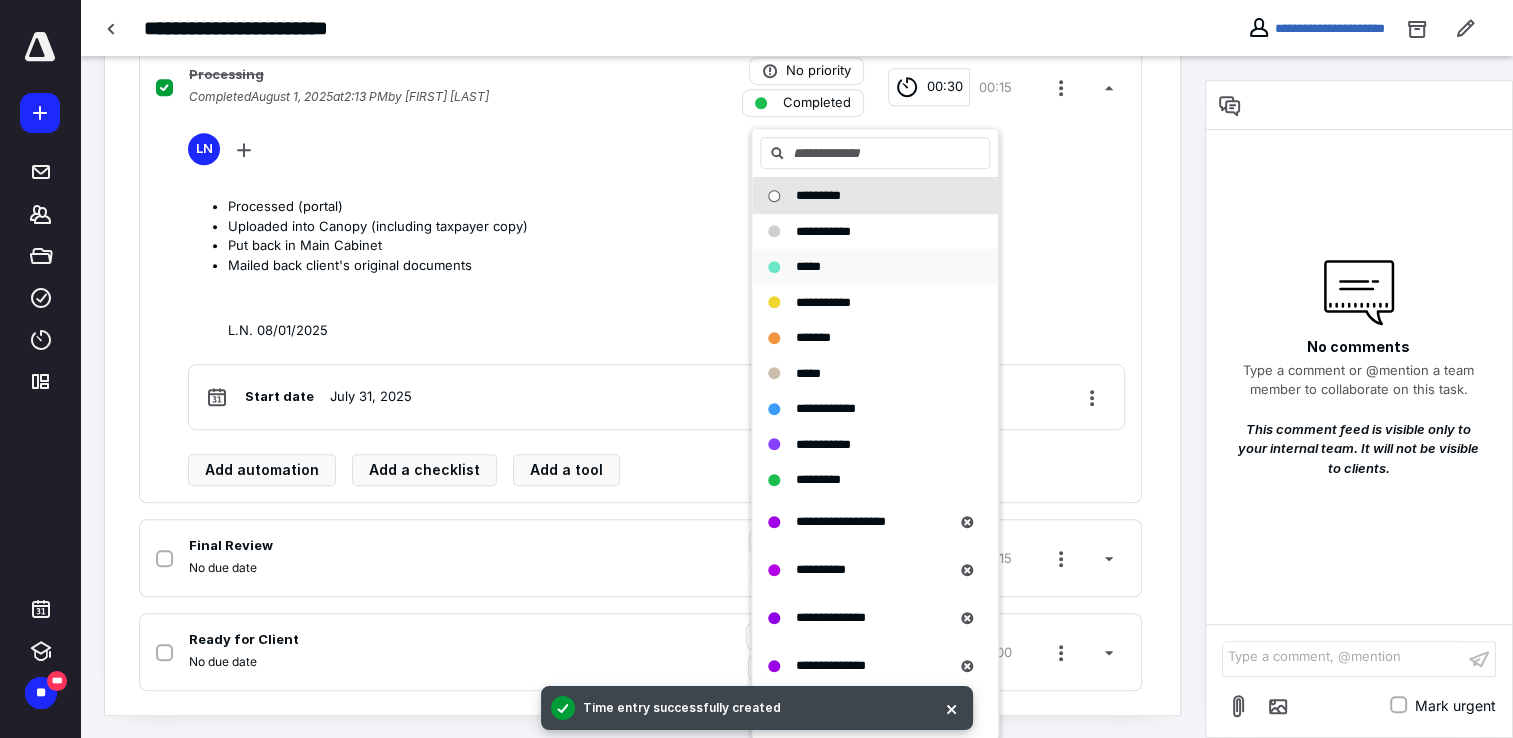 click on "*****" at bounding box center (863, 267) 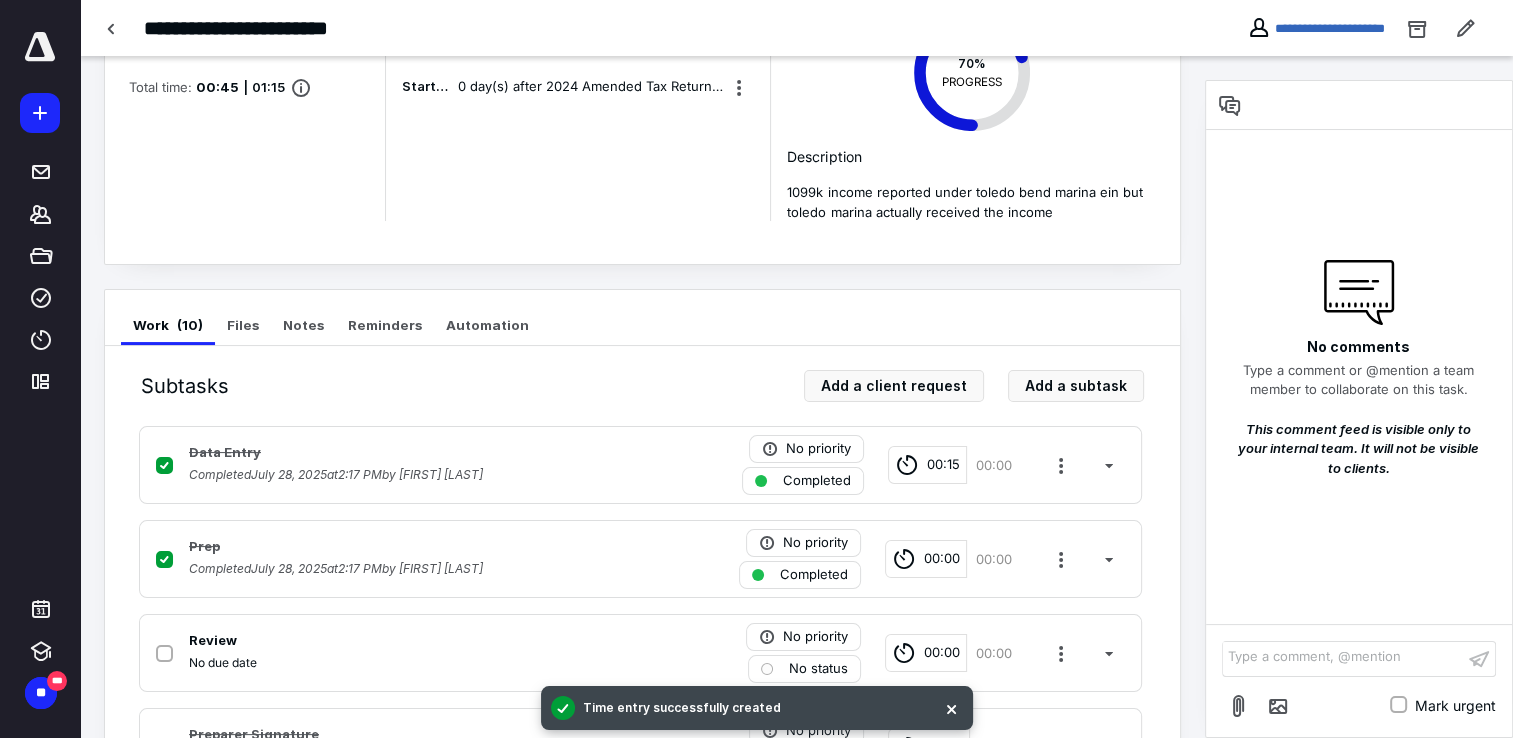 scroll, scrollTop: 0, scrollLeft: 0, axis: both 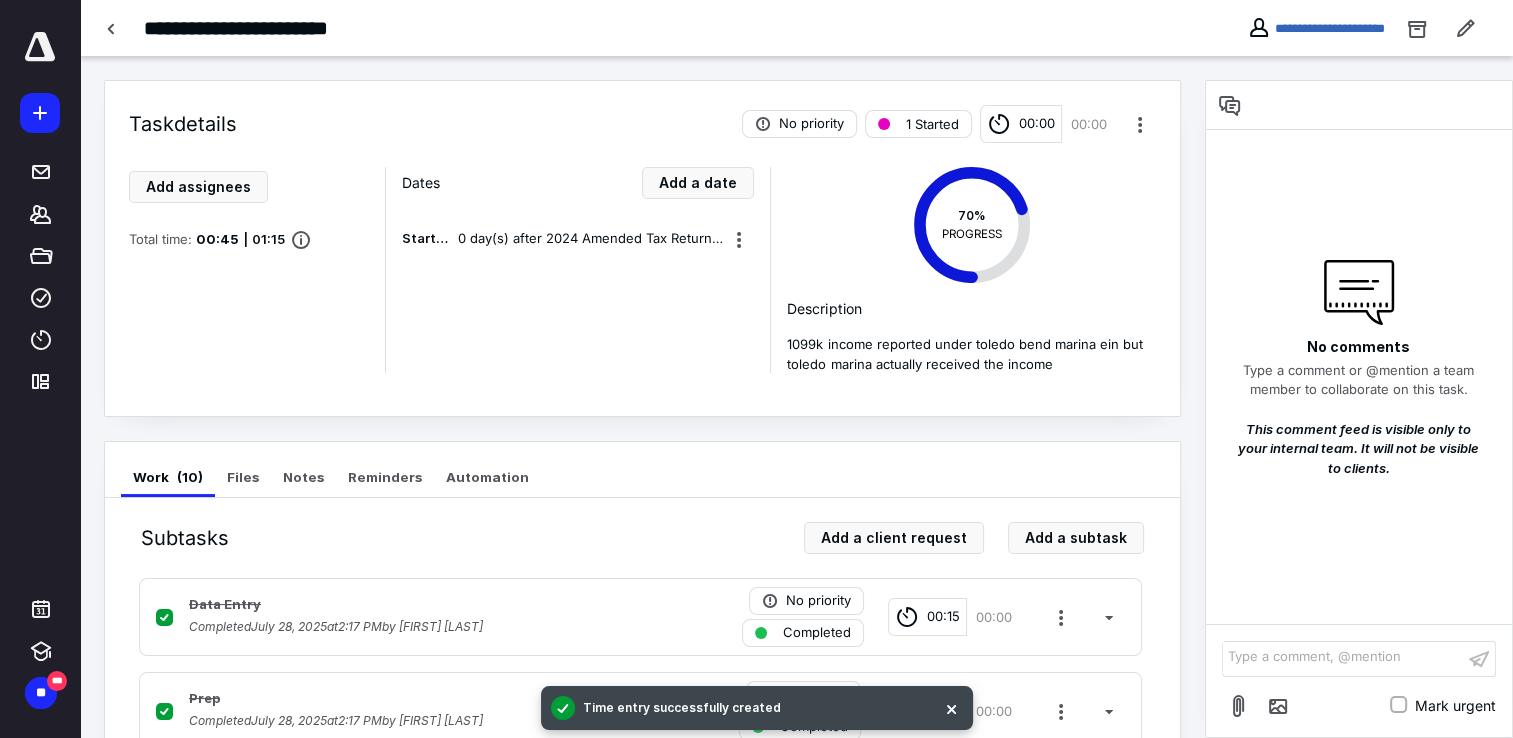 drag, startPoint x: 107, startPoint y: 26, endPoint x: 130, endPoint y: 38, distance: 25.942244 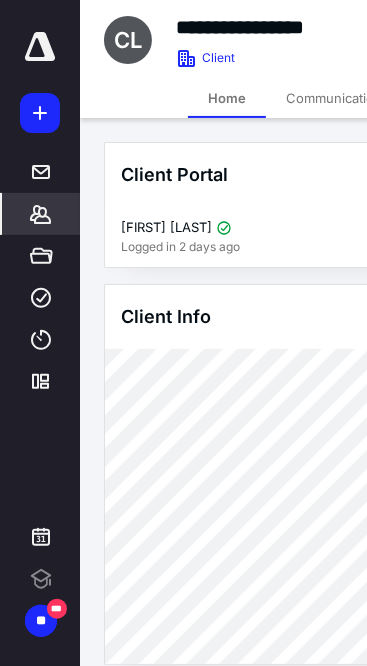 scroll, scrollTop: 0, scrollLeft: 0, axis: both 